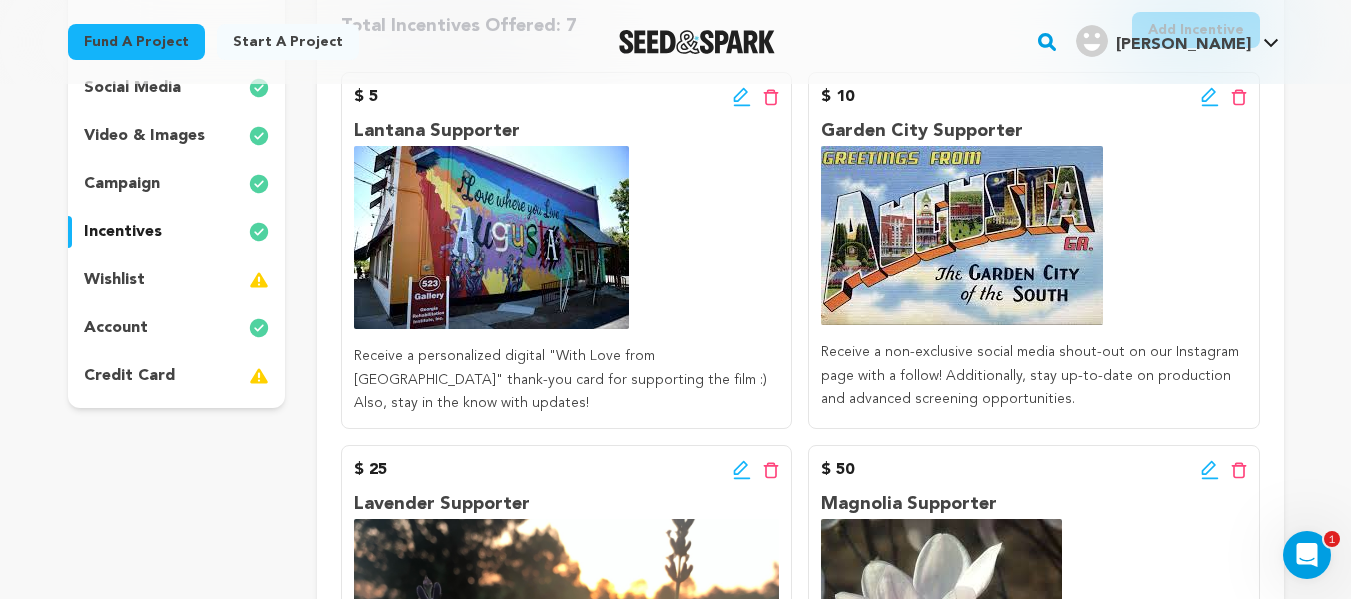 scroll, scrollTop: 0, scrollLeft: 0, axis: both 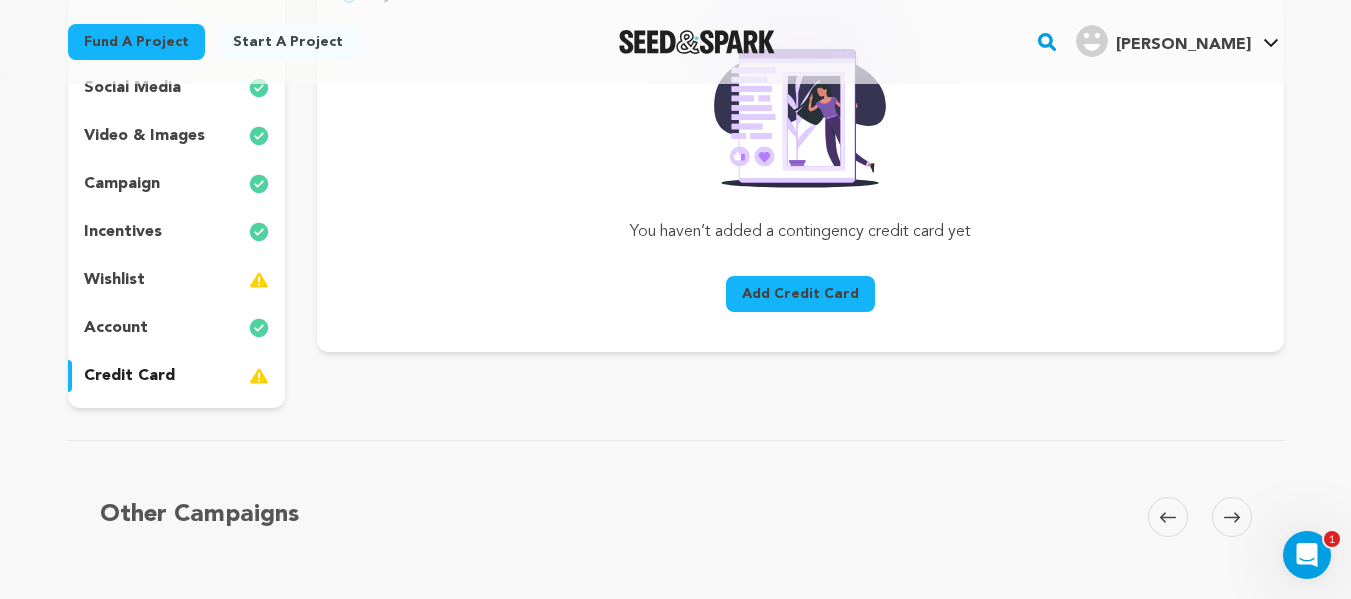 click on "Add Credit Card" at bounding box center [800, 294] 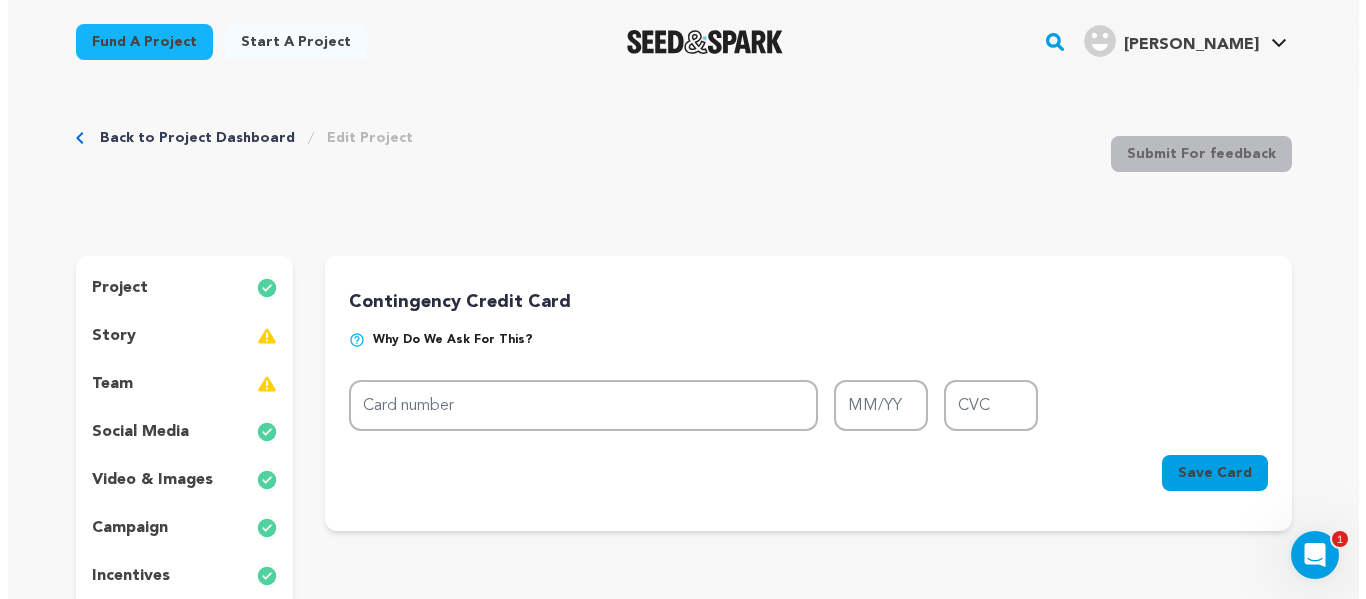 scroll, scrollTop: 0, scrollLeft: 0, axis: both 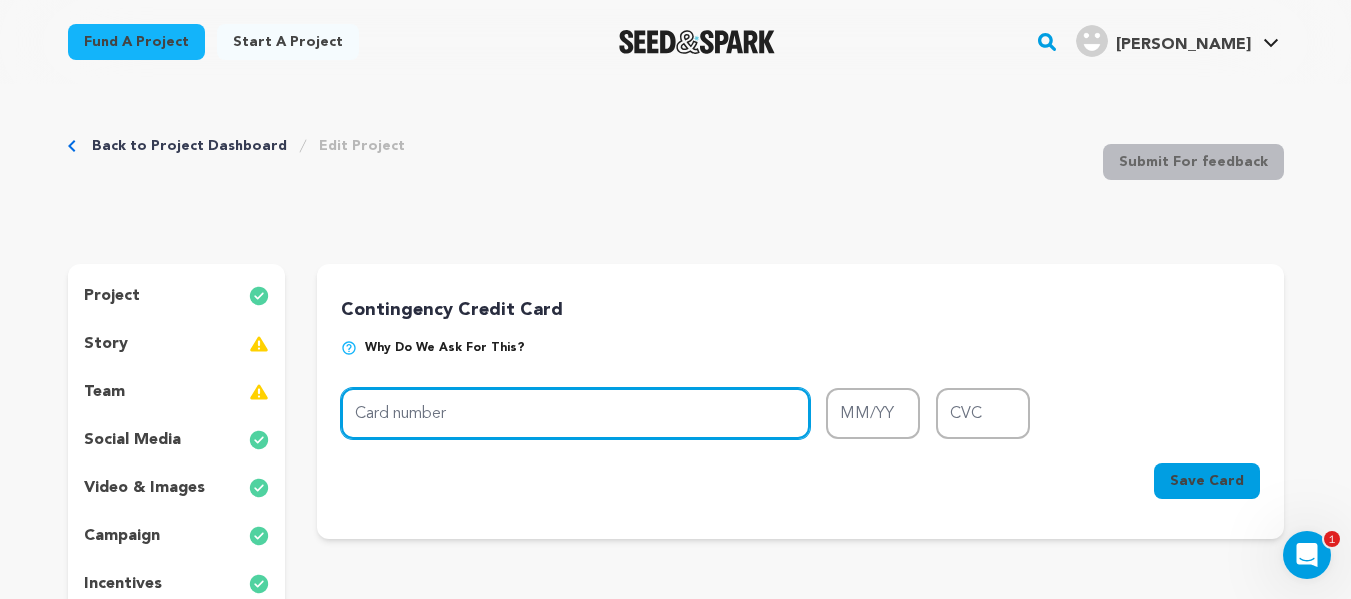 click on "Card number" at bounding box center (575, 413) 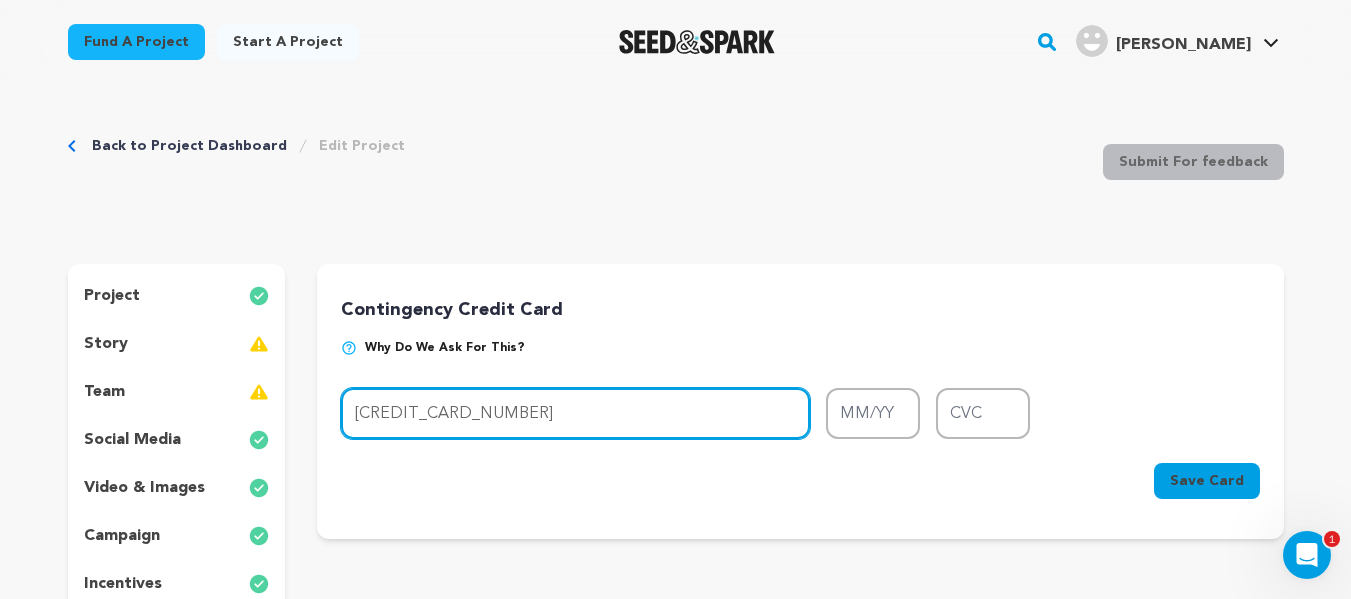type on "4037 6619 5320 8814" 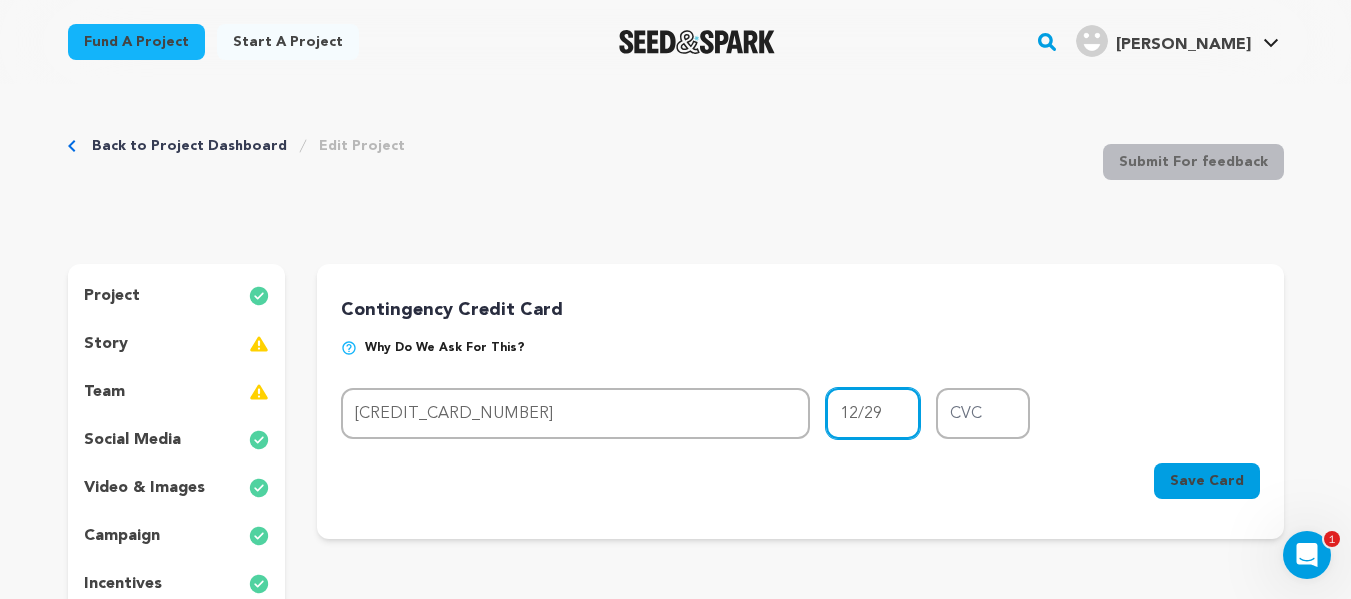 type on "12/29" 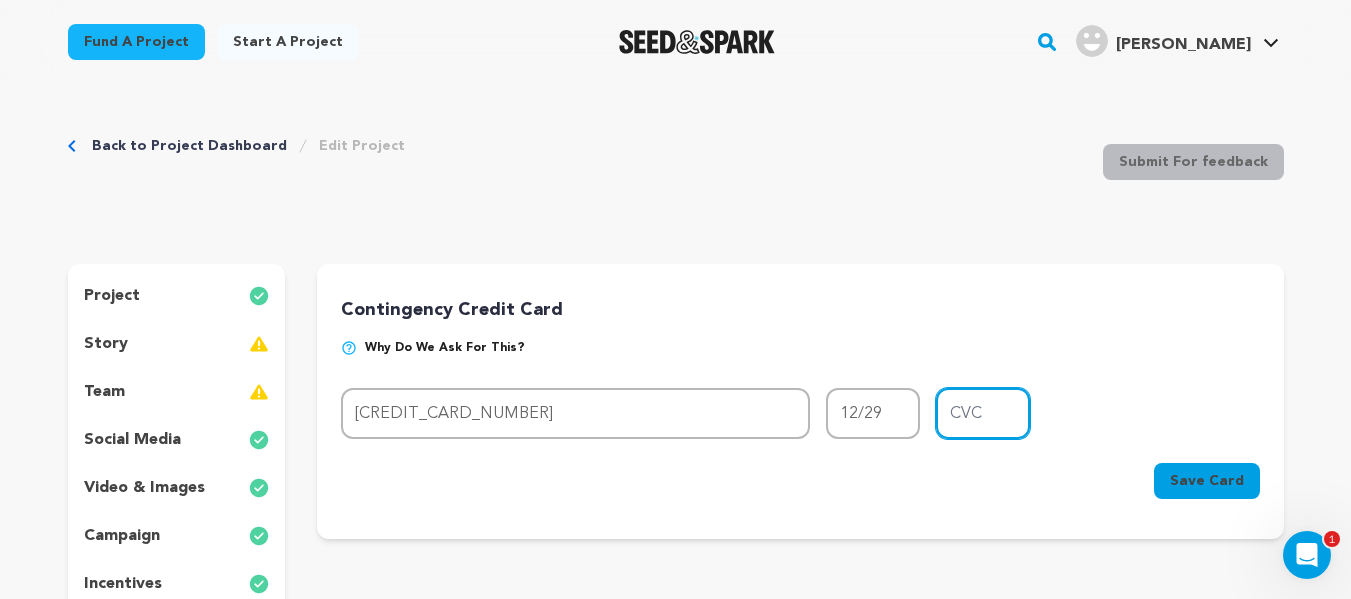 type on "-" 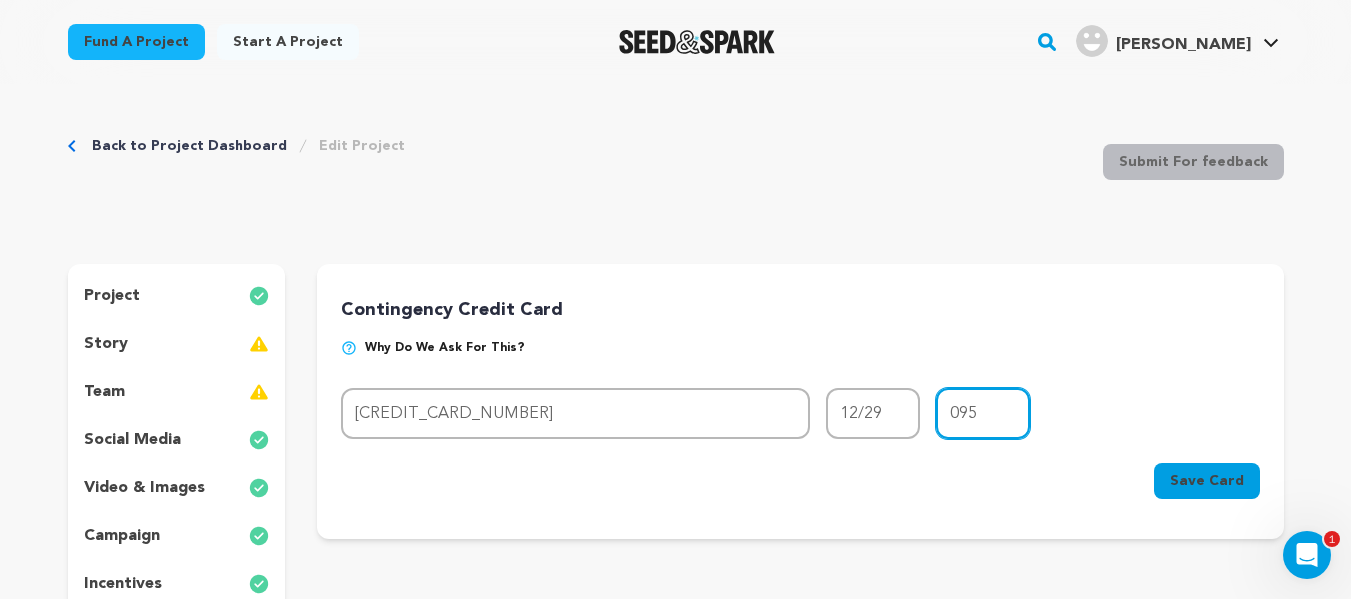 type on "095" 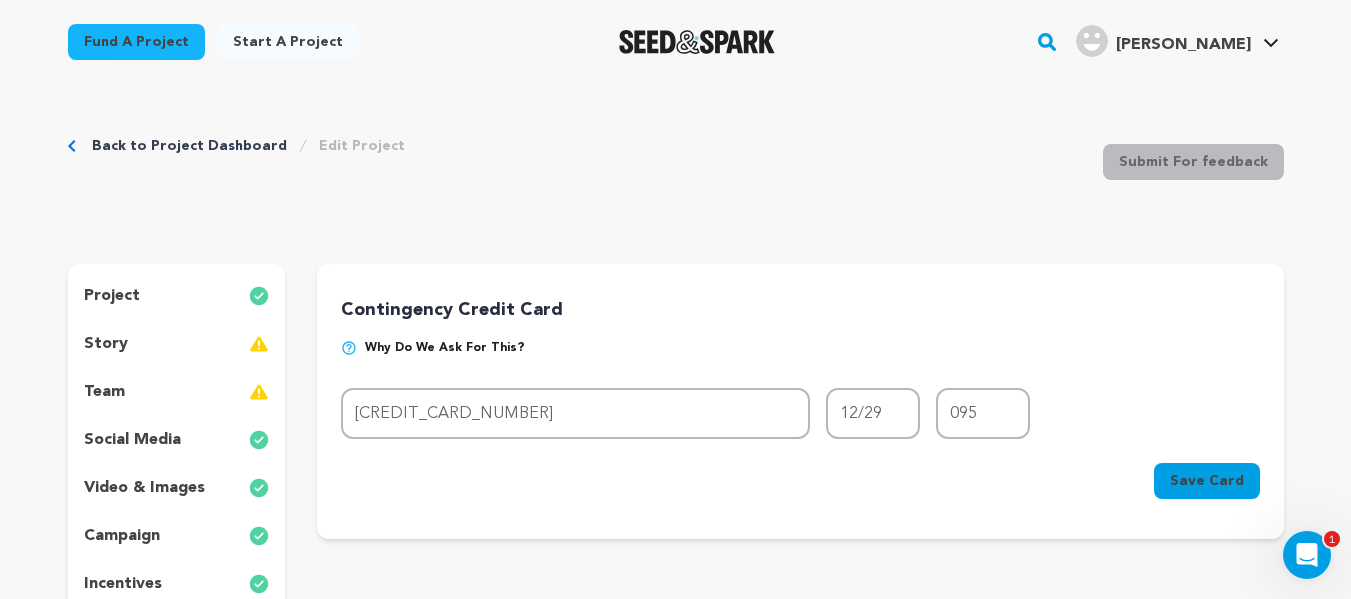 click on "Save Card" at bounding box center (1207, 481) 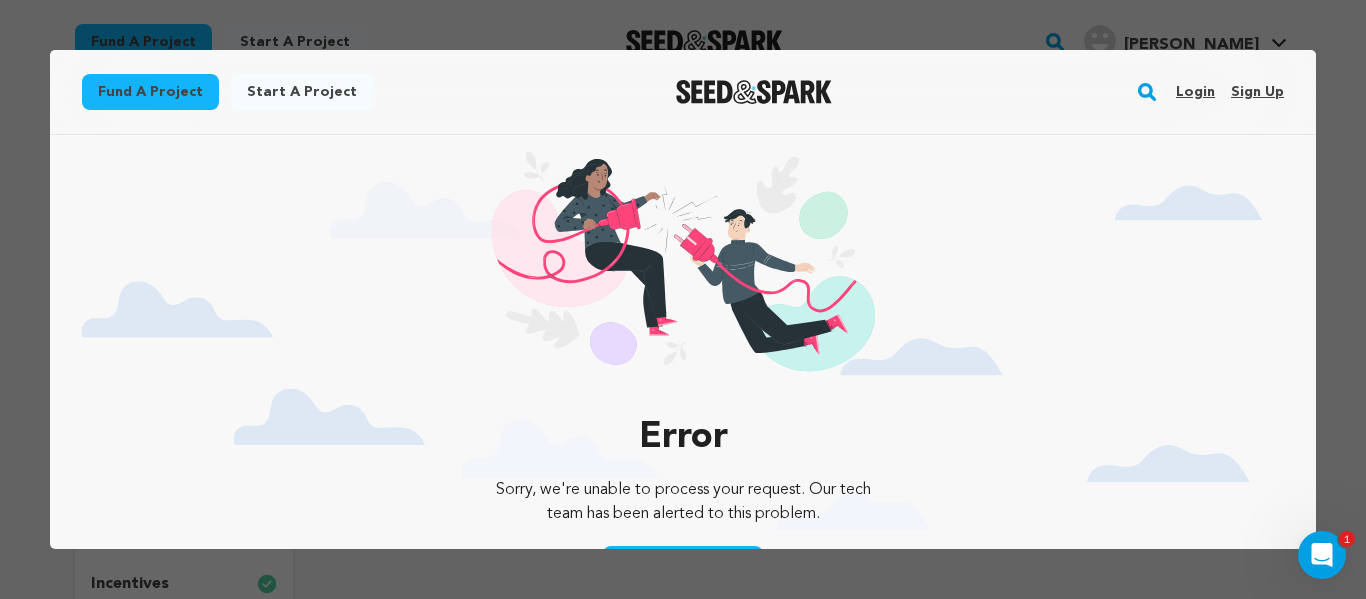 scroll, scrollTop: 0, scrollLeft: 0, axis: both 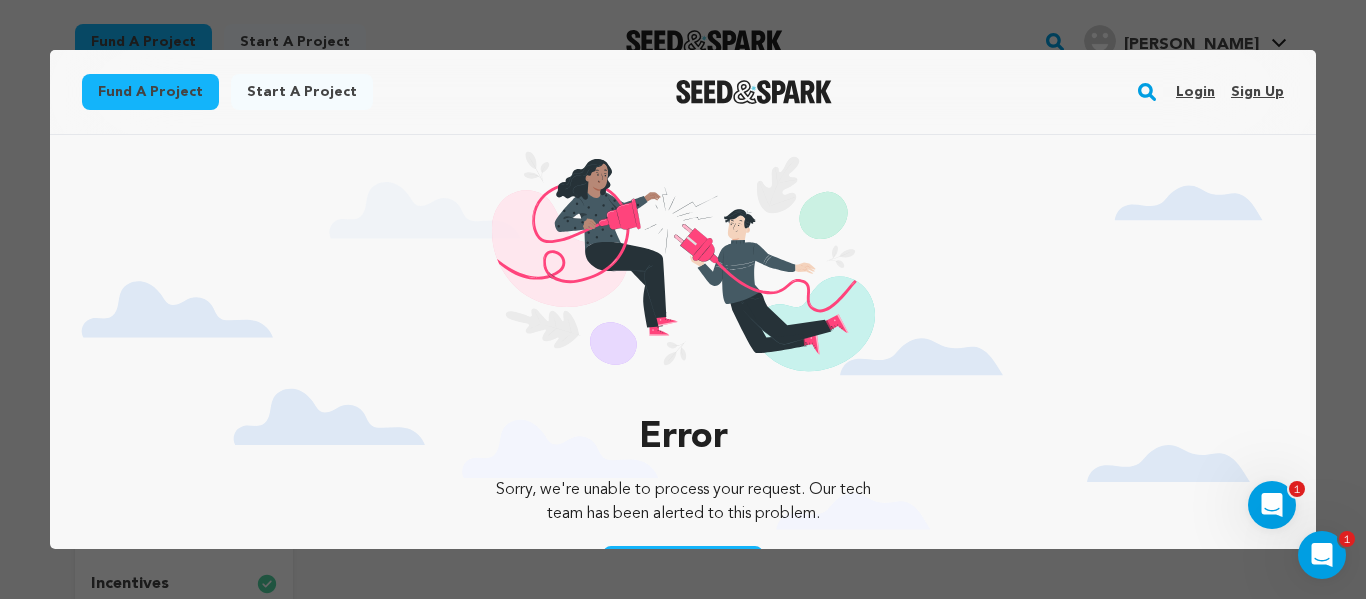 click on "Login" at bounding box center [1195, 92] 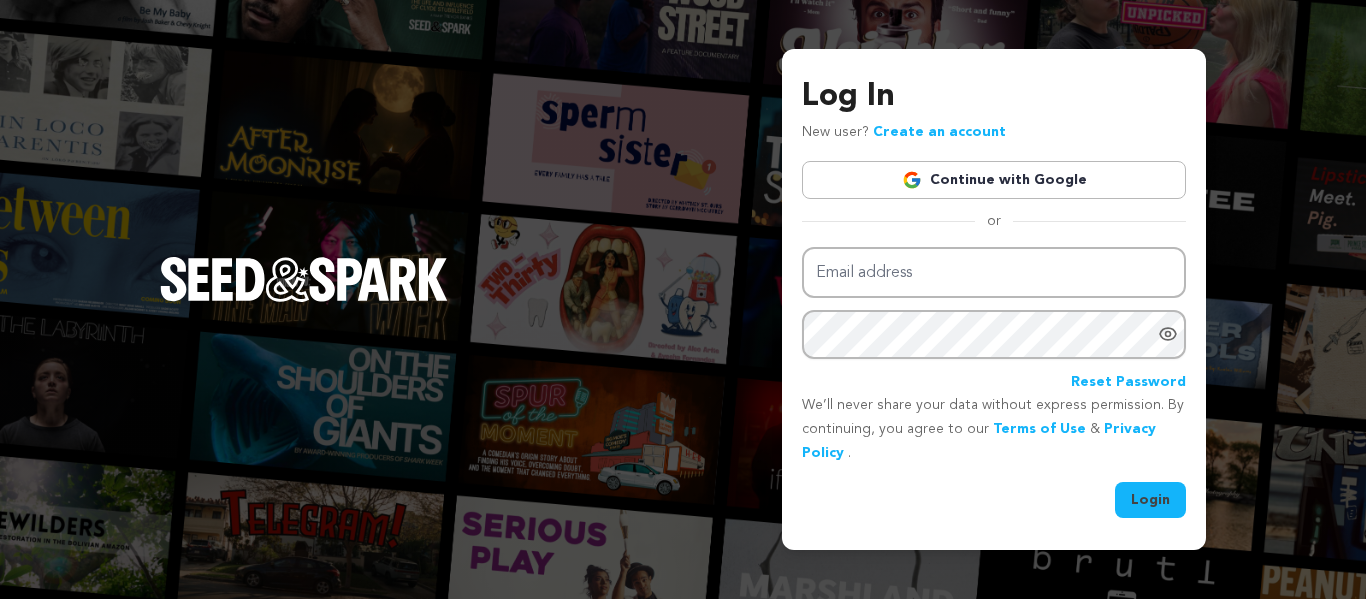 scroll, scrollTop: 0, scrollLeft: 0, axis: both 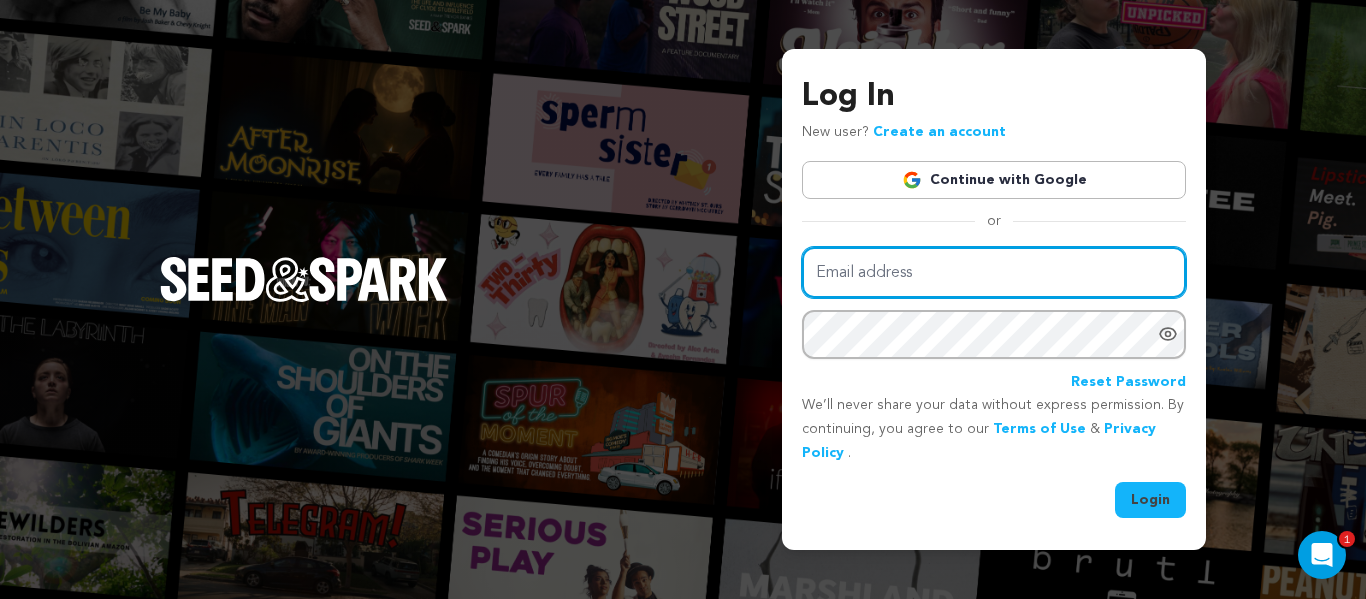 click on "Email address" at bounding box center (994, 272) 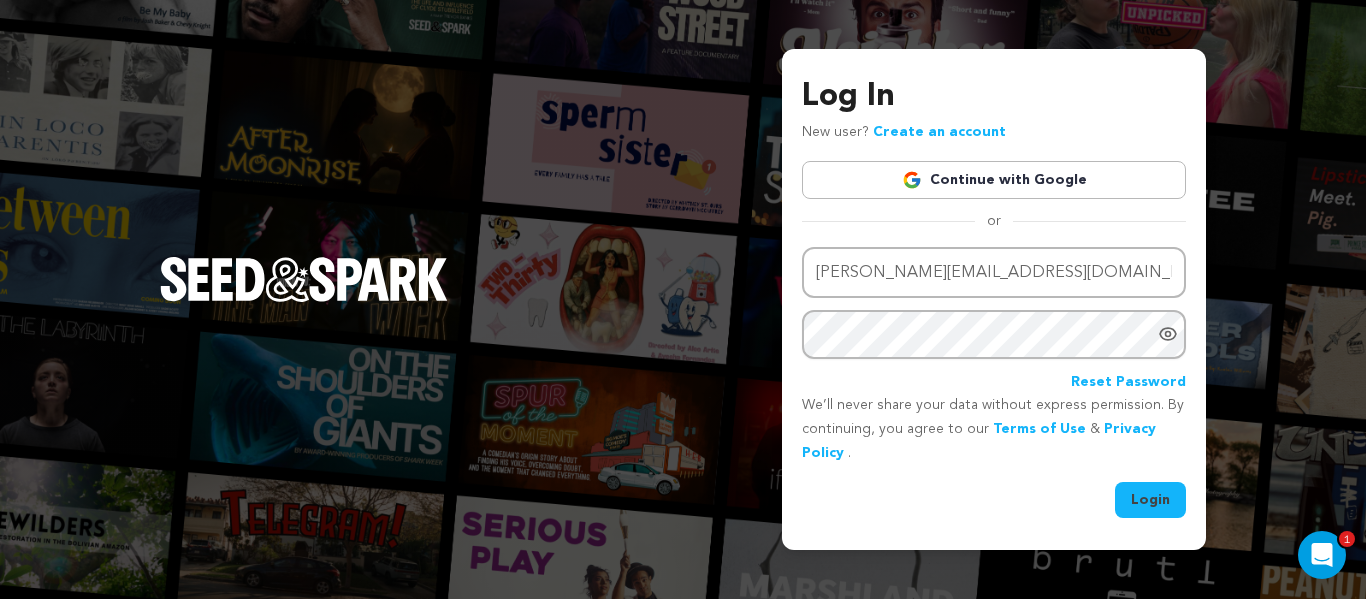 click on "Login" at bounding box center [1150, 500] 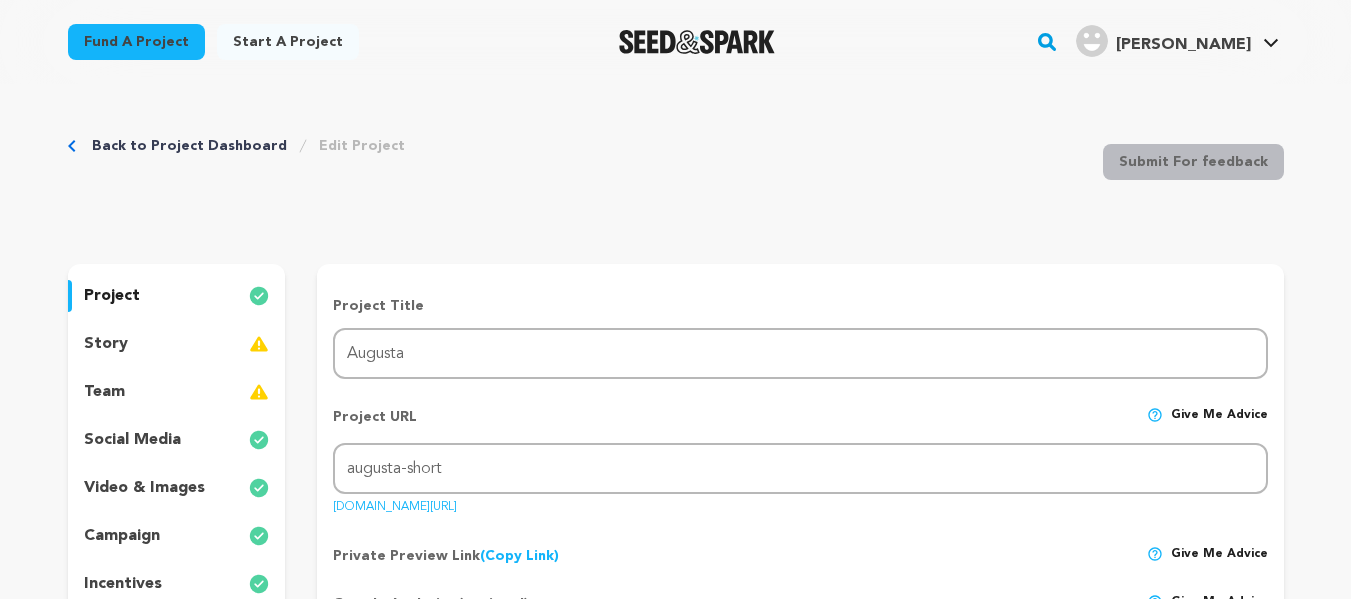 scroll, scrollTop: 0, scrollLeft: 0, axis: both 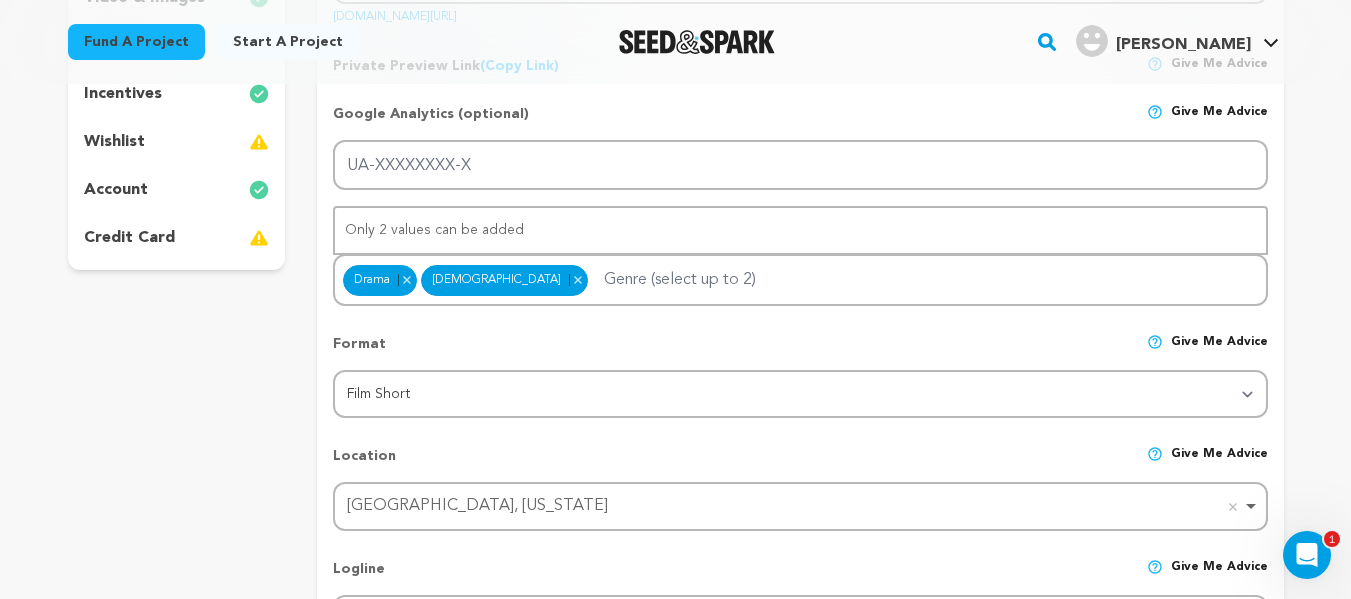 click on "credit card" at bounding box center [177, 238] 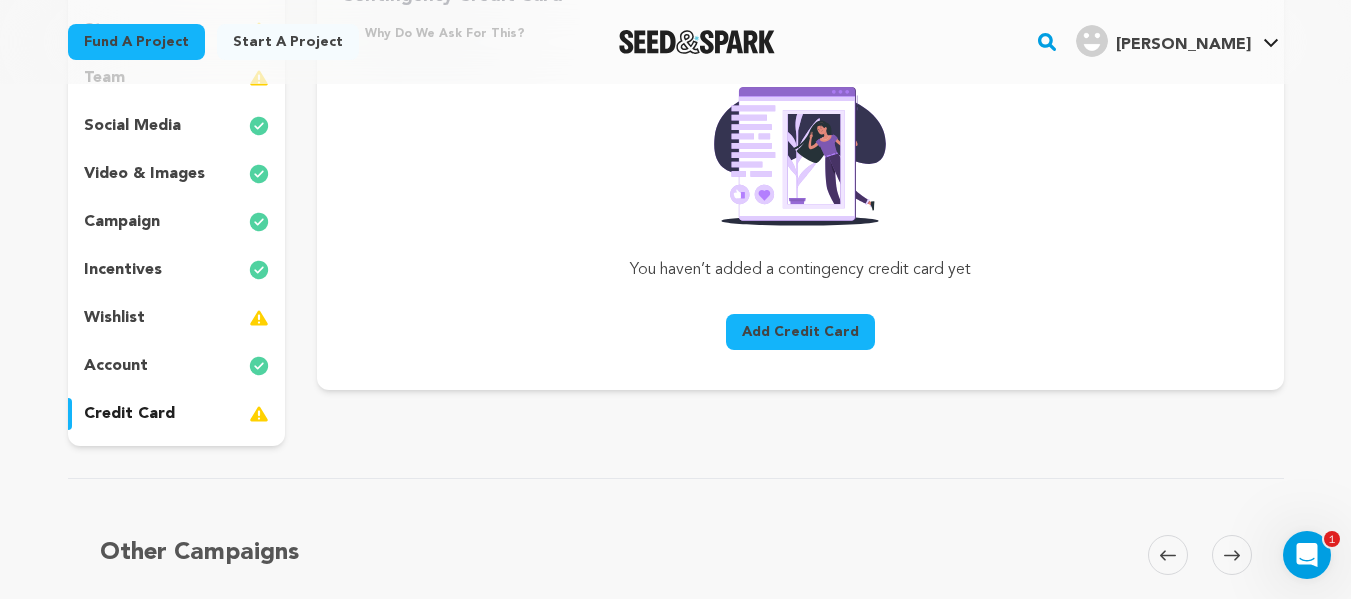 scroll, scrollTop: 286, scrollLeft: 0, axis: vertical 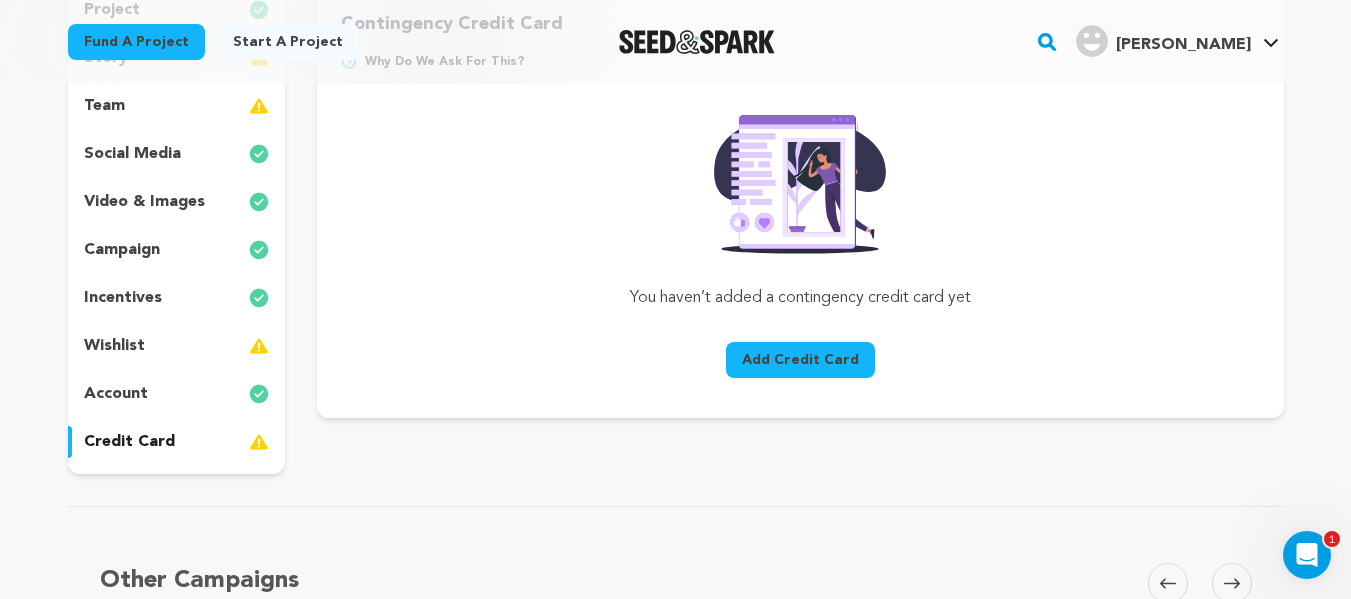 click on "Add Credit Card" at bounding box center [800, 360] 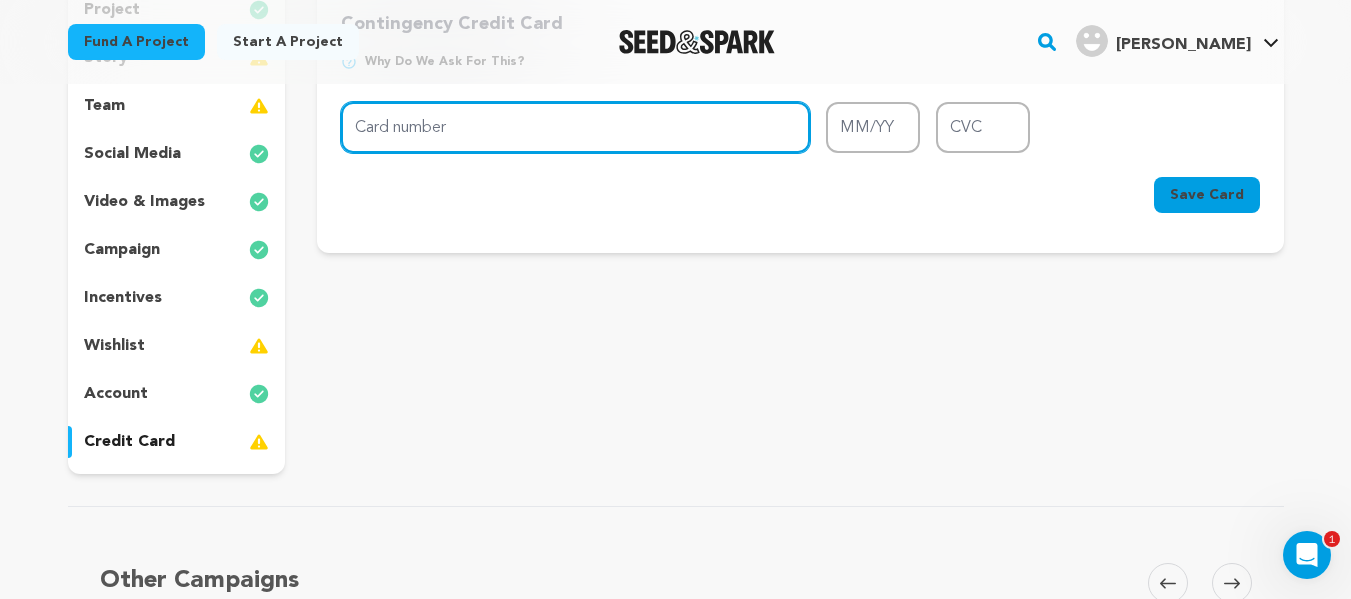 click on "Card number" at bounding box center [575, 127] 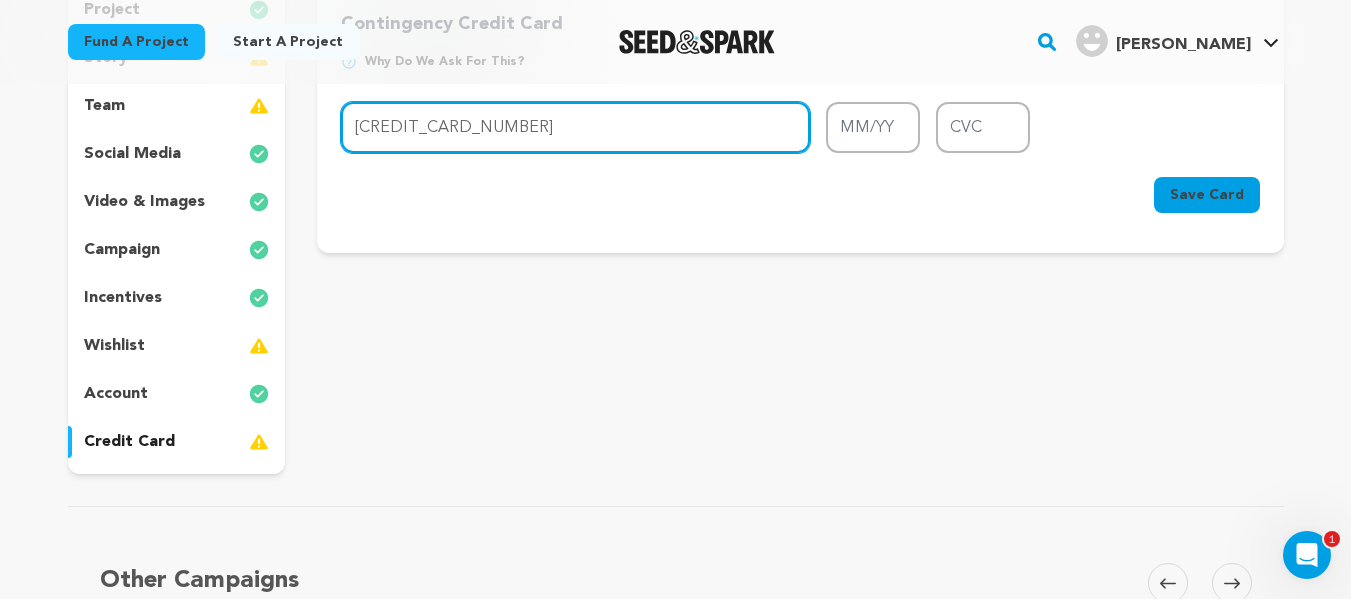 type on "4037 6619 5320 8814" 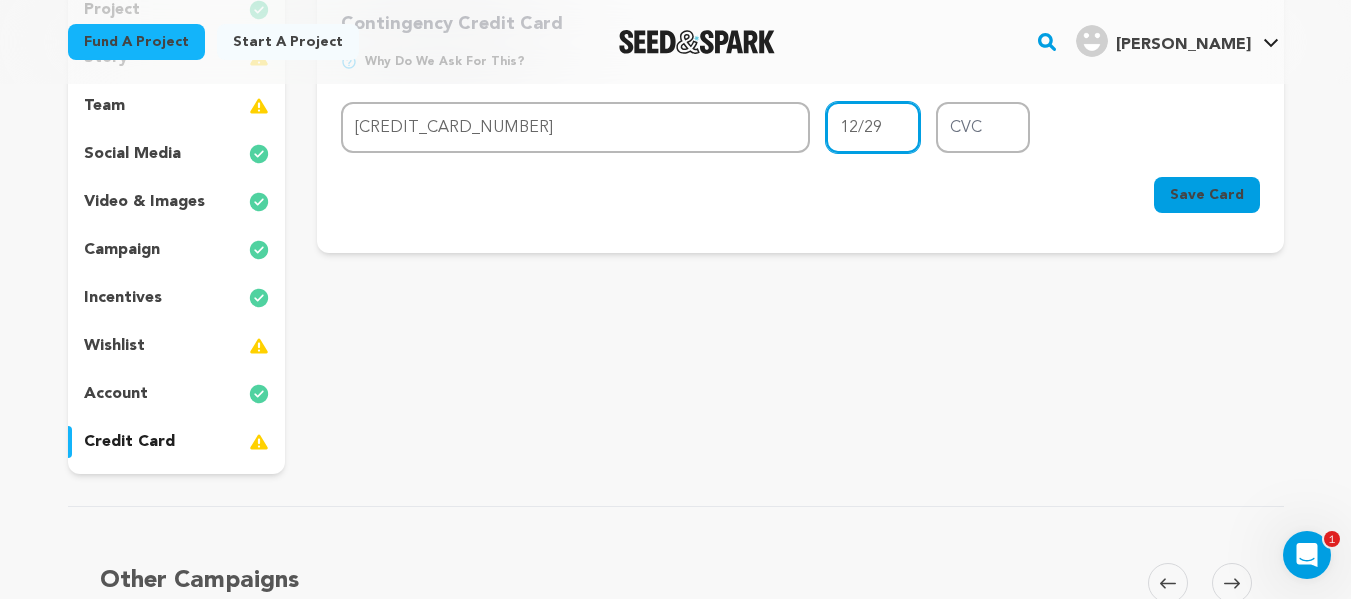 type on "12/29" 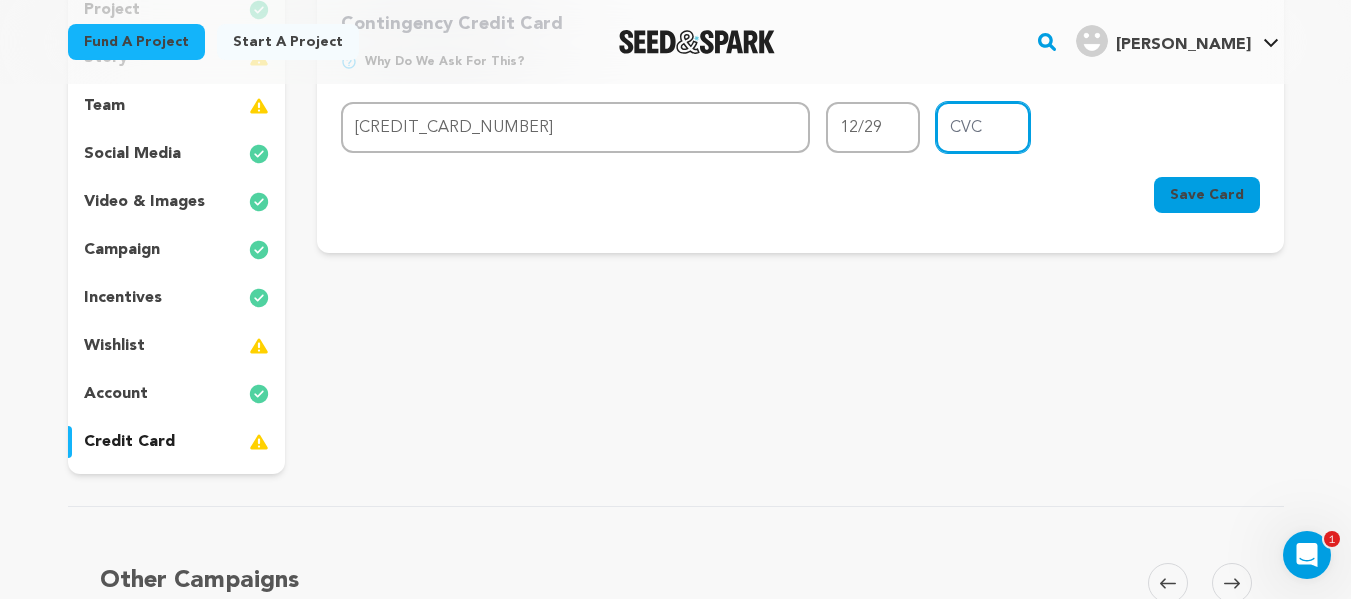 click on "CVC" at bounding box center (983, 127) 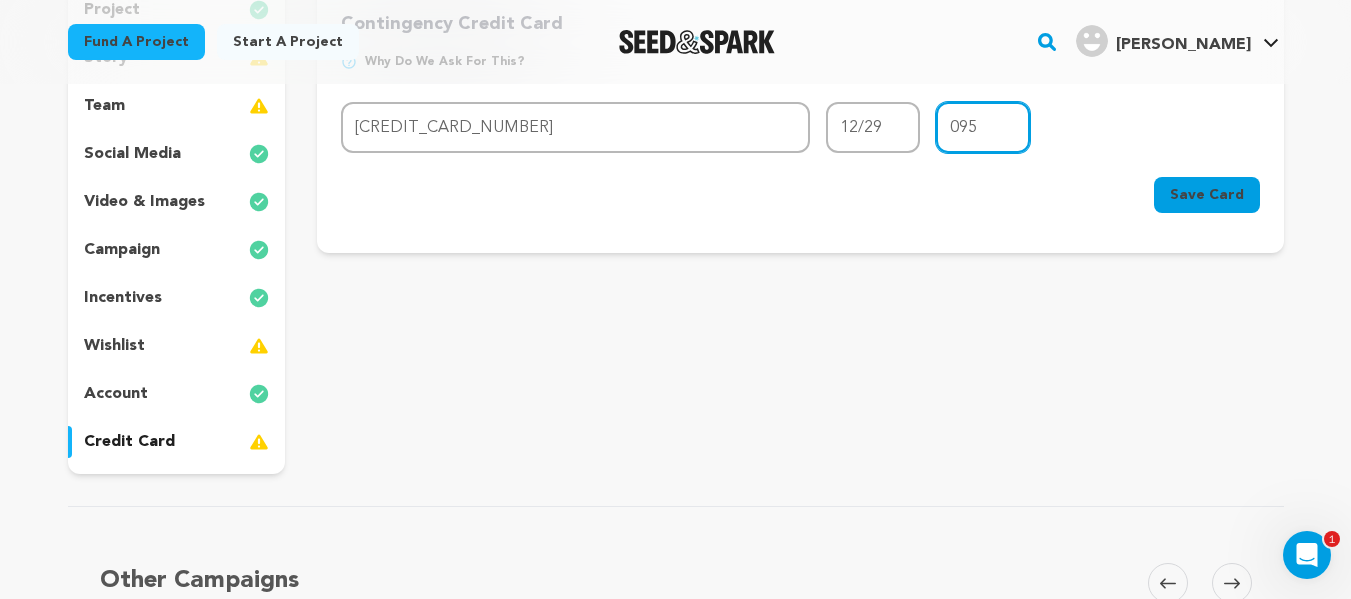type on "095" 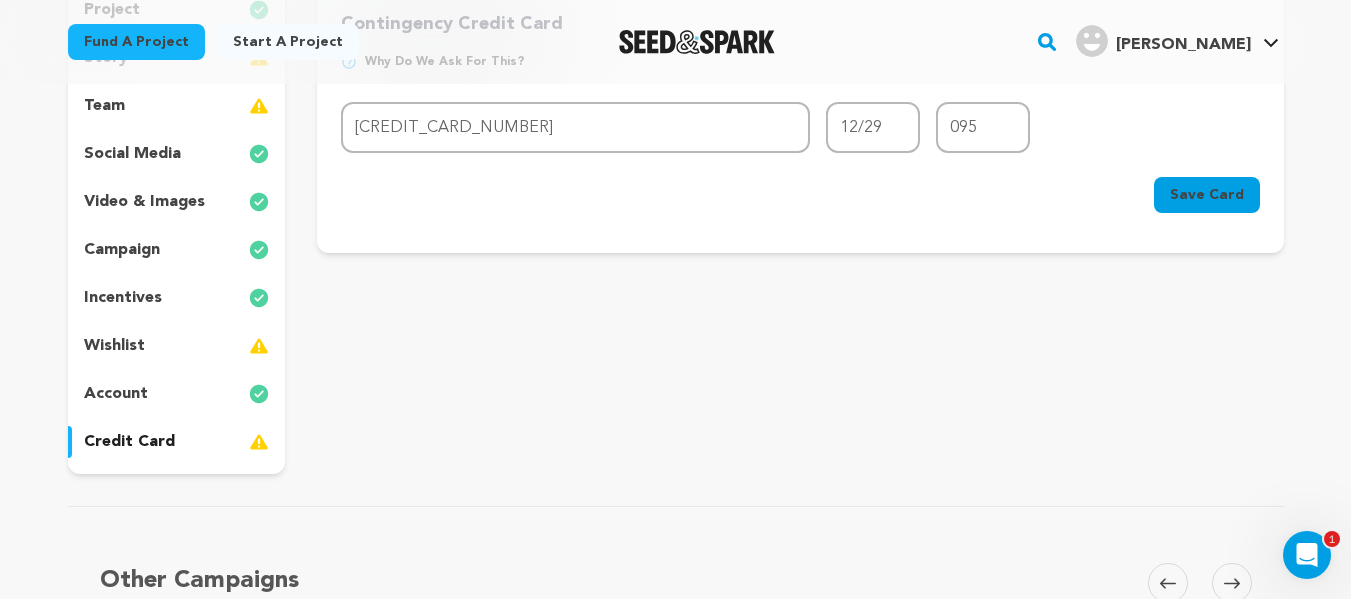 click on "Save Card" at bounding box center (1207, 195) 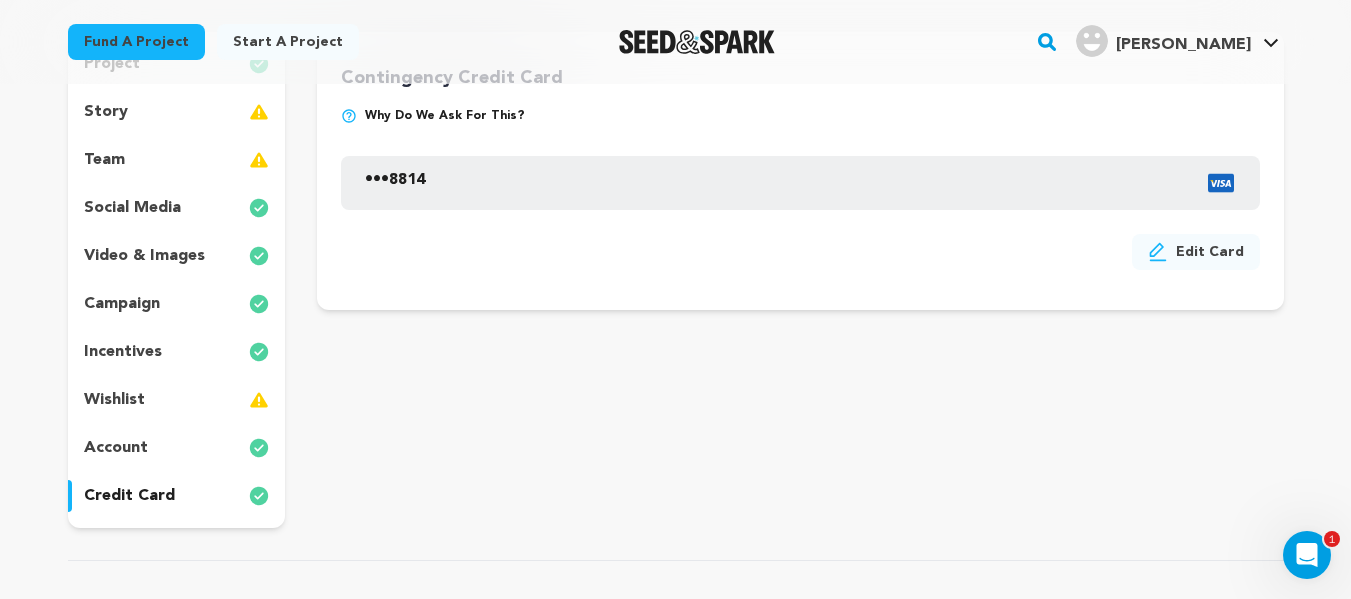 scroll, scrollTop: 233, scrollLeft: 0, axis: vertical 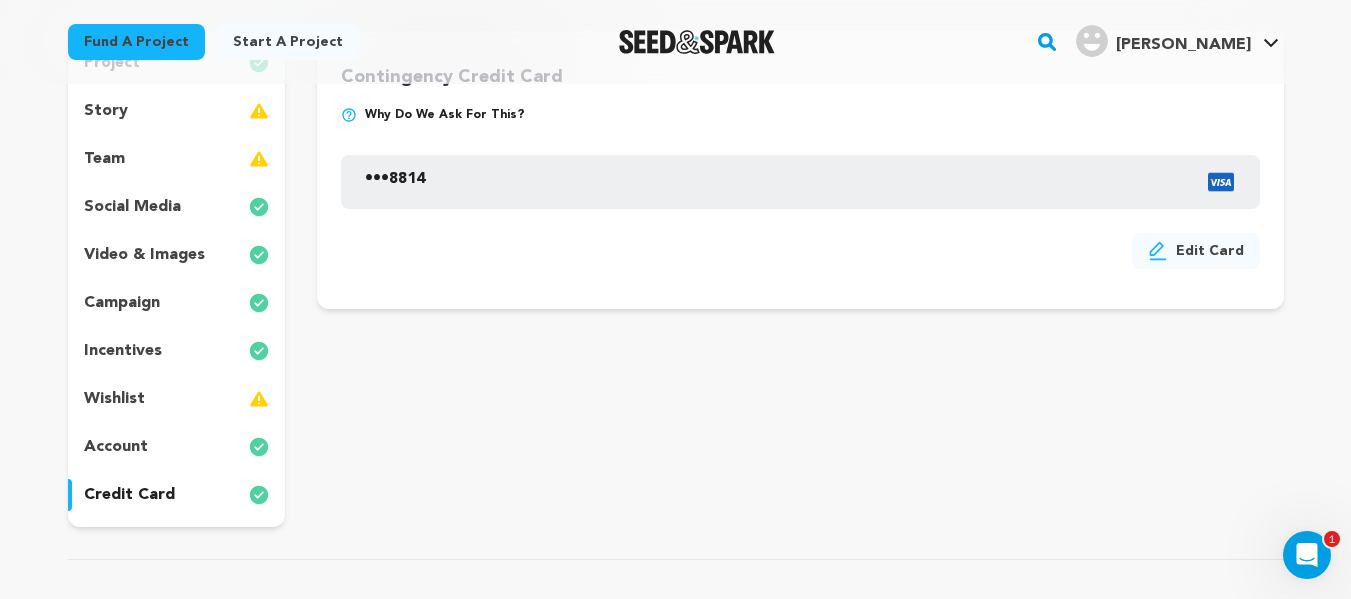 click on "wishlist" at bounding box center (177, 399) 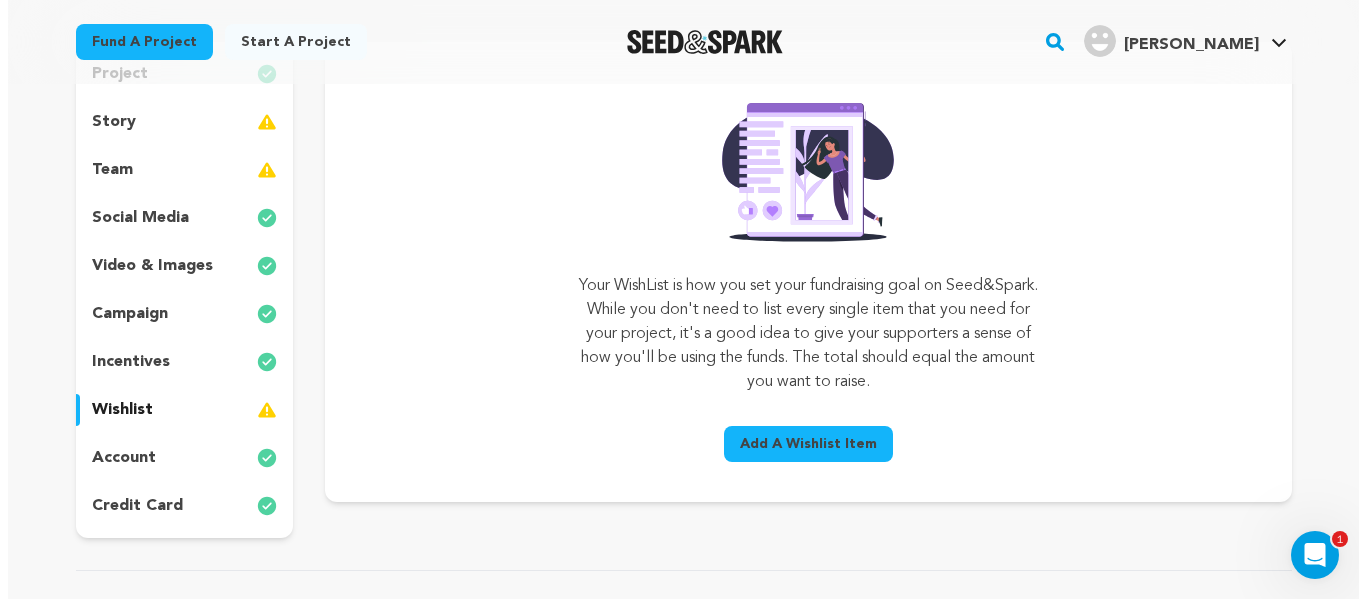 scroll, scrollTop: 223, scrollLeft: 0, axis: vertical 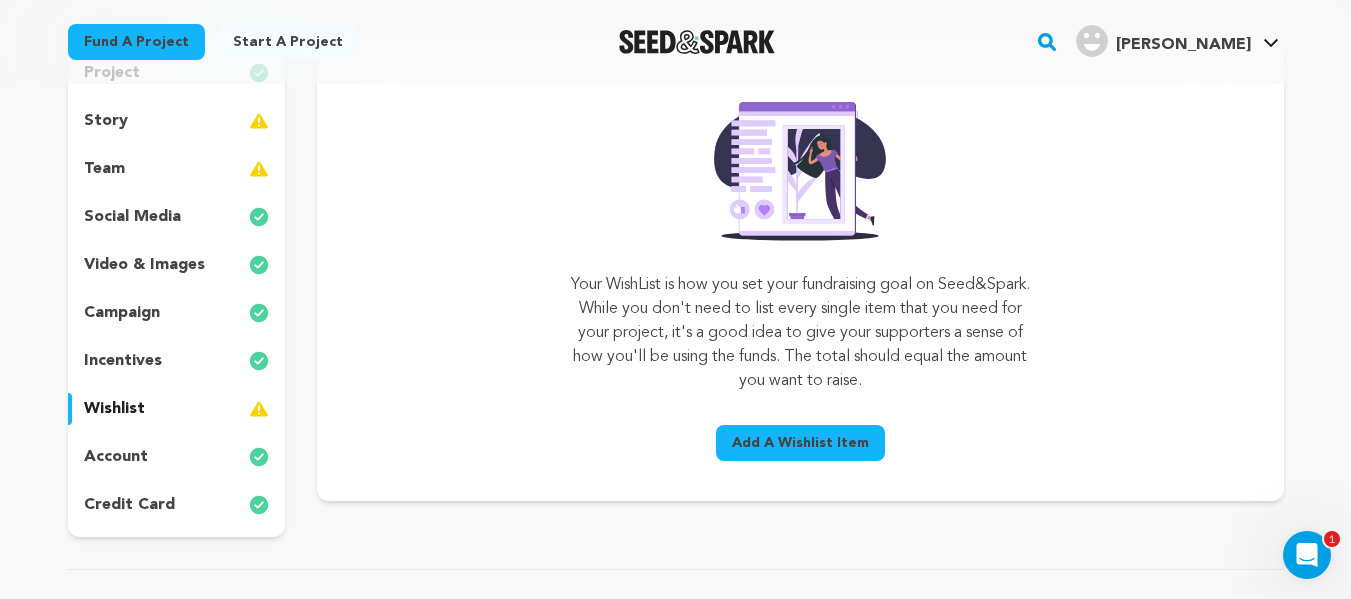 click on "Add A Wishlist Item" at bounding box center (800, 443) 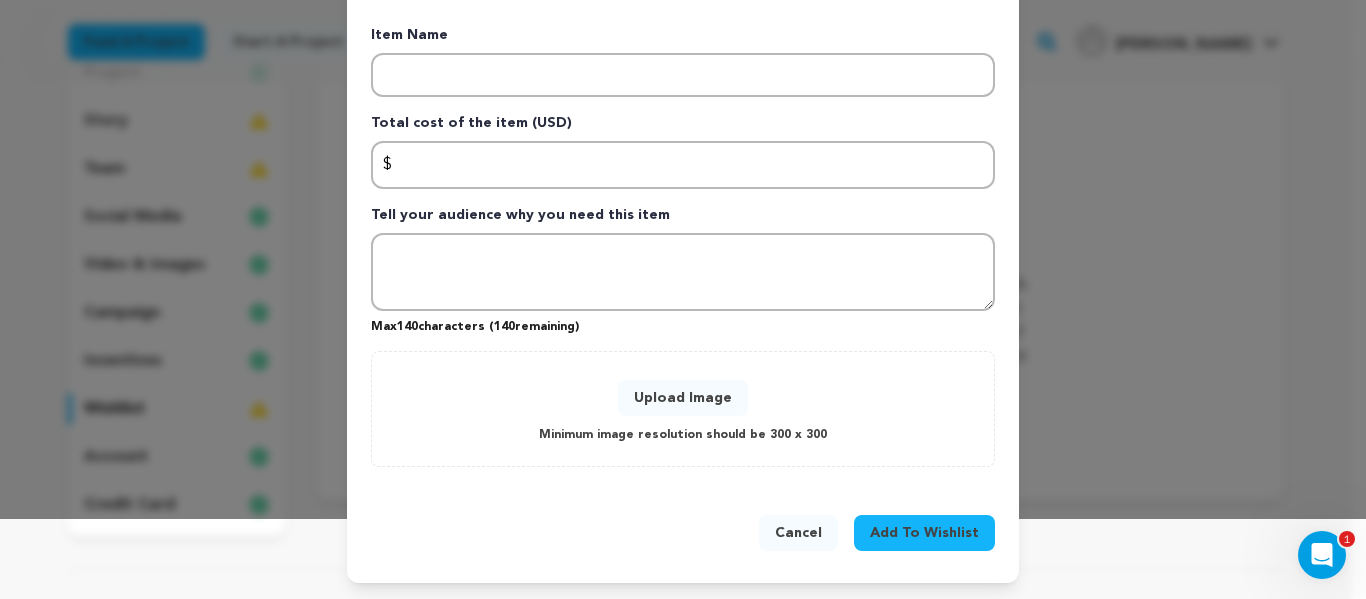 scroll, scrollTop: 0, scrollLeft: 0, axis: both 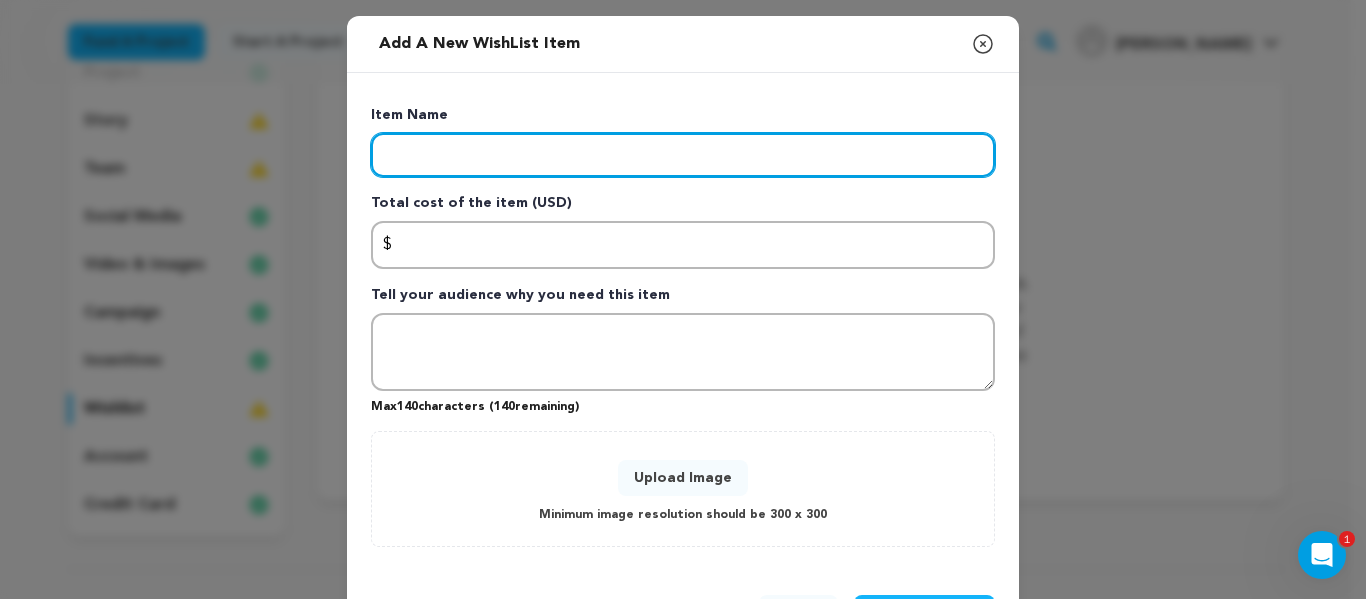 click at bounding box center (683, 155) 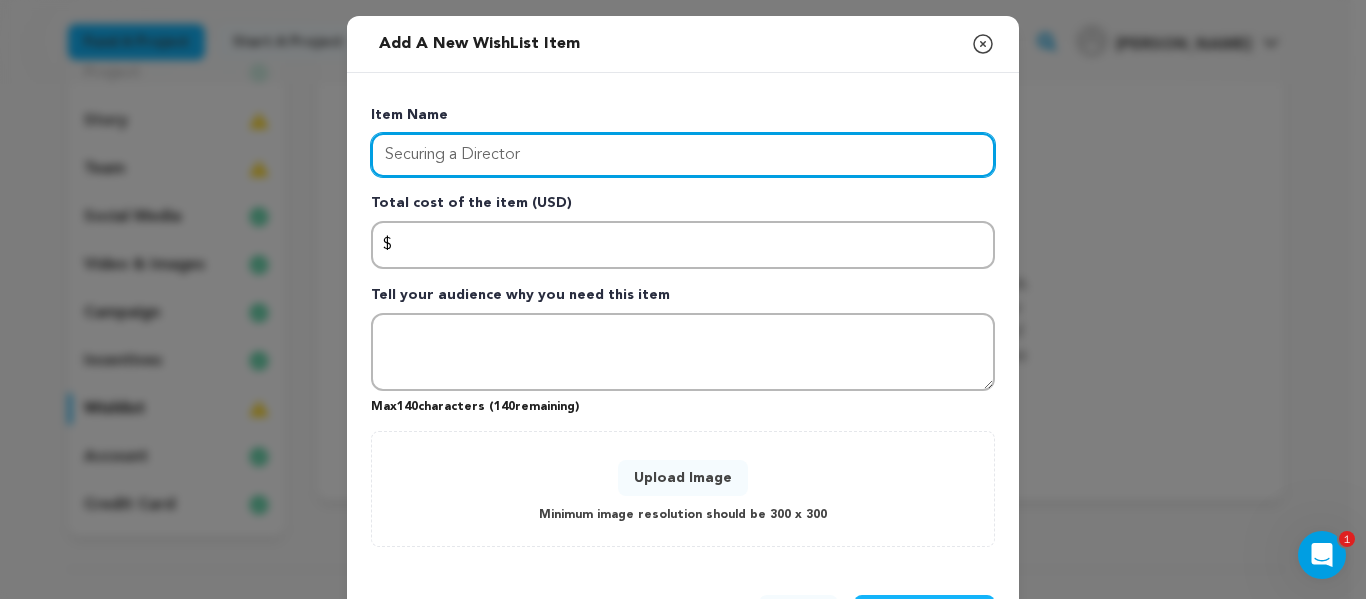 type on "Securing a Director" 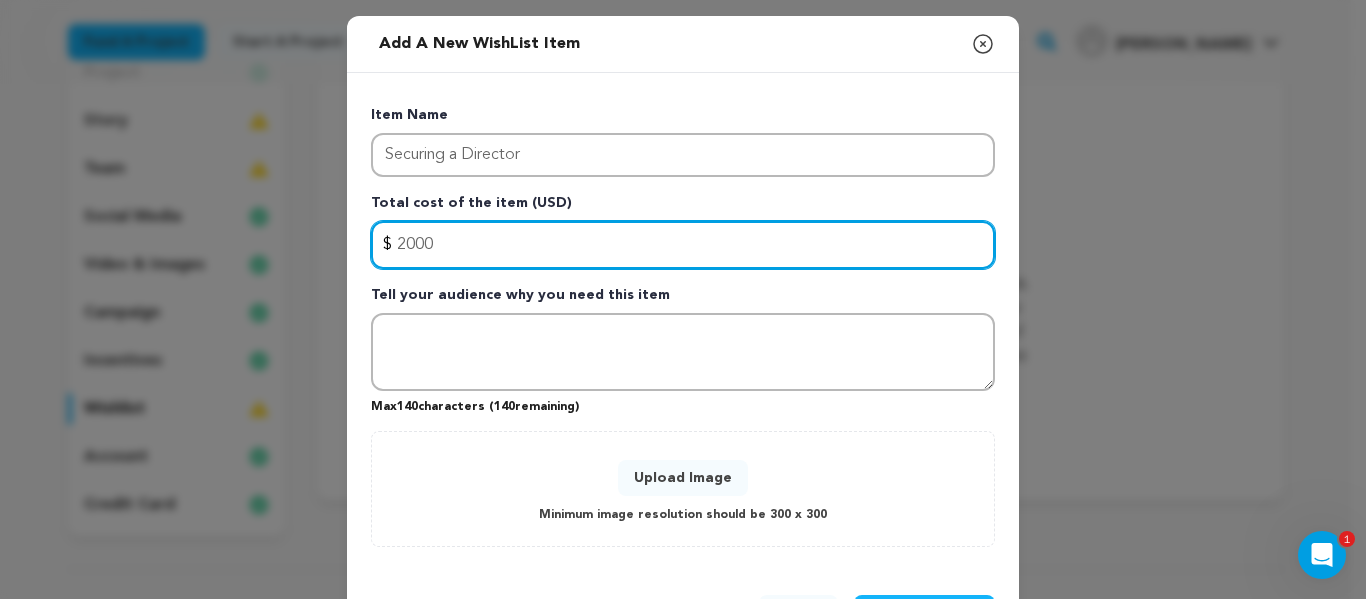 type on "2000" 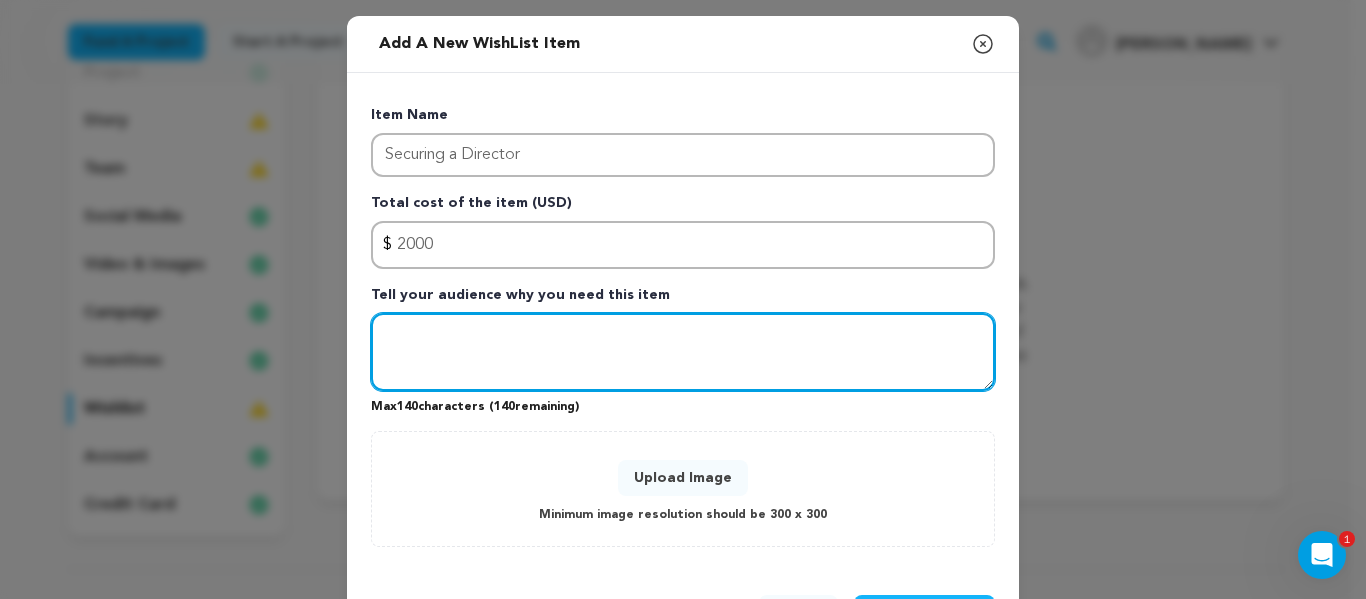 click at bounding box center (683, 352) 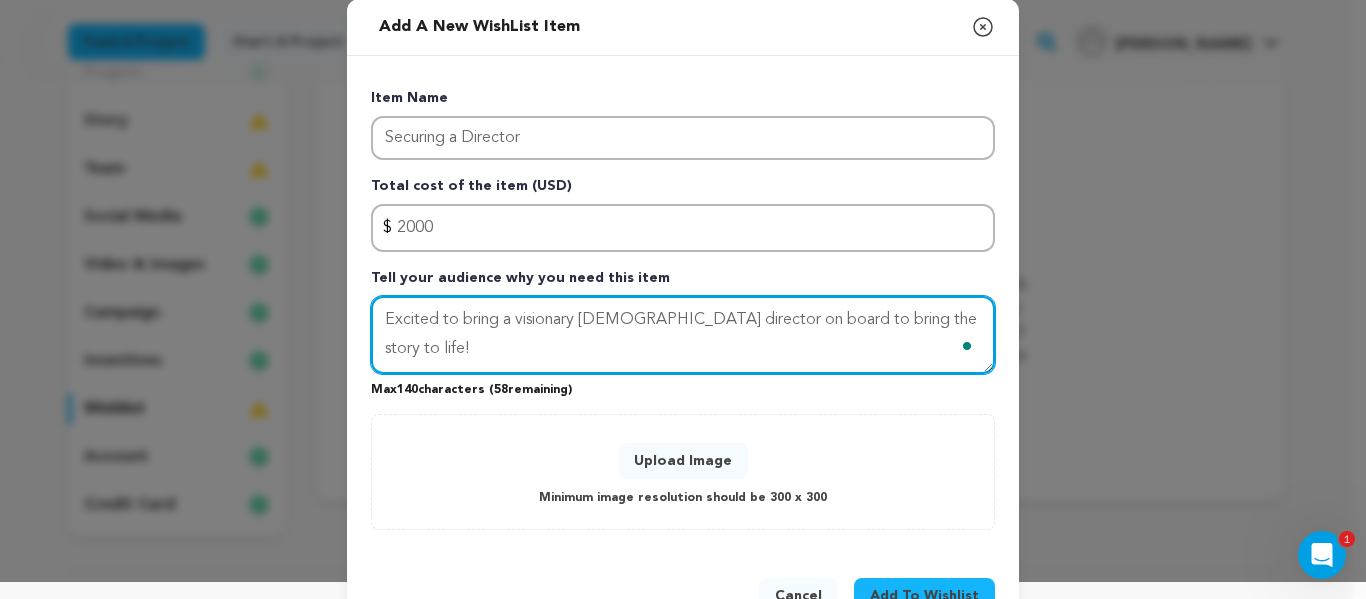 scroll, scrollTop: 0, scrollLeft: 0, axis: both 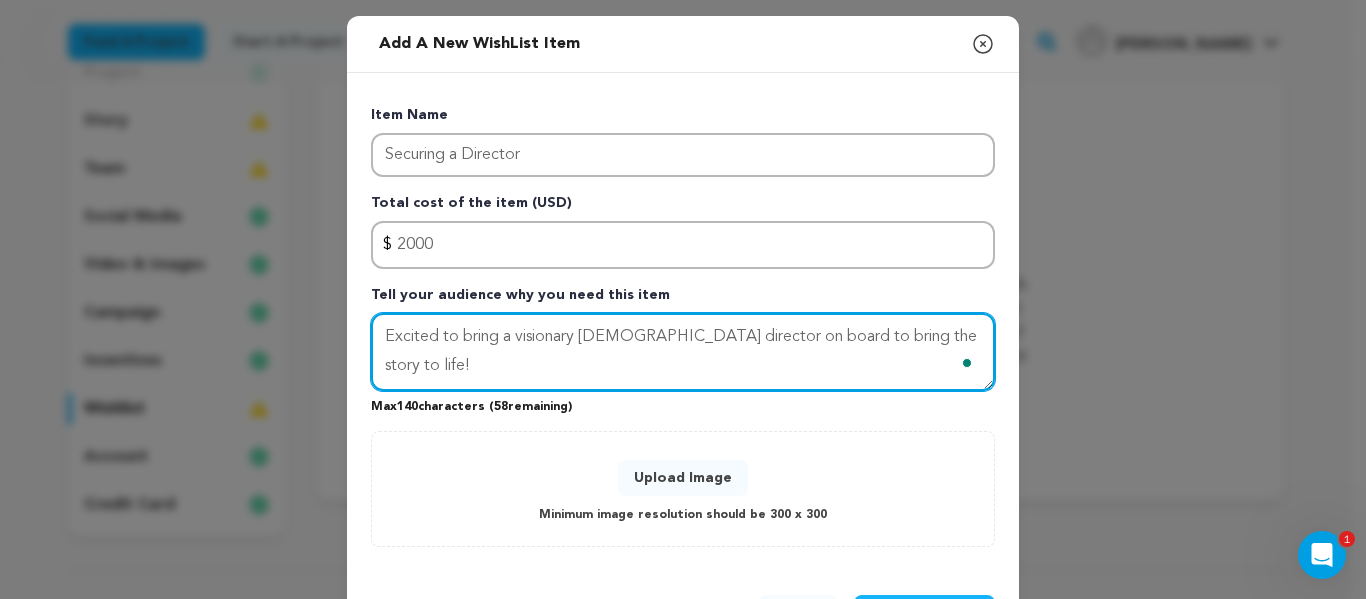 type on "Excited to bring a visionary LGBTQ+ director on board to bring the story to life!" 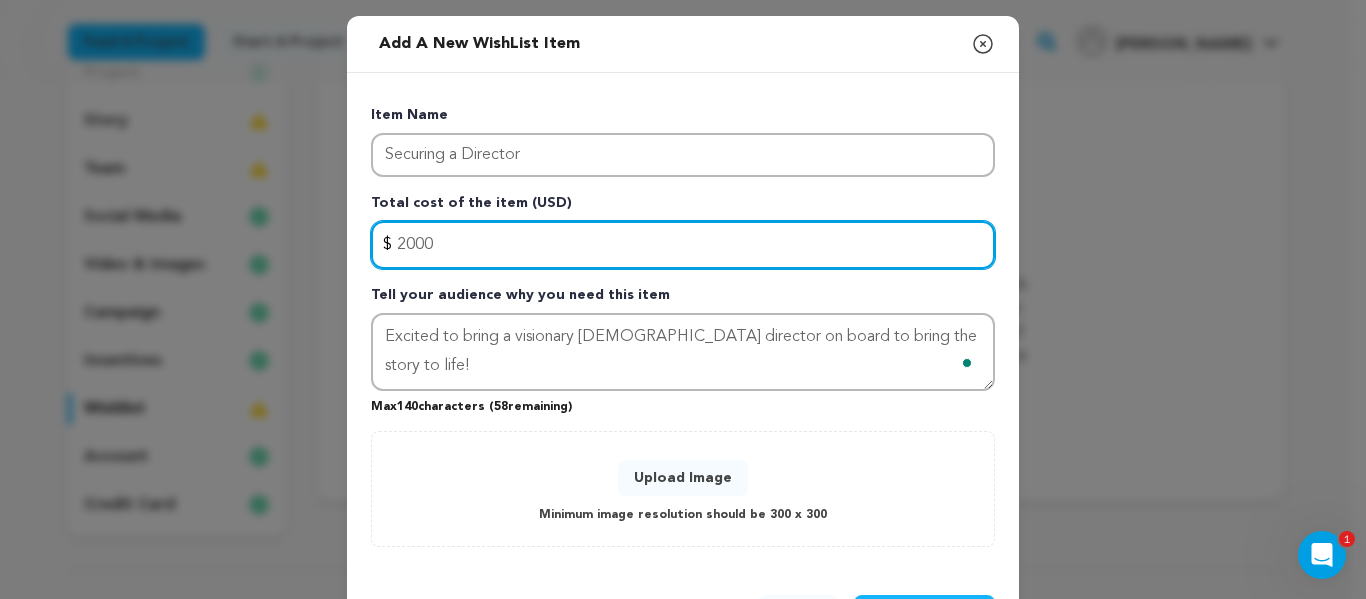 drag, startPoint x: 470, startPoint y: 245, endPoint x: 391, endPoint y: 255, distance: 79.630394 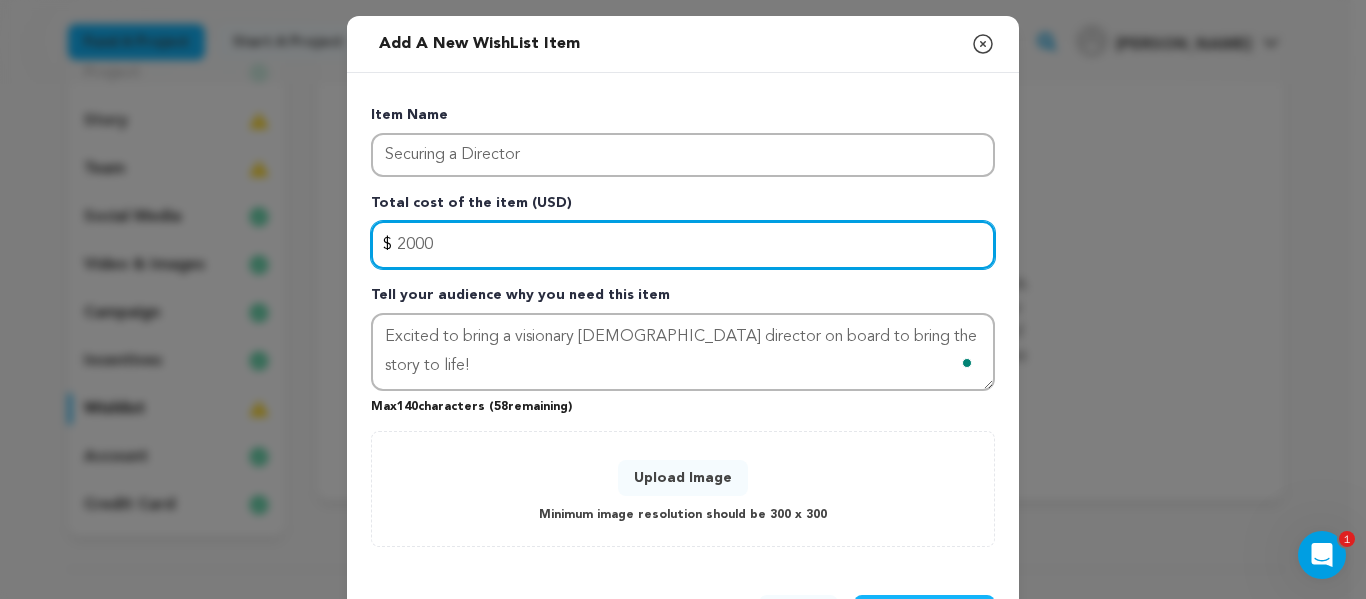 click on "2000" at bounding box center (683, 245) 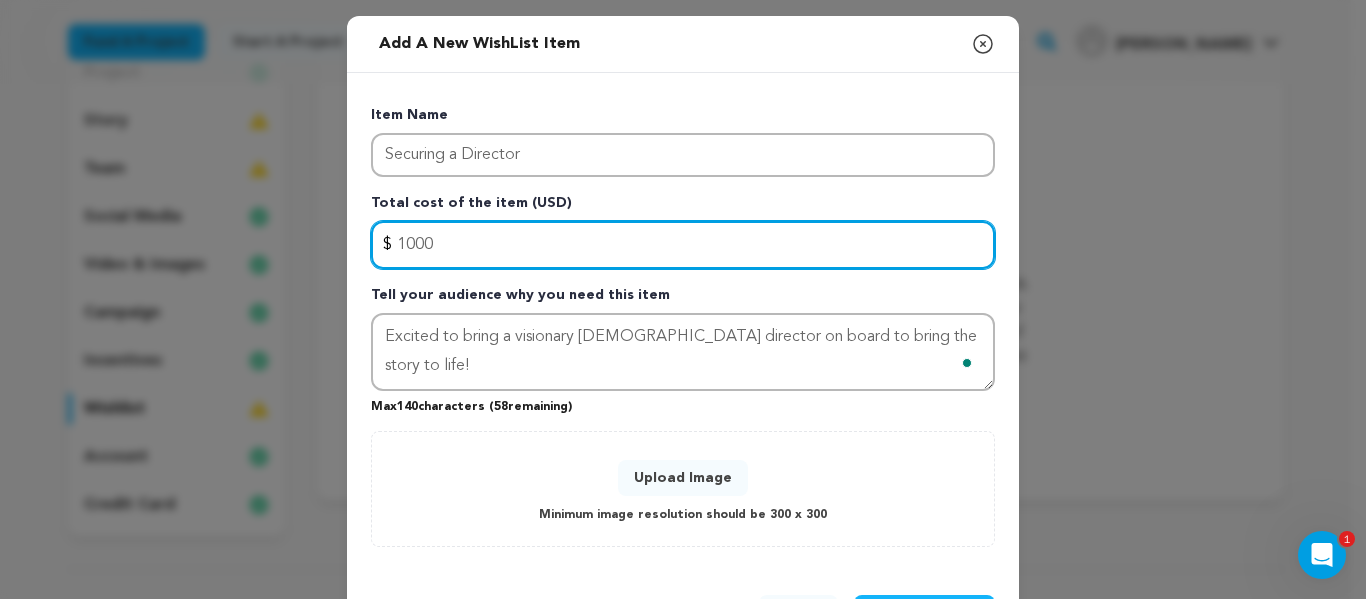 type on "1000" 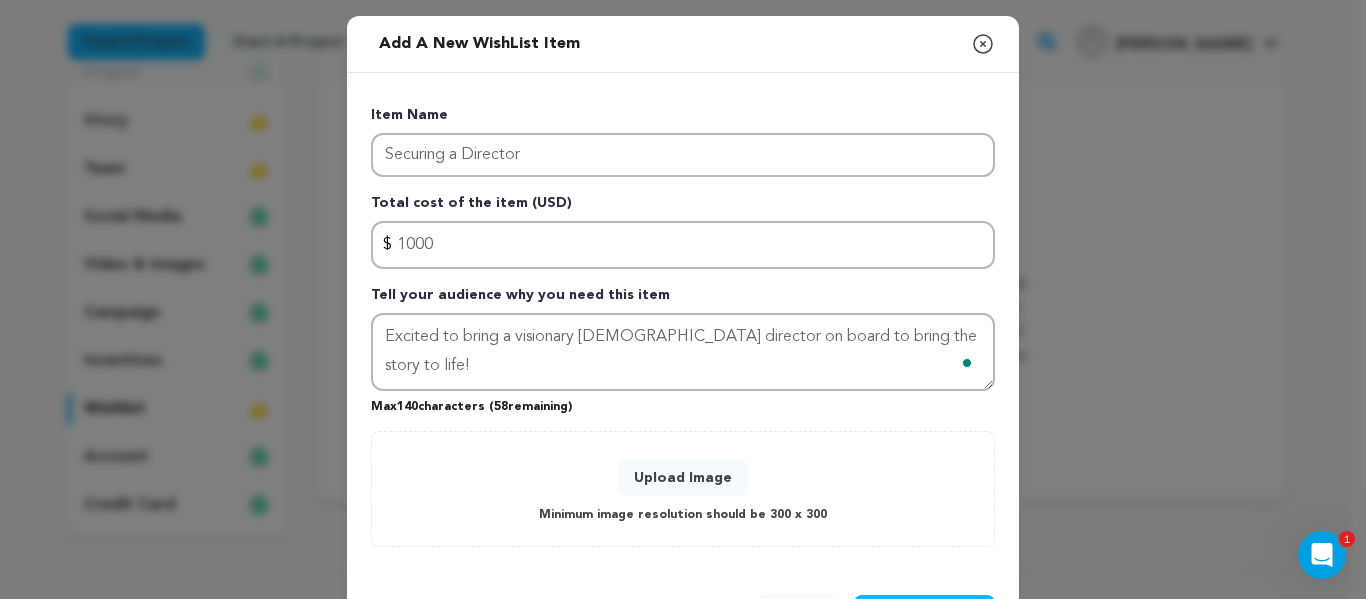 click on "Item Name
Securing a Director
Total cost of the item (USD)
$
Amount
1000
Tell your audience why you need this item
Excited to bring a visionary LGBTQ+ director on board to bring the story to life!
Max  140  characters
( 58  remaining)
0 %
0" at bounding box center [683, 326] 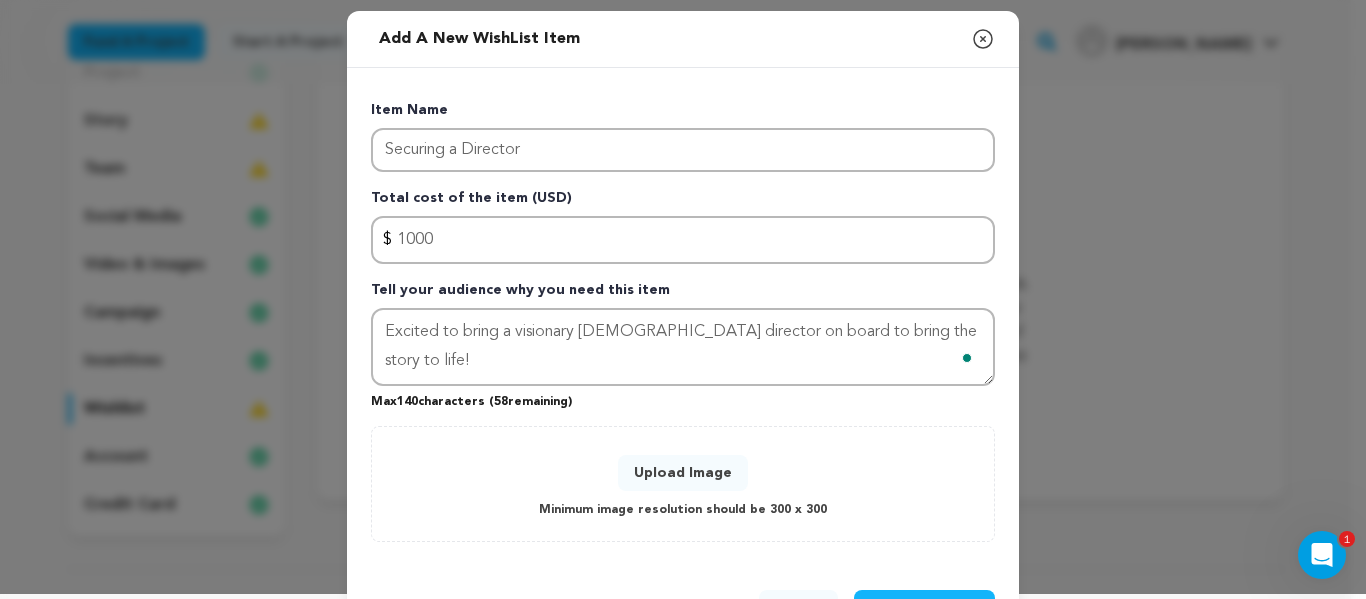 scroll, scrollTop: 80, scrollLeft: 0, axis: vertical 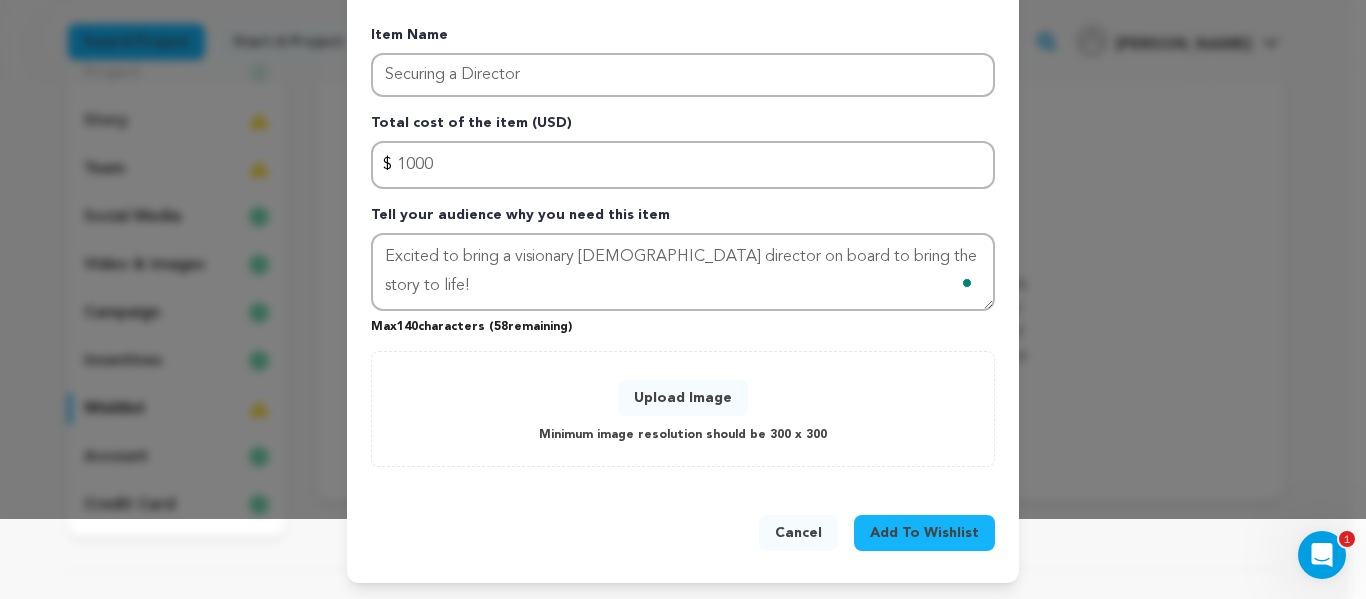 click on "Upload Image" at bounding box center [683, 398] 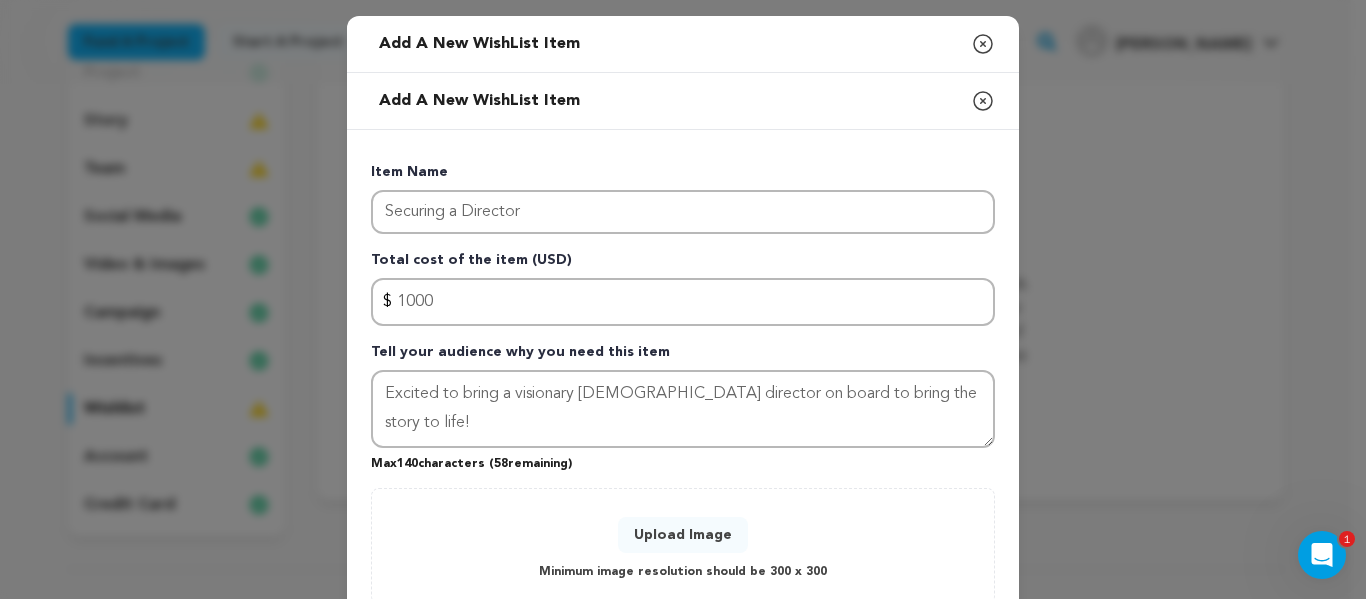 scroll, scrollTop: 137, scrollLeft: 0, axis: vertical 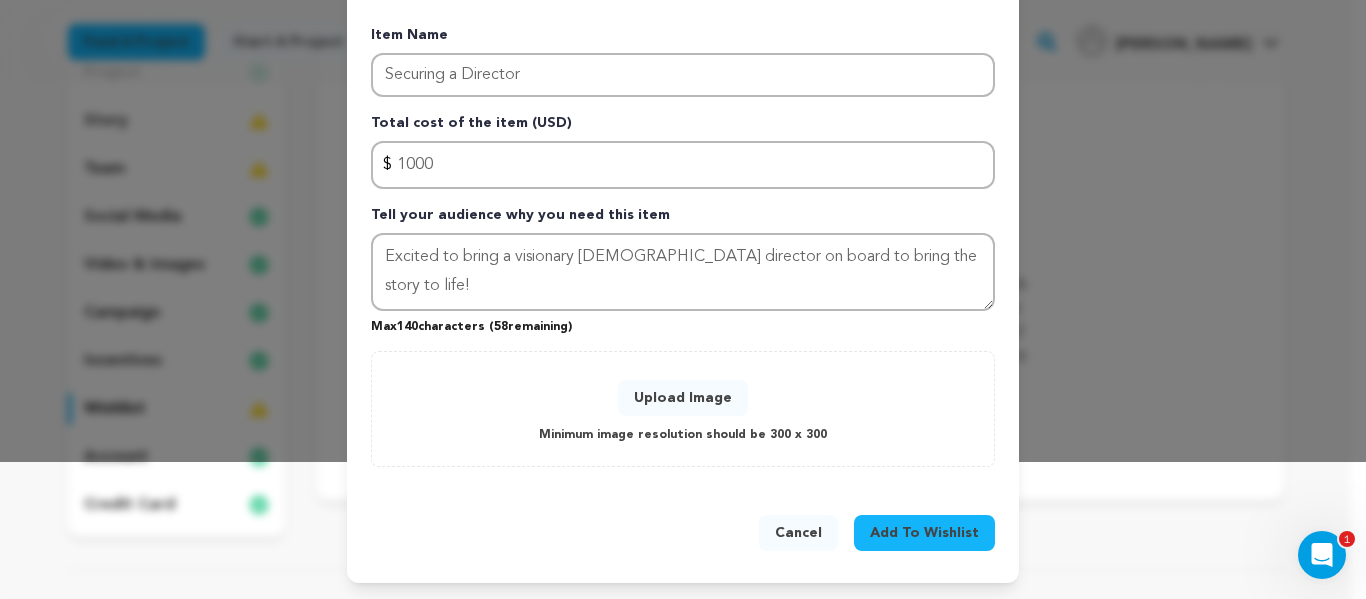 click on "Add To Wishlist" at bounding box center (924, 533) 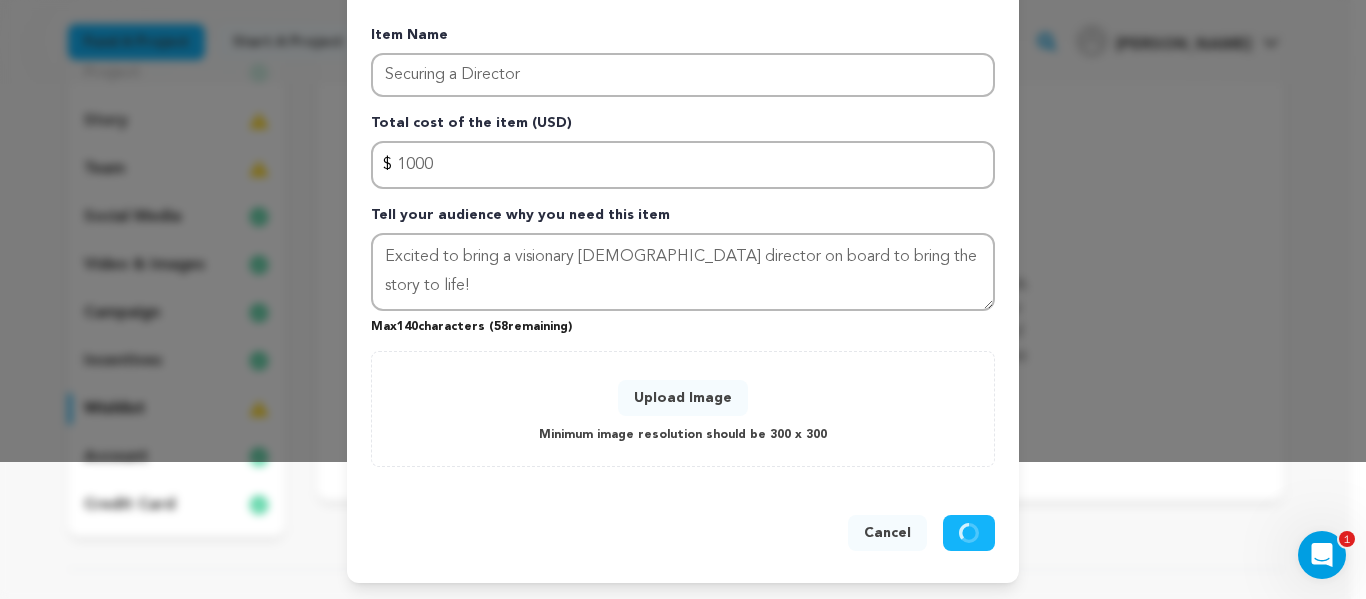 type 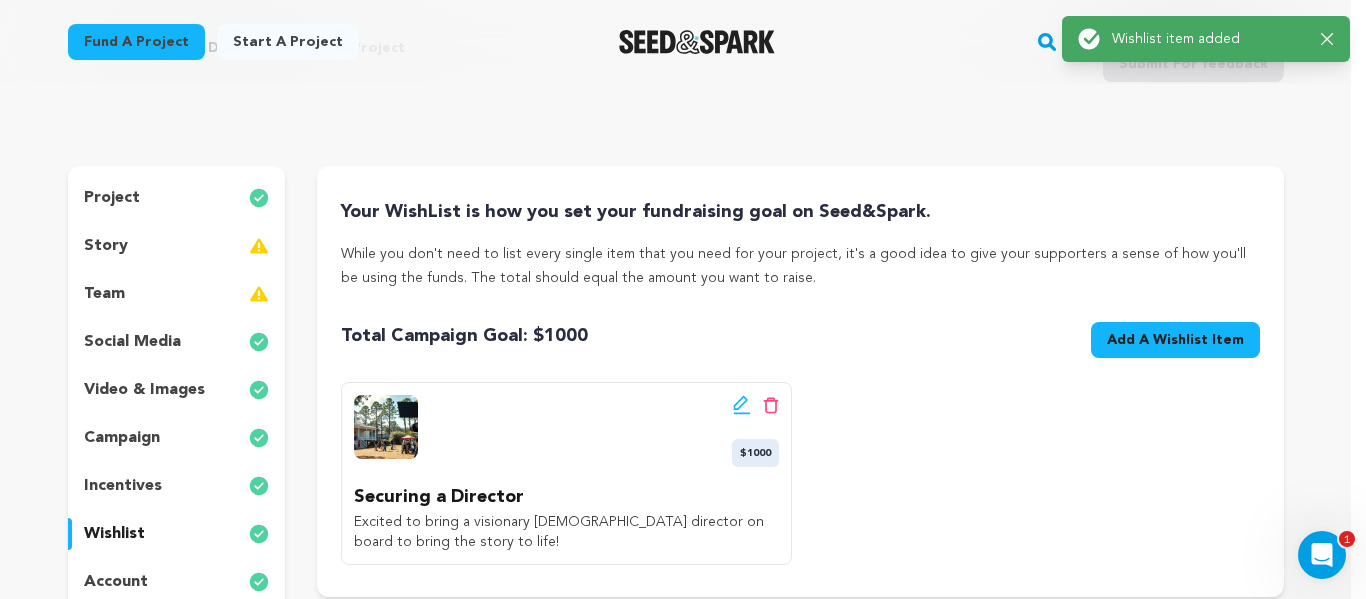scroll, scrollTop: 0, scrollLeft: 0, axis: both 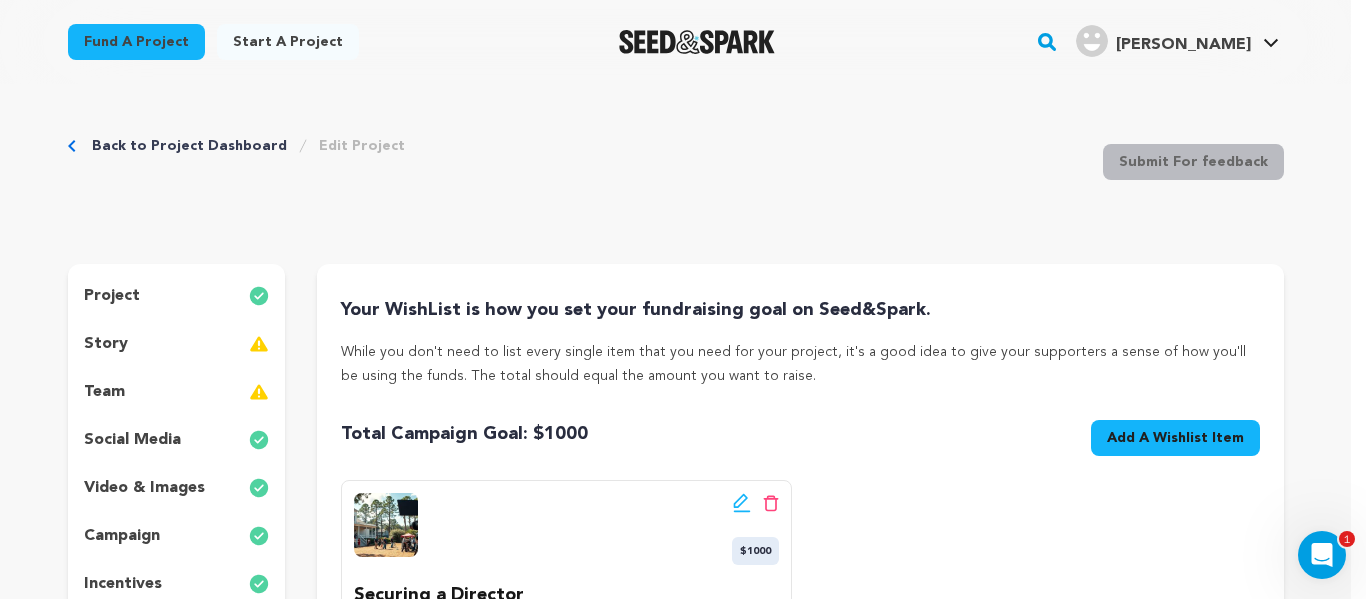 click on "Add A Wishlist Item
New Wishlist Item" at bounding box center [1175, 438] 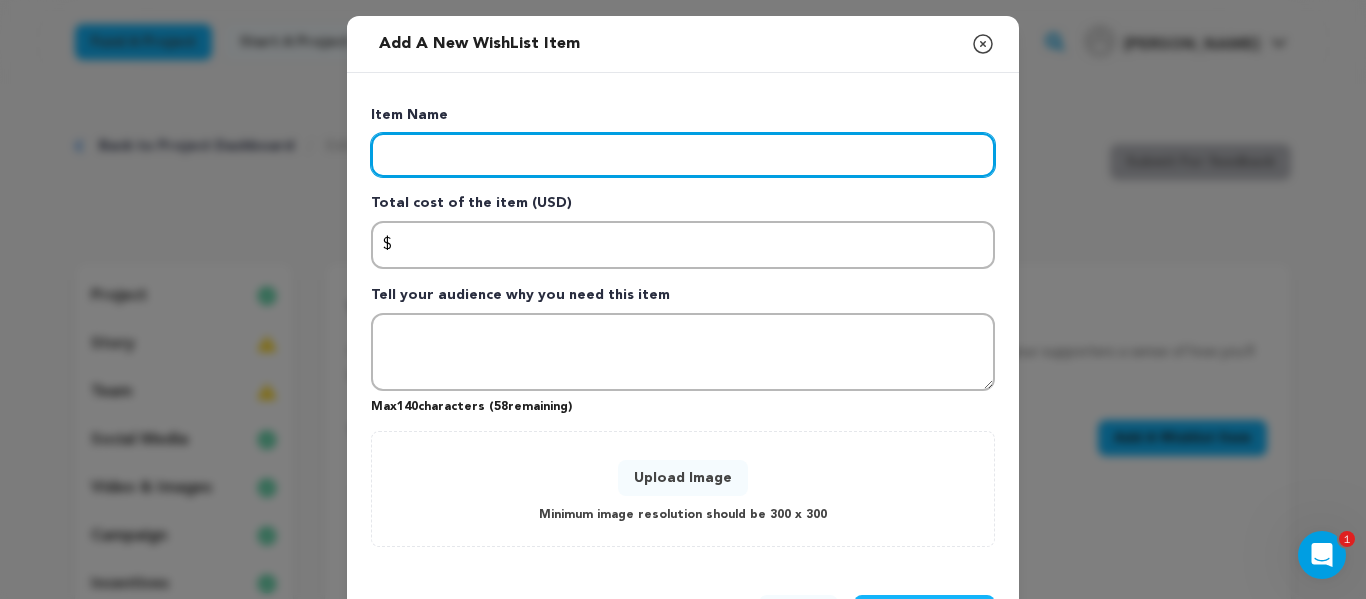 click at bounding box center (683, 155) 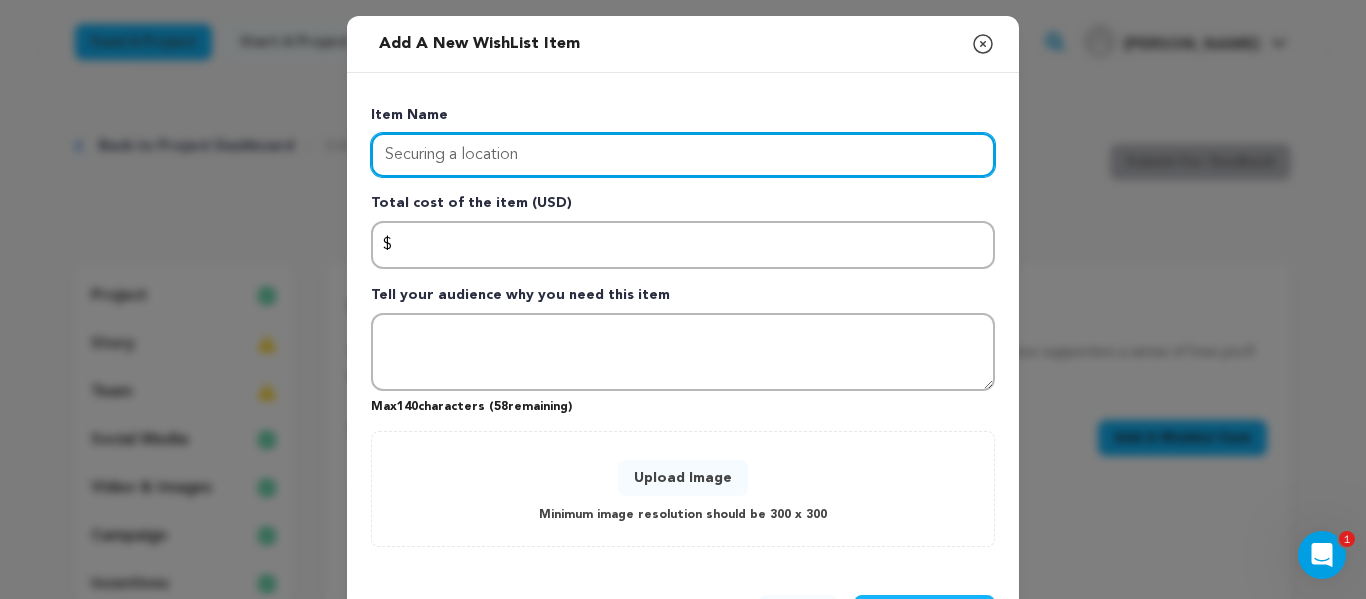 type on "Securing a location" 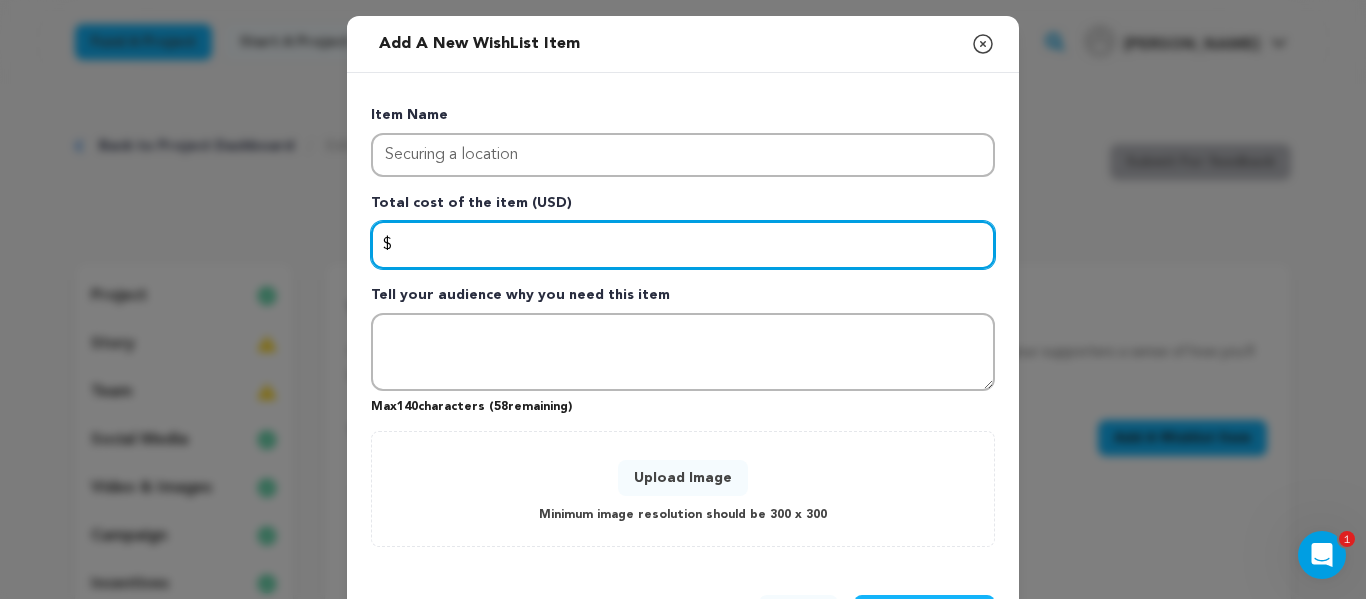 click at bounding box center [683, 245] 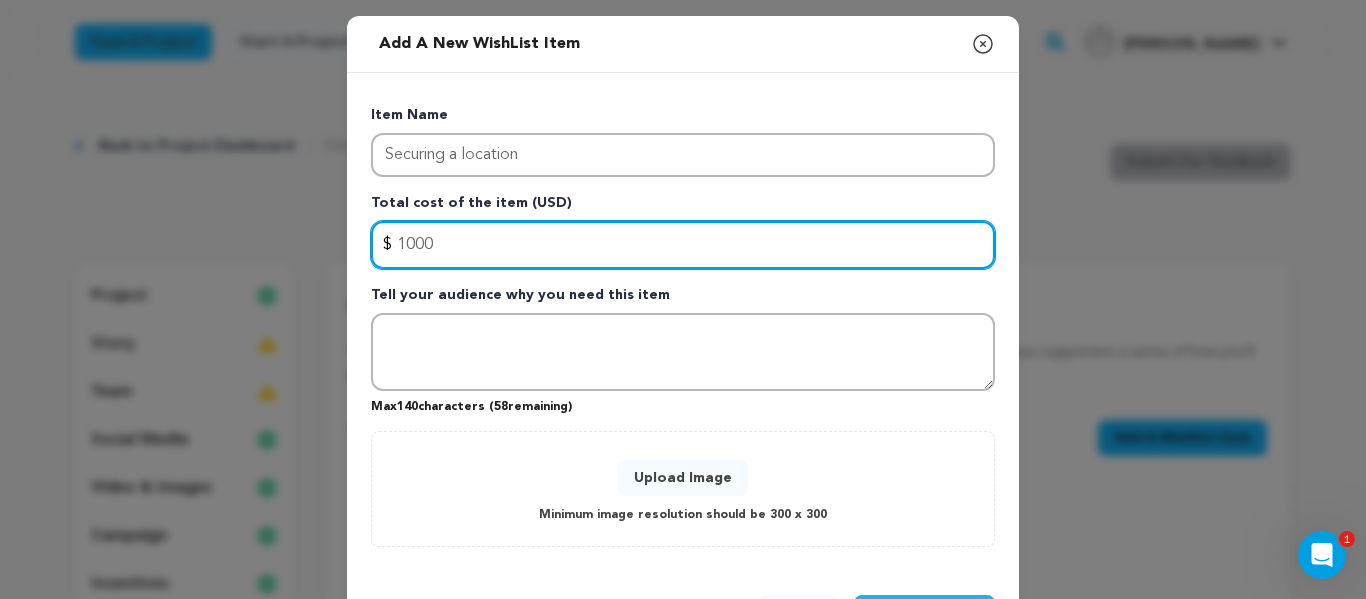 type on "1000" 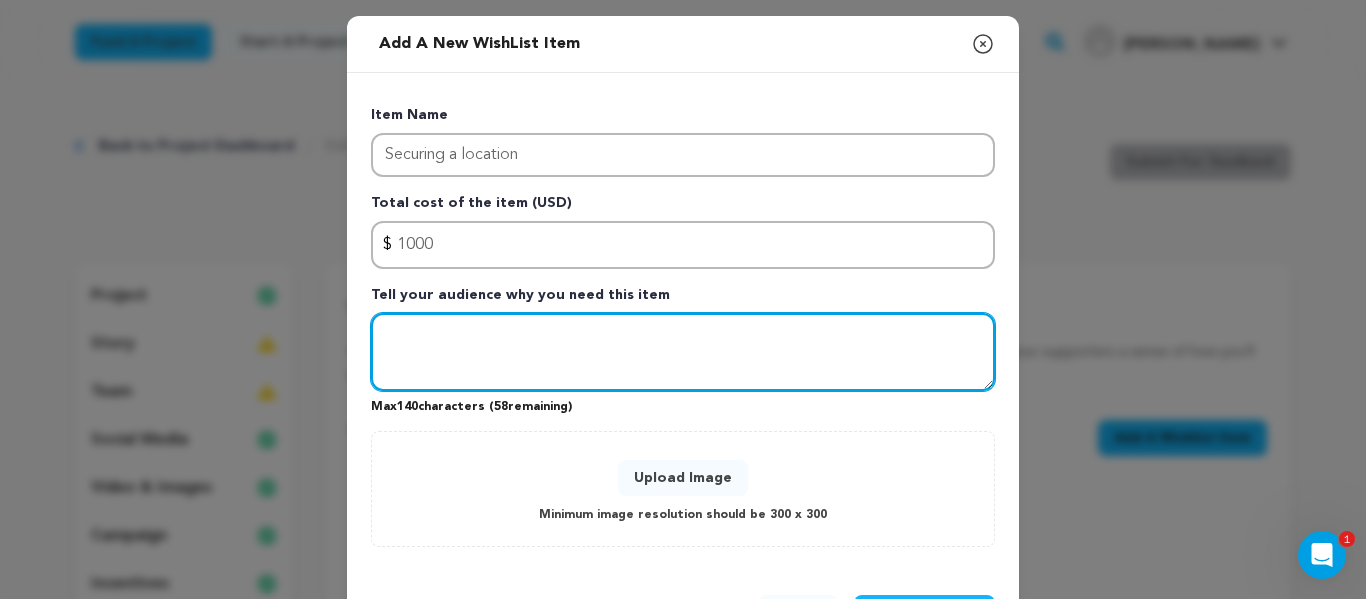 click at bounding box center [683, 352] 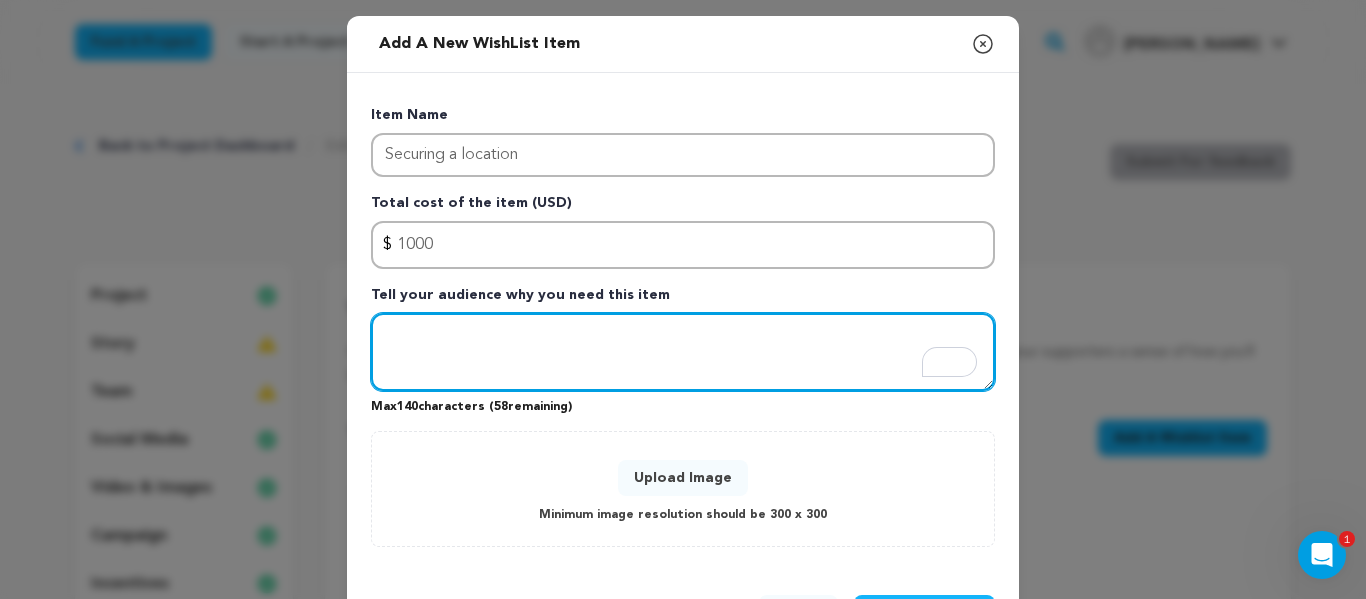 scroll, scrollTop: 80, scrollLeft: 0, axis: vertical 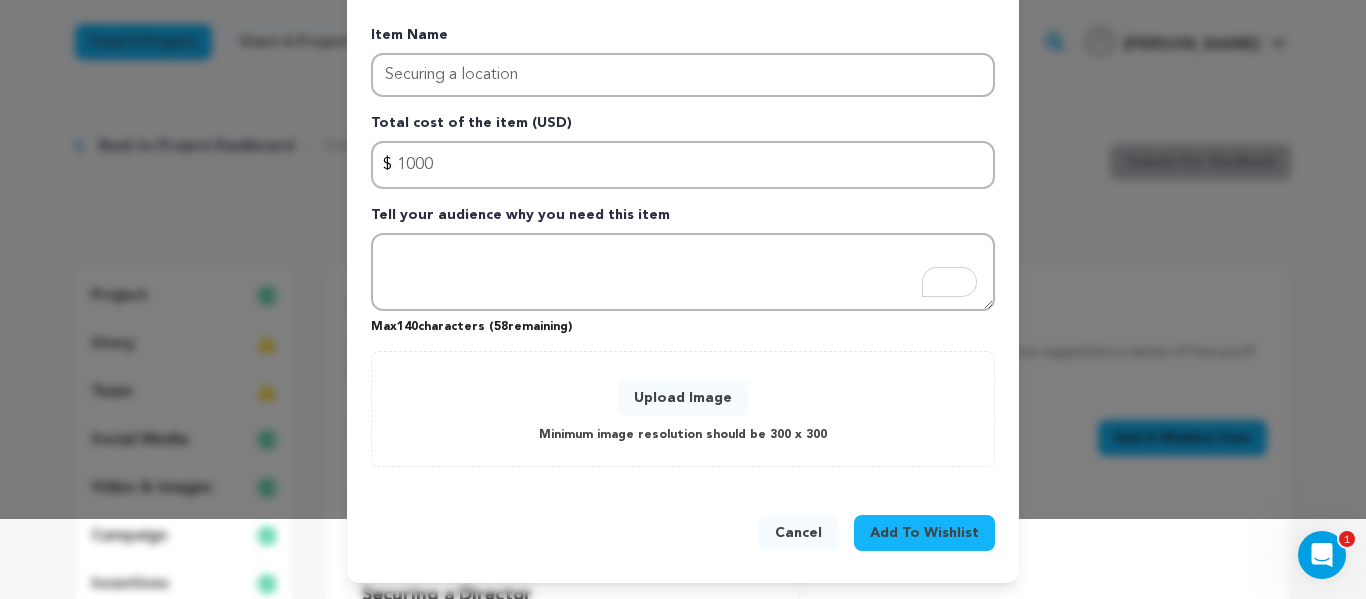 click on "Minimum image resolution should be 300 x 300" at bounding box center (683, 435) 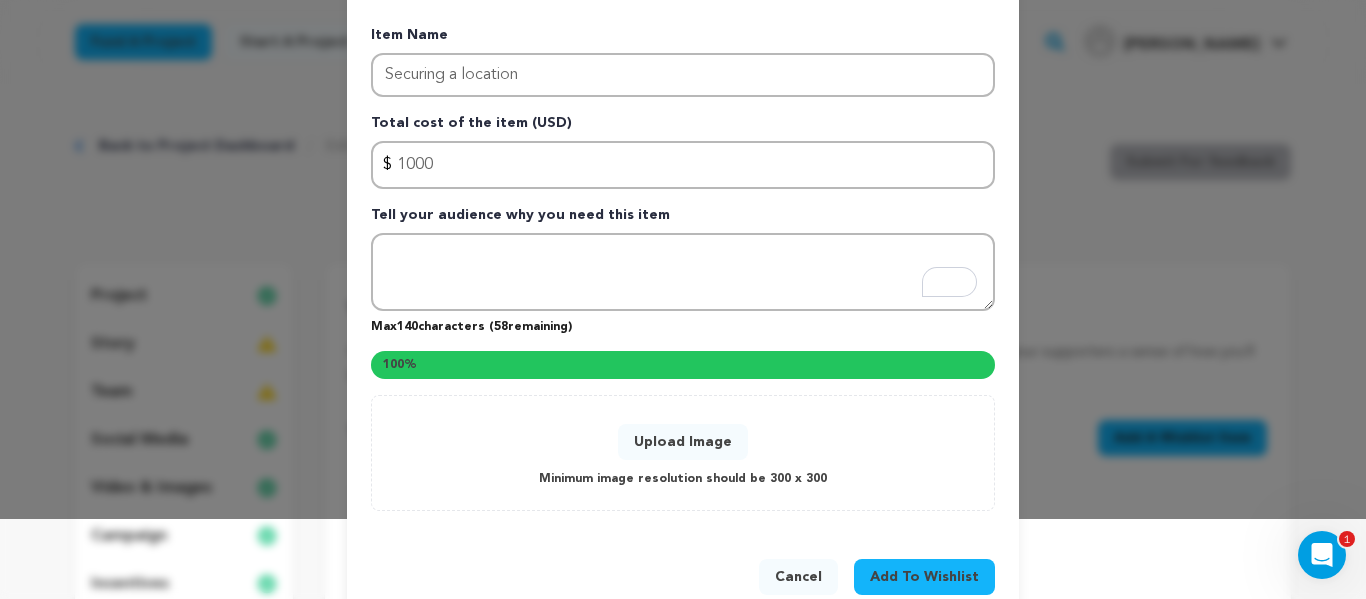 scroll, scrollTop: 0, scrollLeft: 0, axis: both 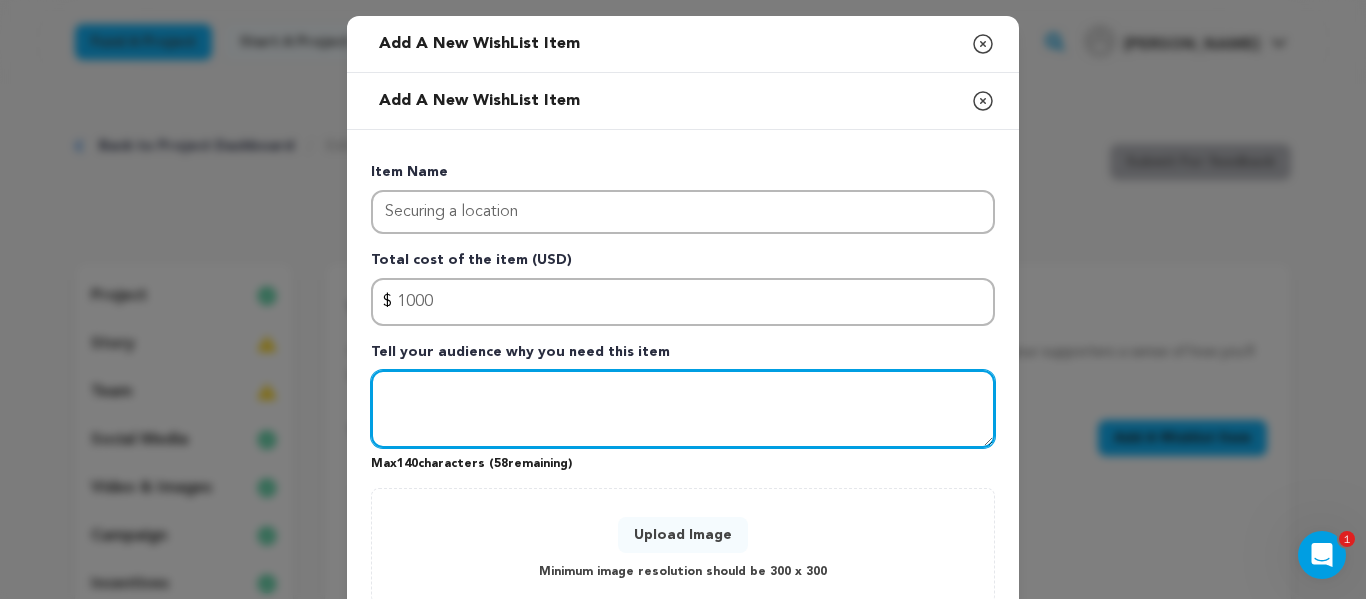 click at bounding box center [683, 409] 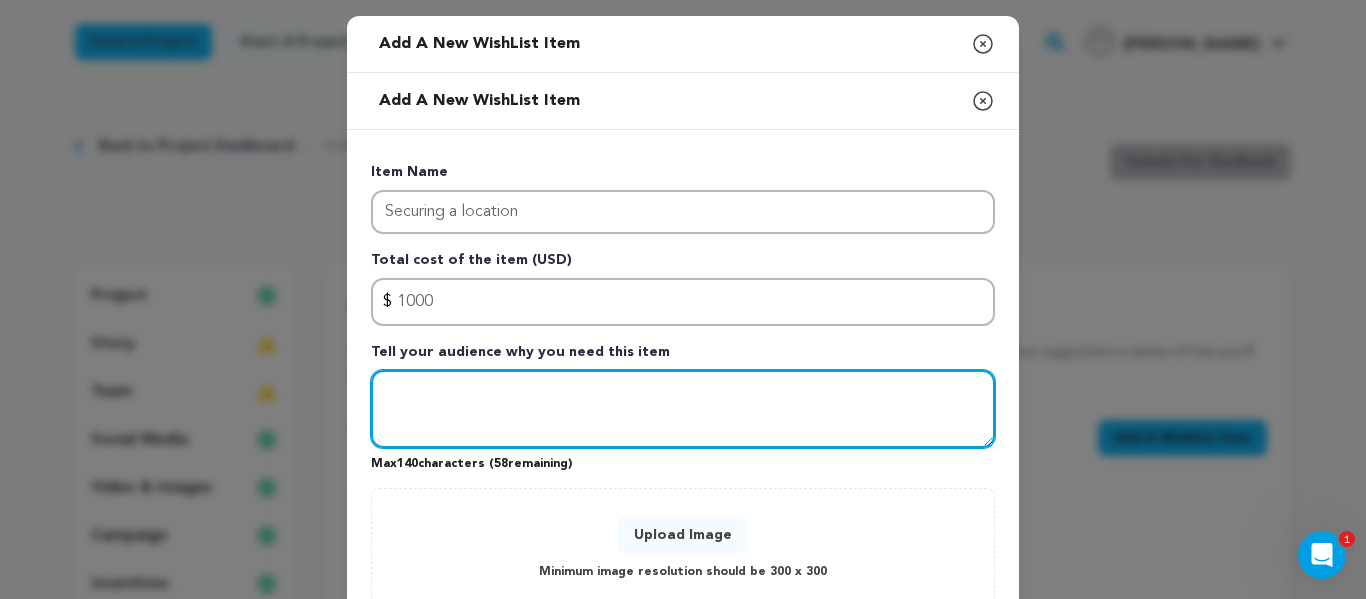 type on "W" 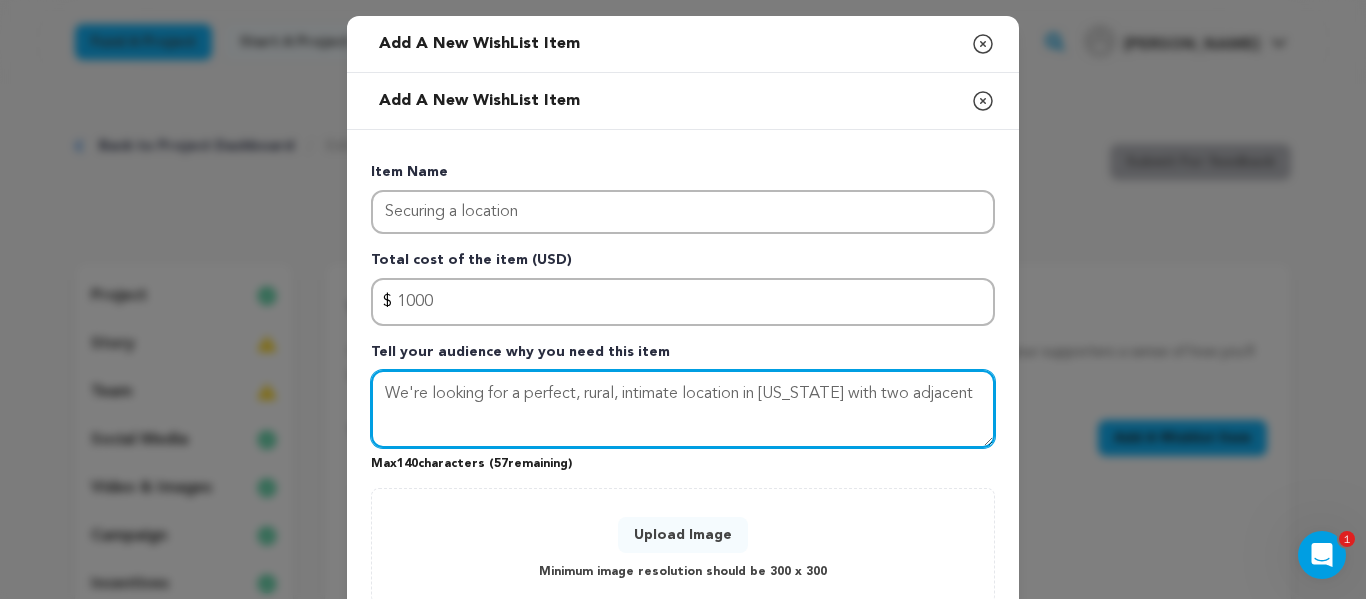 click on "We're looking for a perfect, rural, intimate location in Georgia with two adjacent" at bounding box center [683, 409] 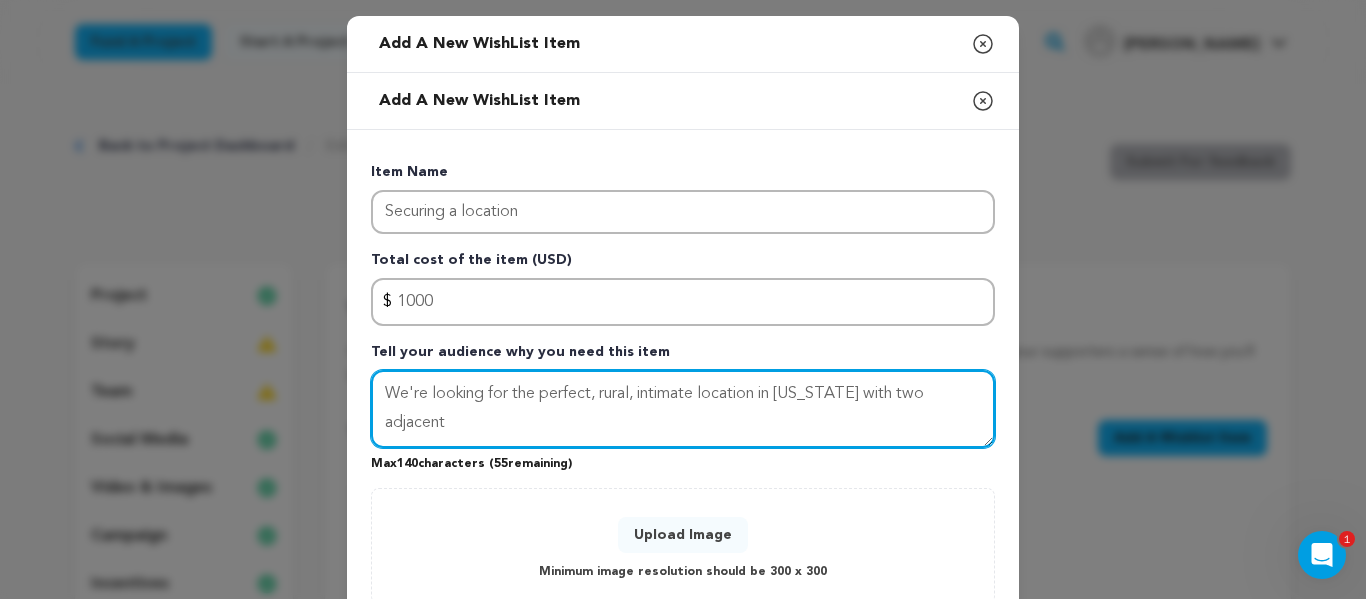 click on "We're looking for the perfect, rural, intimate location in Georgia with two adjacent" at bounding box center (683, 409) 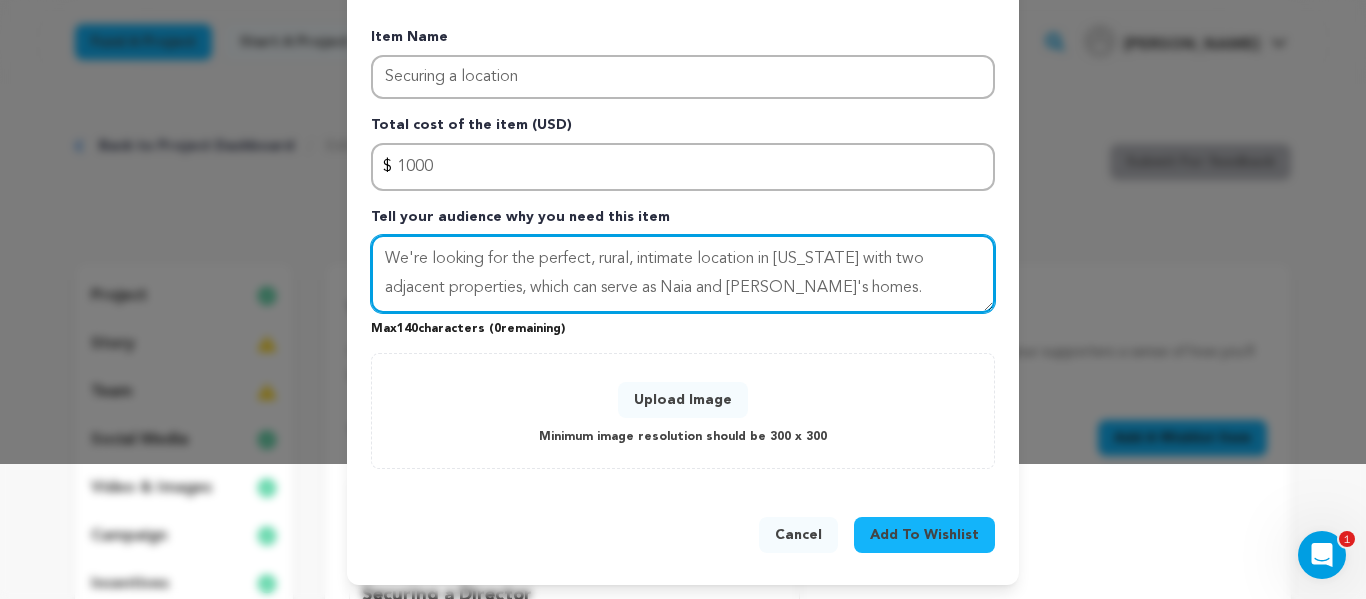 scroll, scrollTop: 137, scrollLeft: 0, axis: vertical 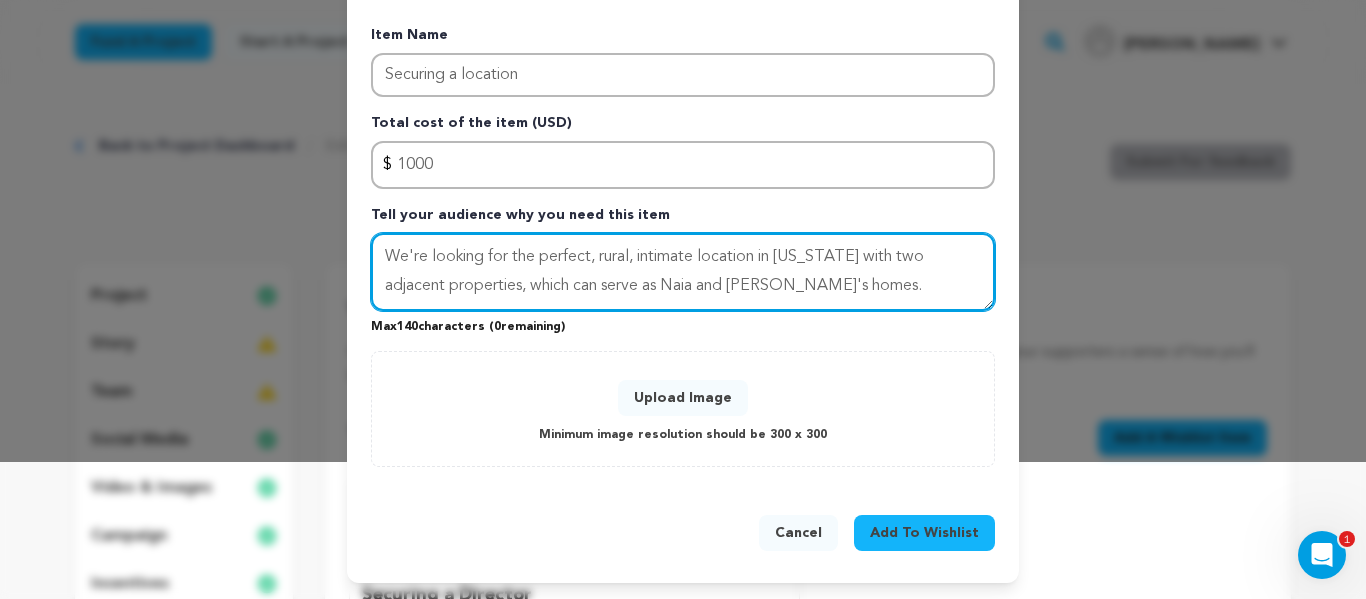 type on "We're looking for the perfect, rural, intimate location in Georgia with two adjacent properties, which can serve as Naia and Frank's homes." 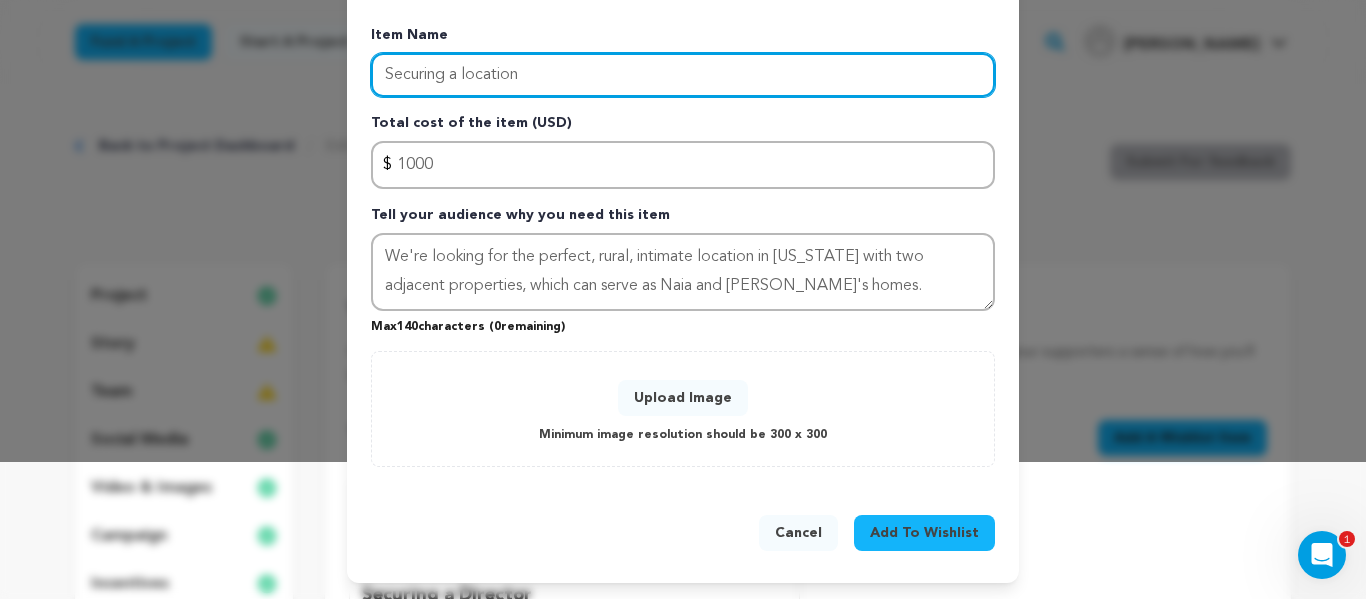 click on "Securing a location" at bounding box center [683, 75] 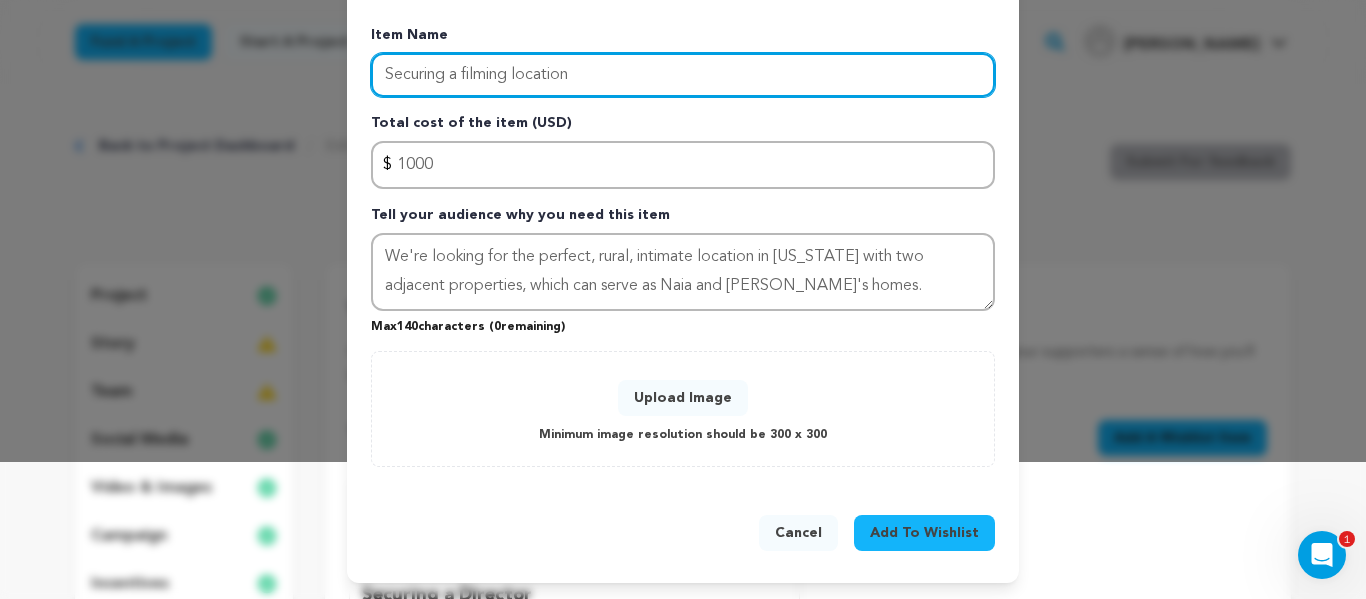 type on "Securing a filming location" 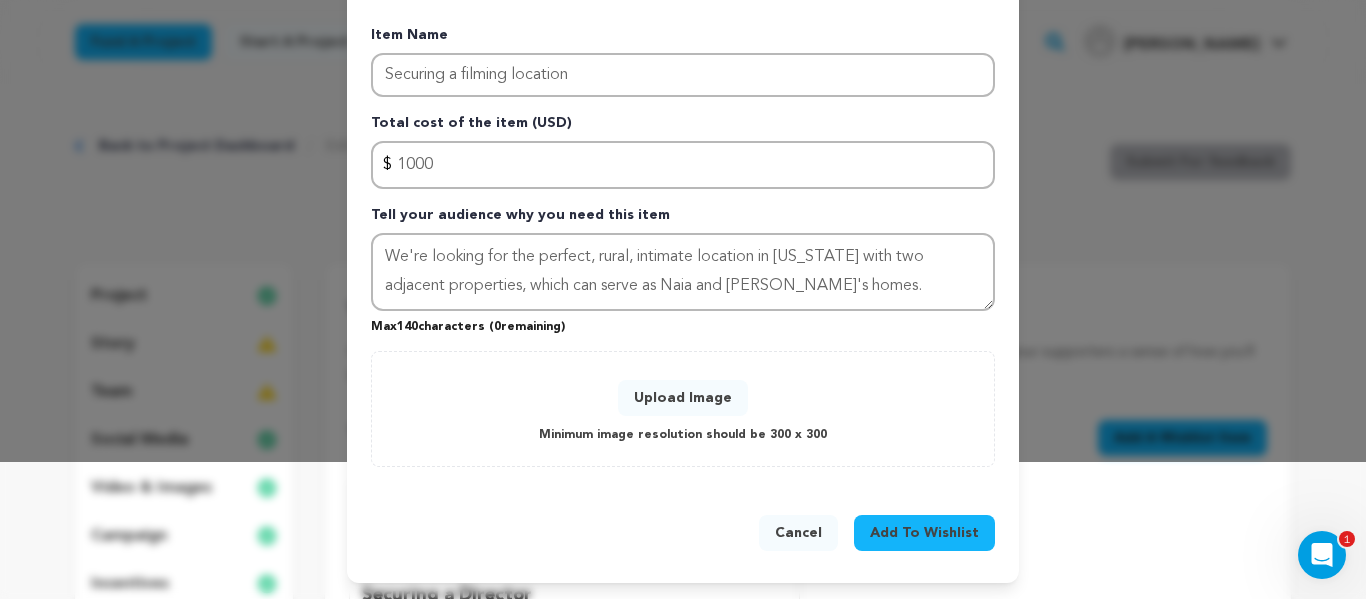 click on "Add To Wishlist" at bounding box center [924, 533] 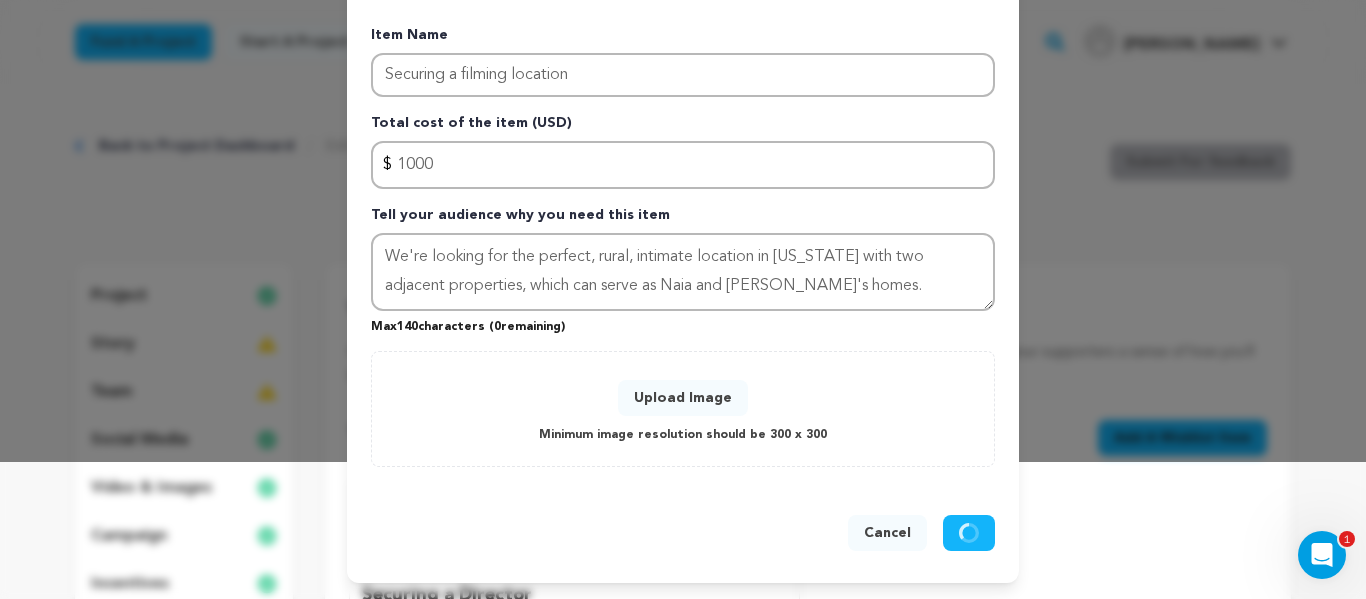type 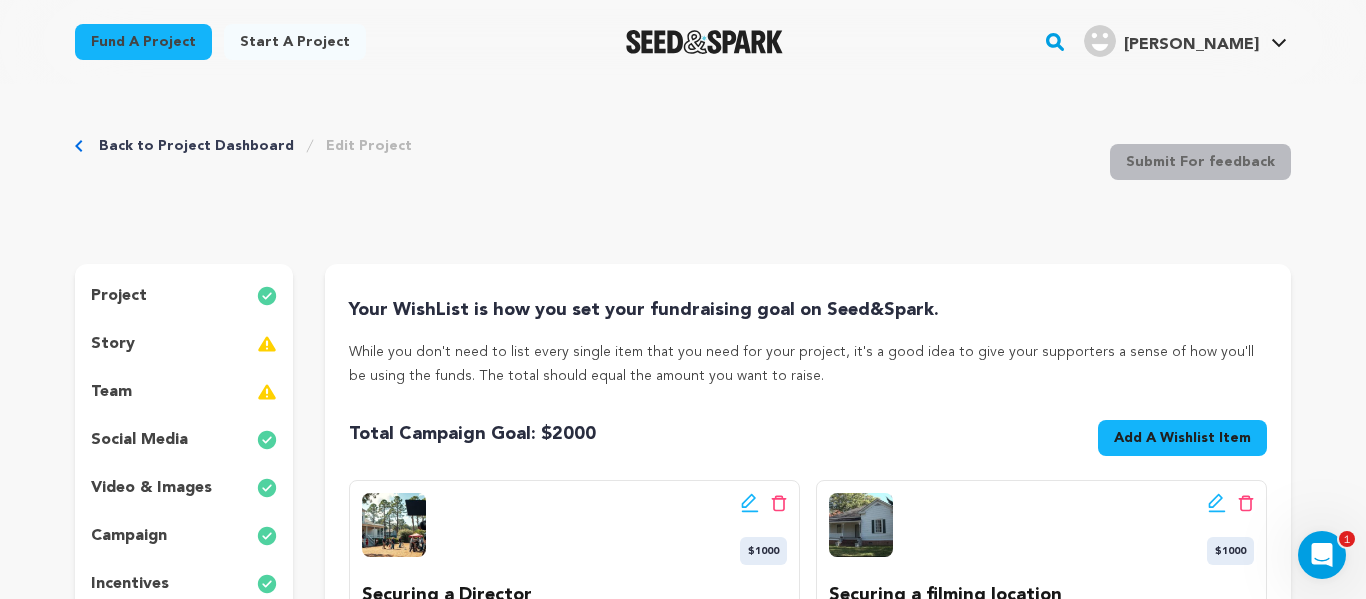 click on "Your WishList is how you set your fundraising goal on Seed&Spark." at bounding box center (808, 310) 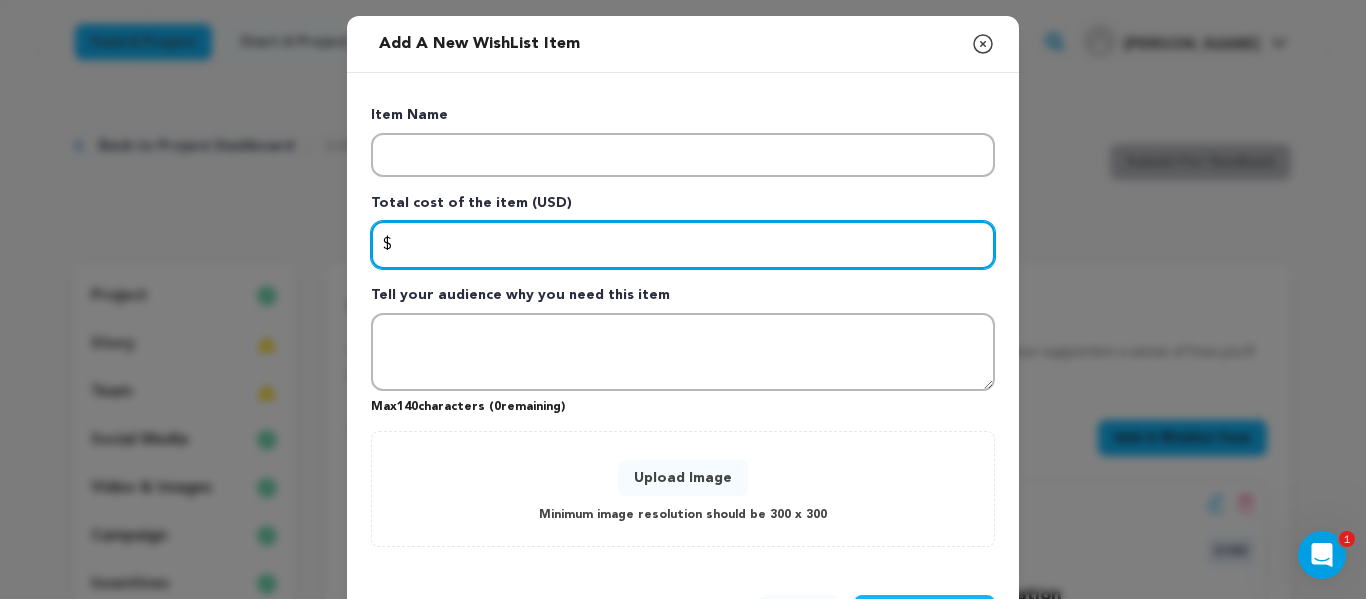 click at bounding box center [683, 245] 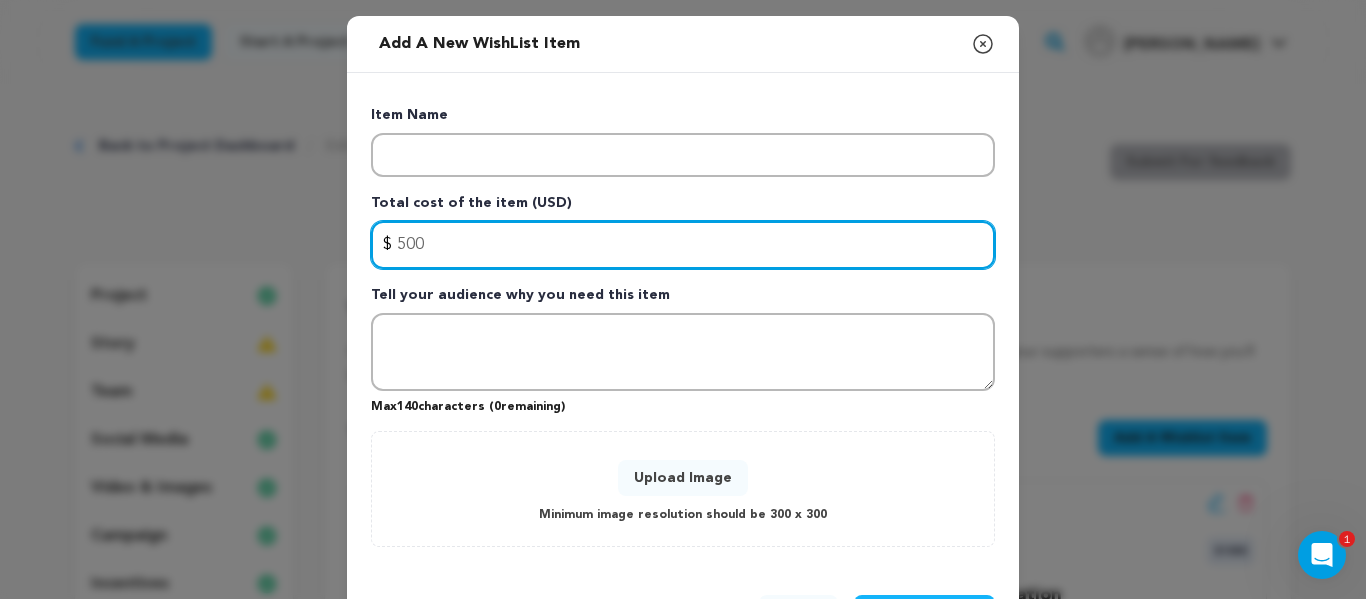 type on "500" 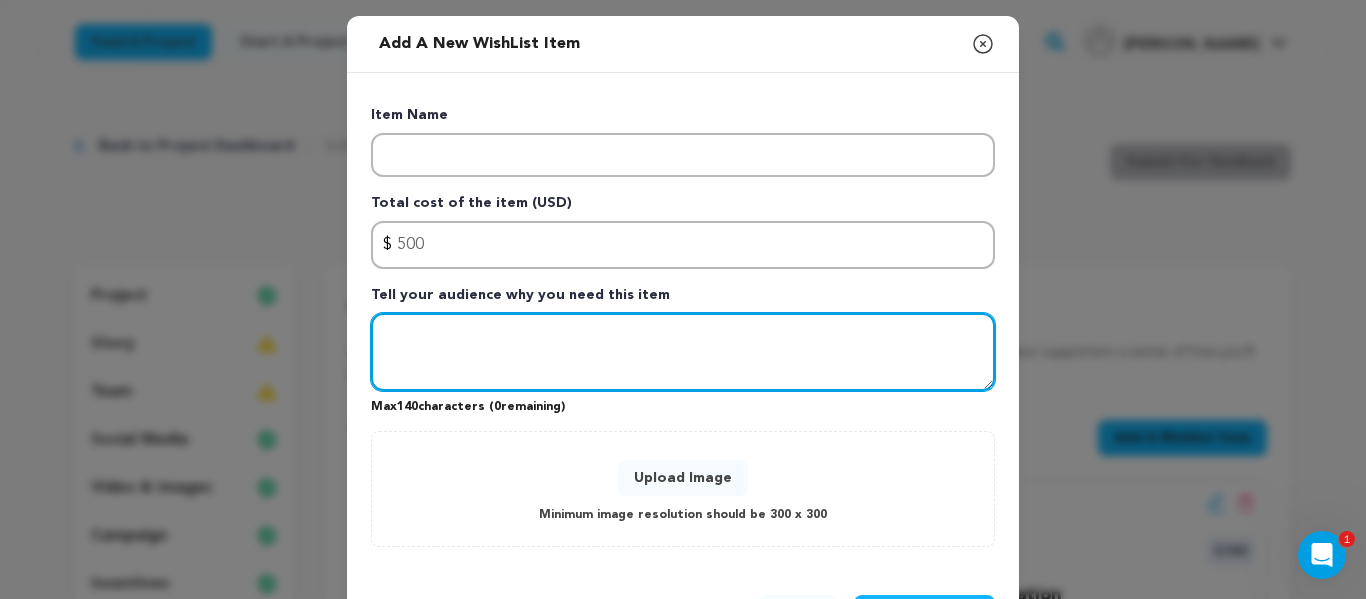 click at bounding box center (683, 352) 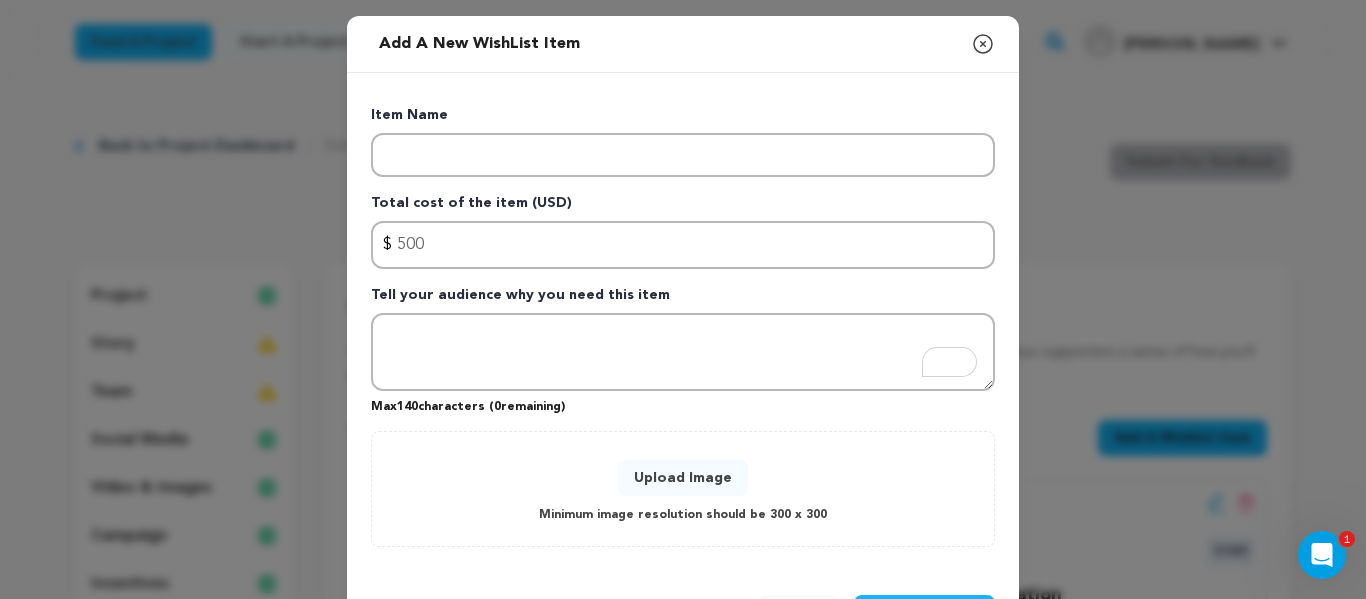 click 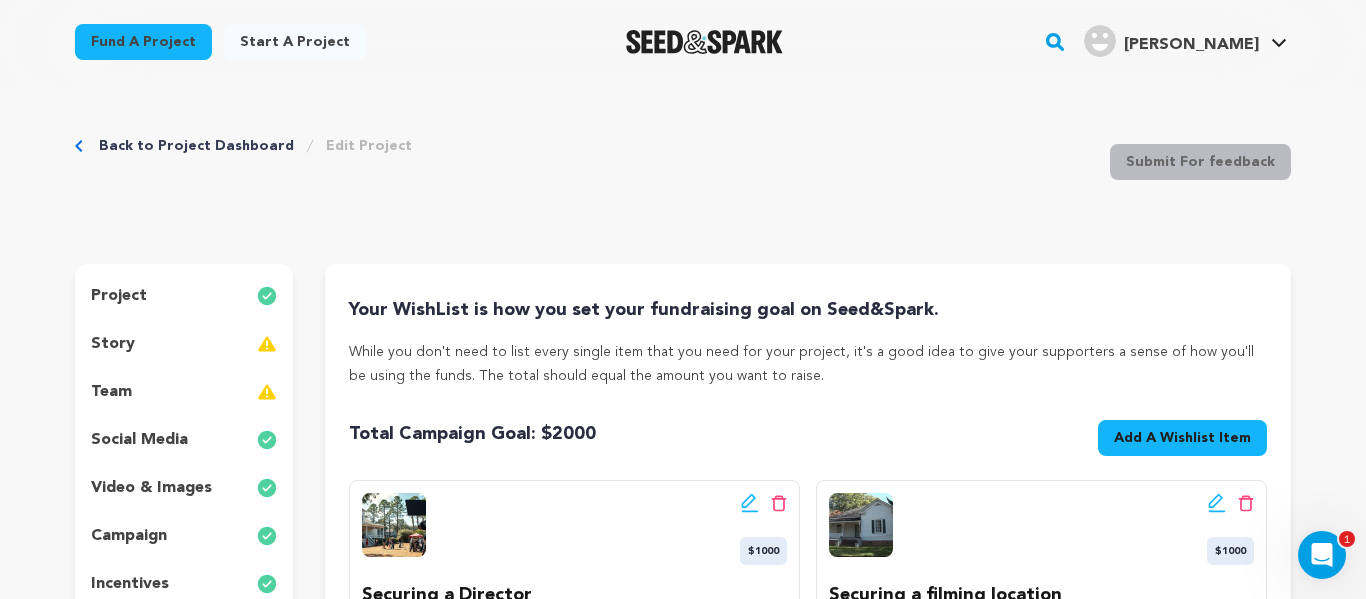 click 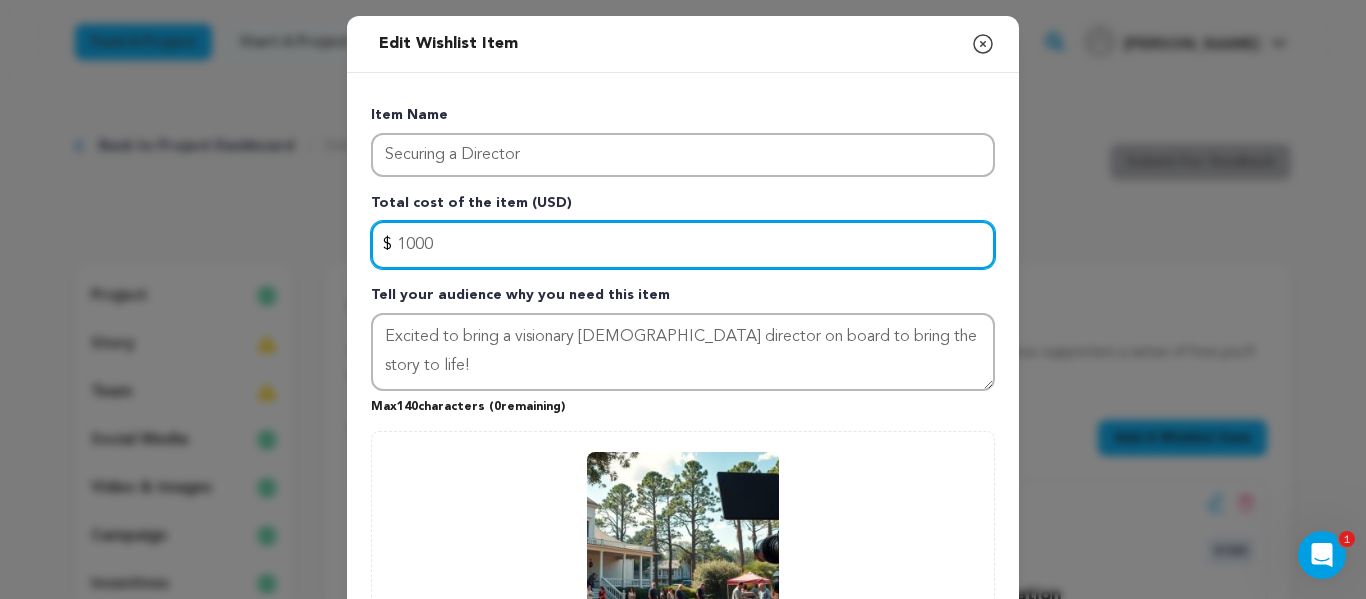 click on "1000" at bounding box center [683, 245] 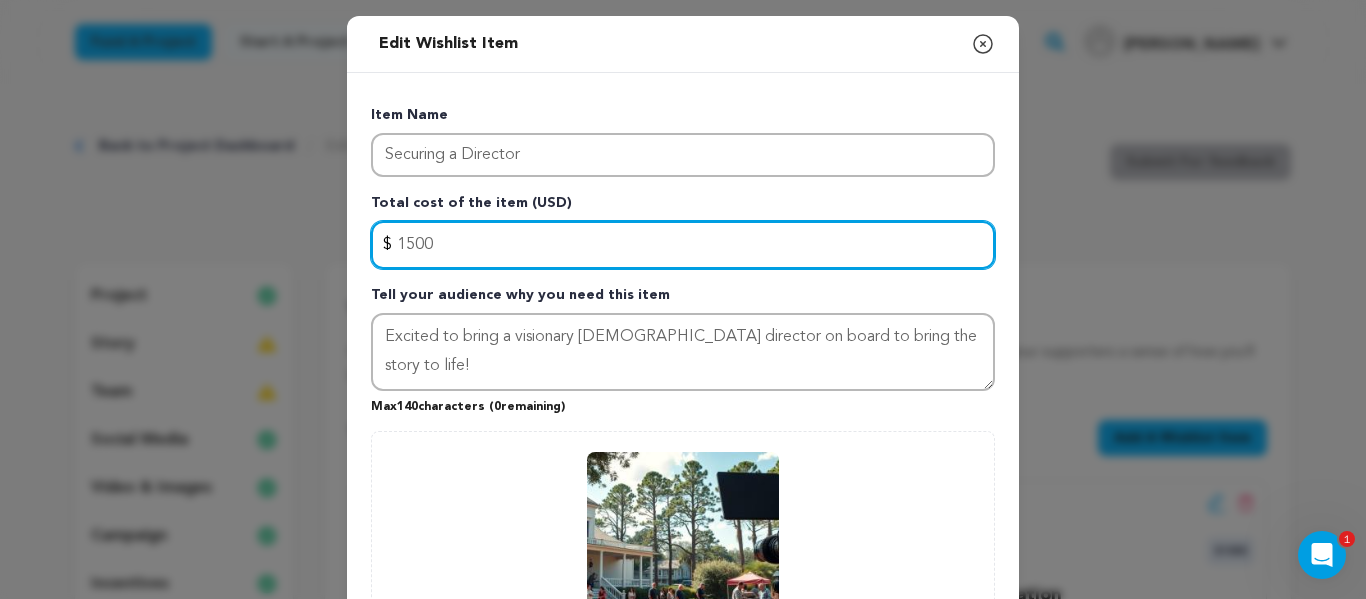 scroll, scrollTop: 284, scrollLeft: 0, axis: vertical 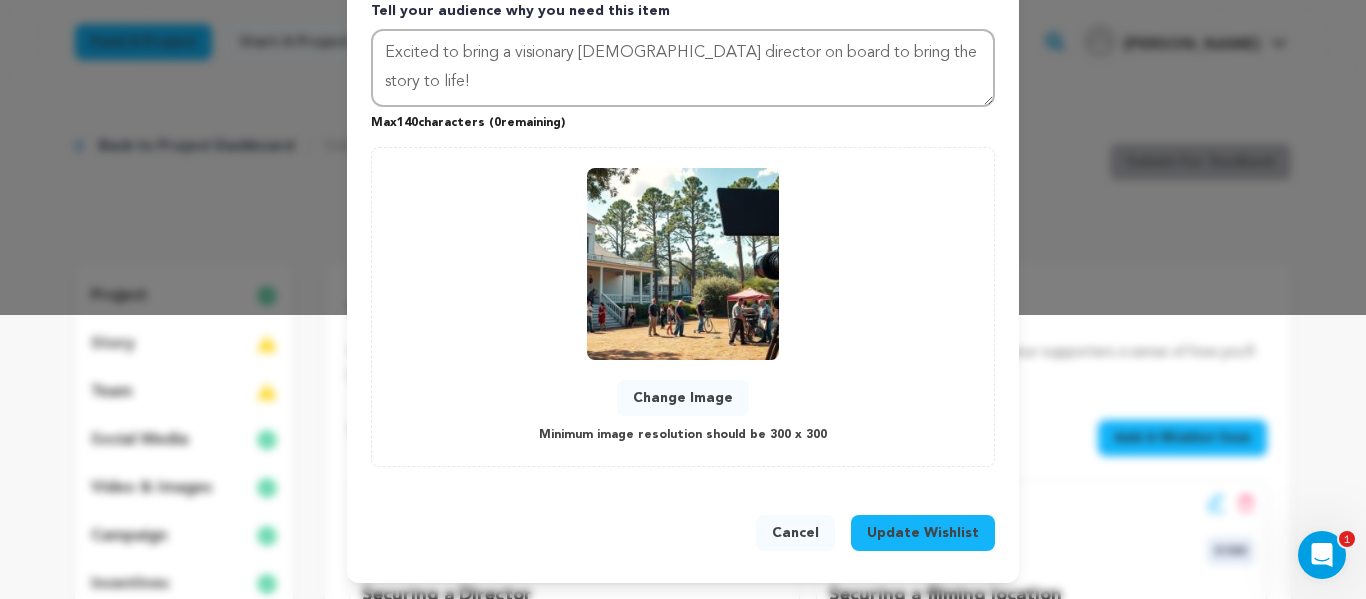 type on "1500" 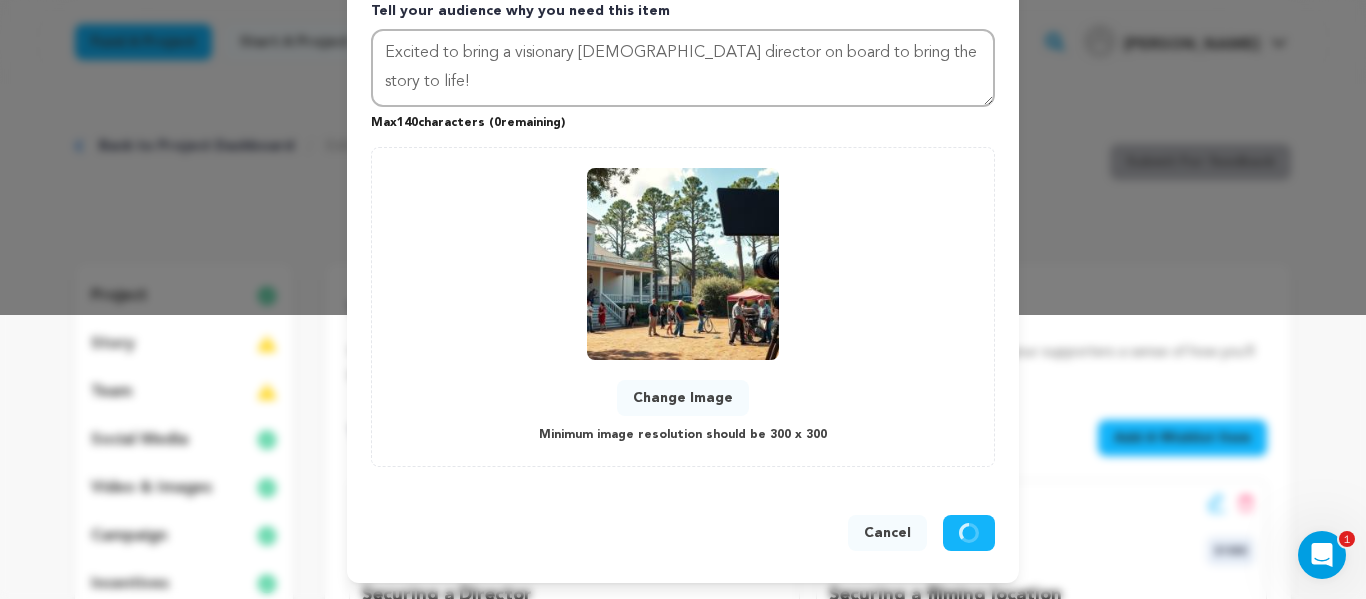 type 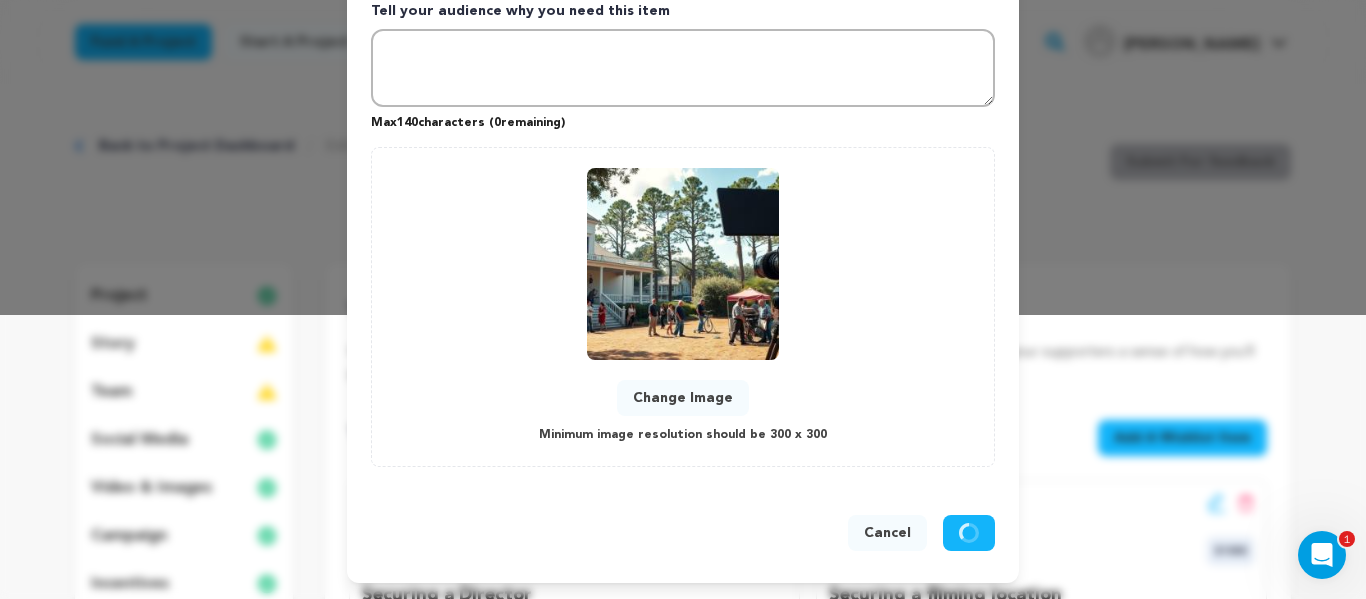 scroll, scrollTop: 80, scrollLeft: 0, axis: vertical 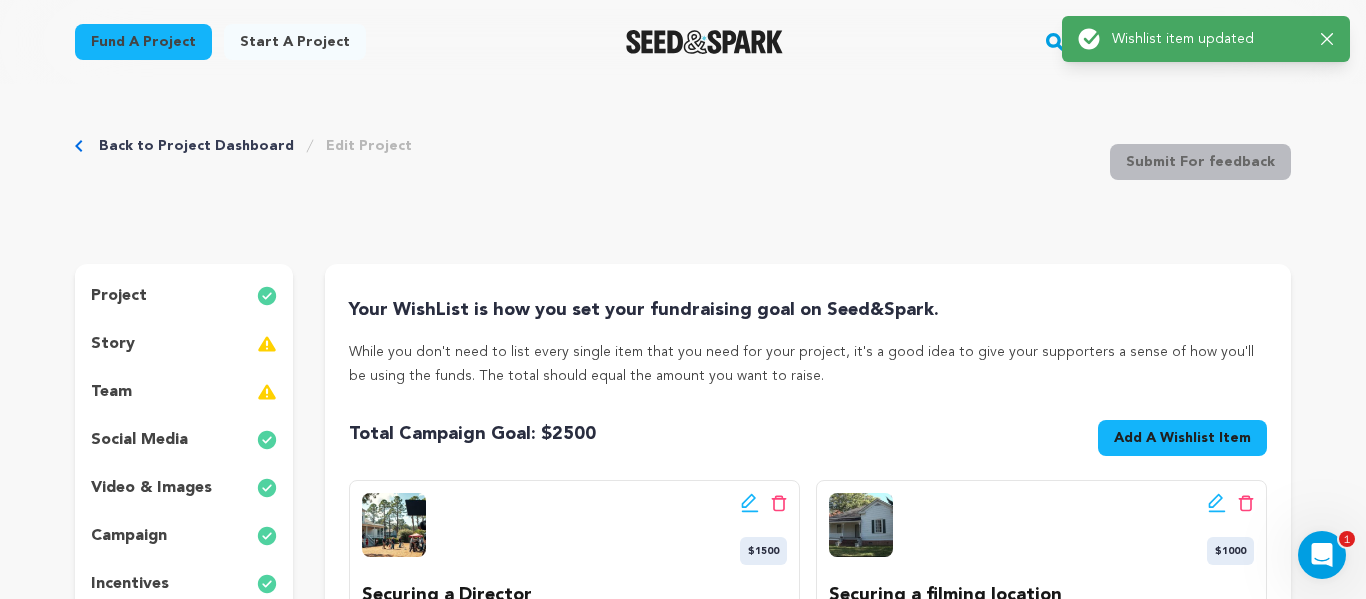 click on "While you don't need to list every single item that you need for your project, it's a good idea to give
your supporters a sense of how you'll be using the funds. The total should equal the amount you want to
raise." at bounding box center (808, 364) 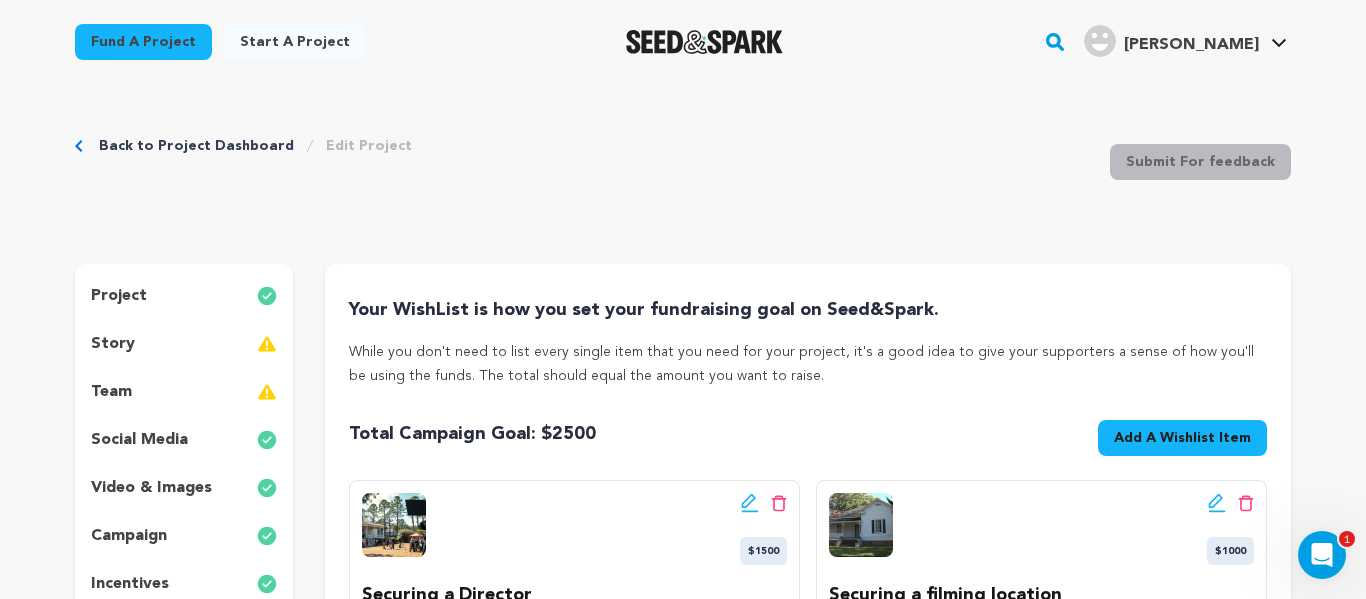 click on "Add A Wishlist Item" at bounding box center (1182, 438) 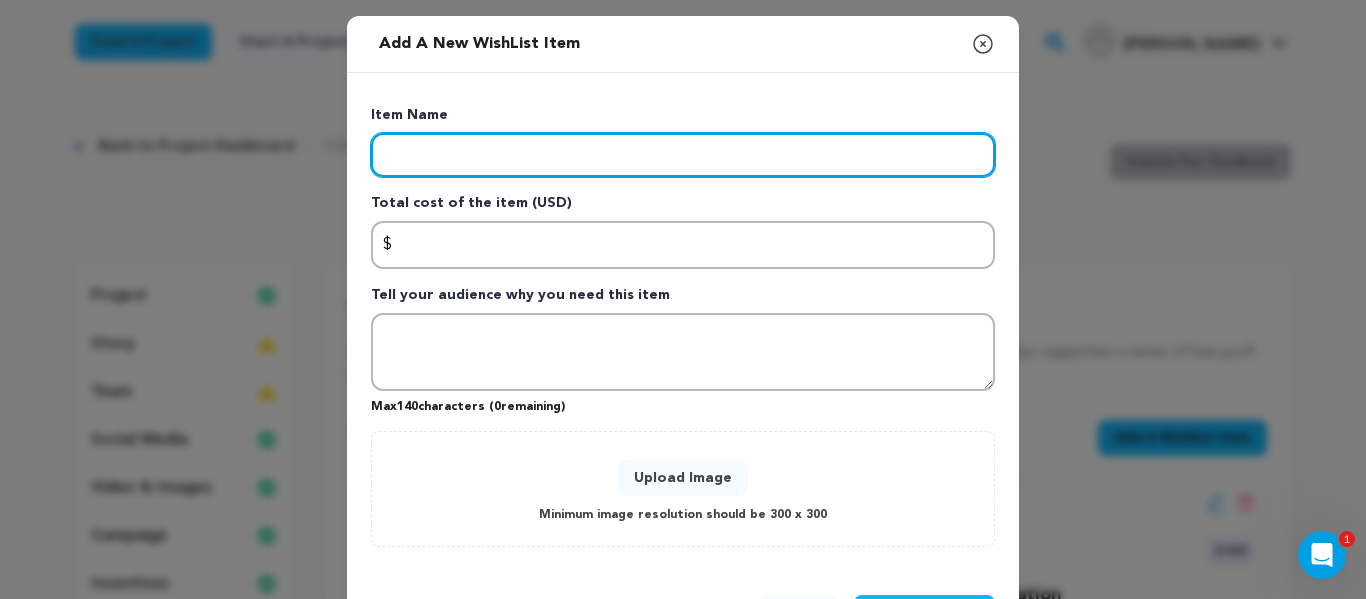 click at bounding box center [683, 155] 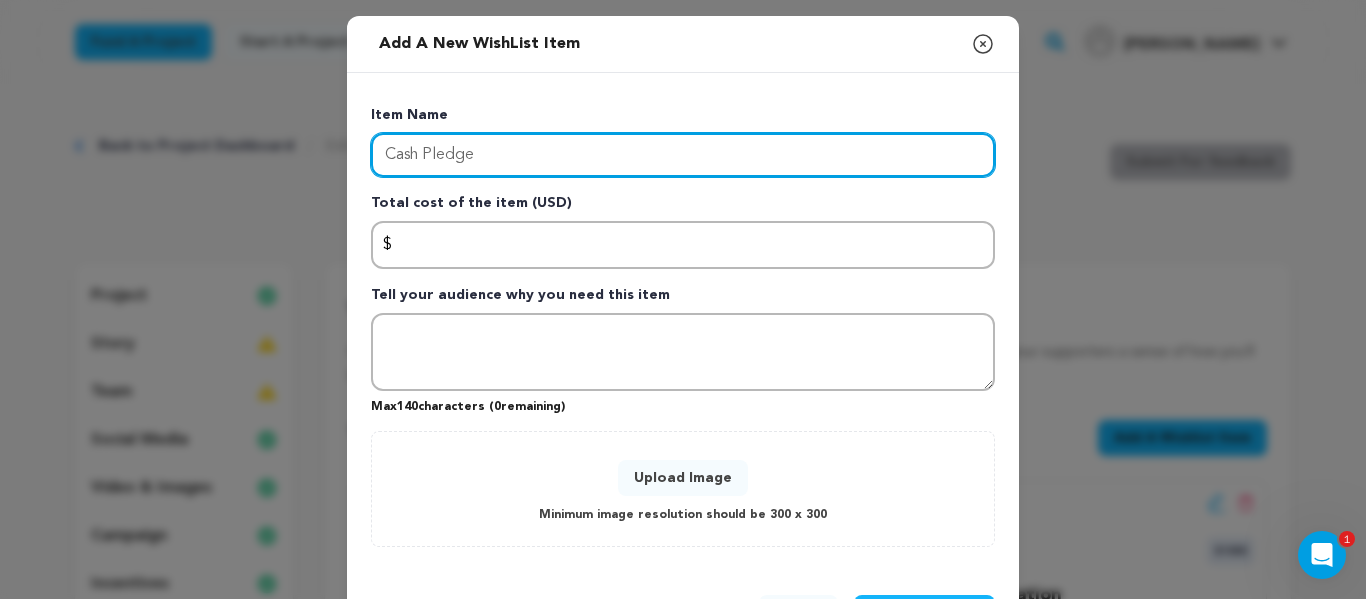 type on "Cash Pledge" 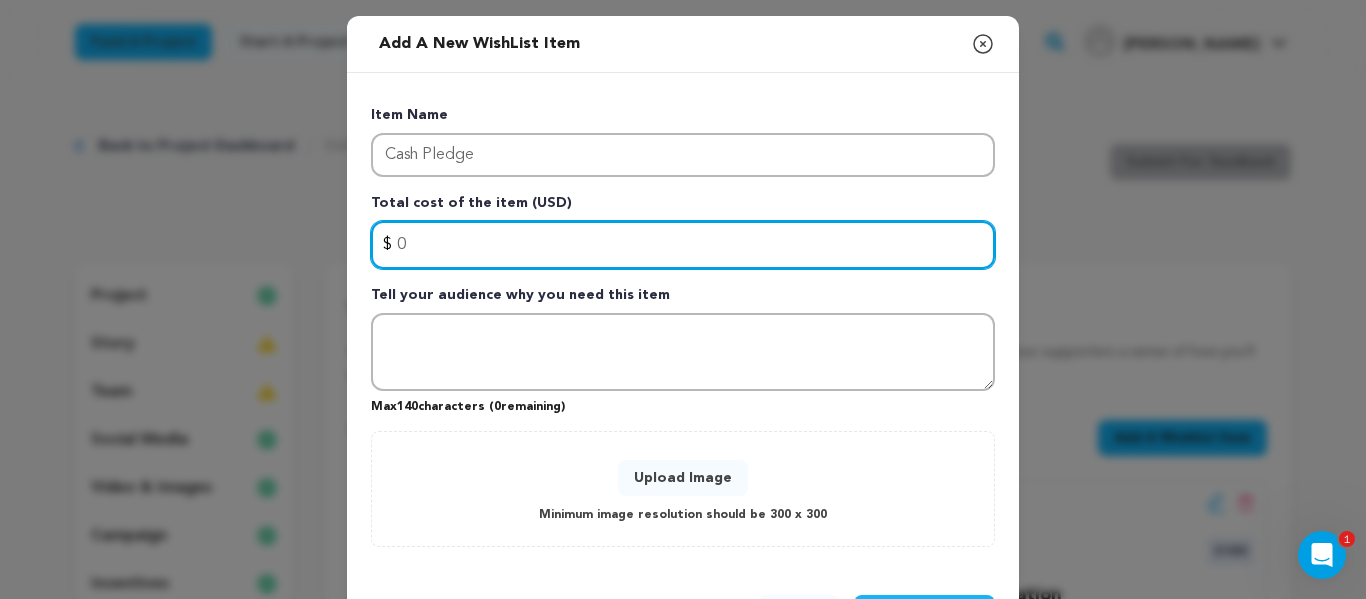 type on "0" 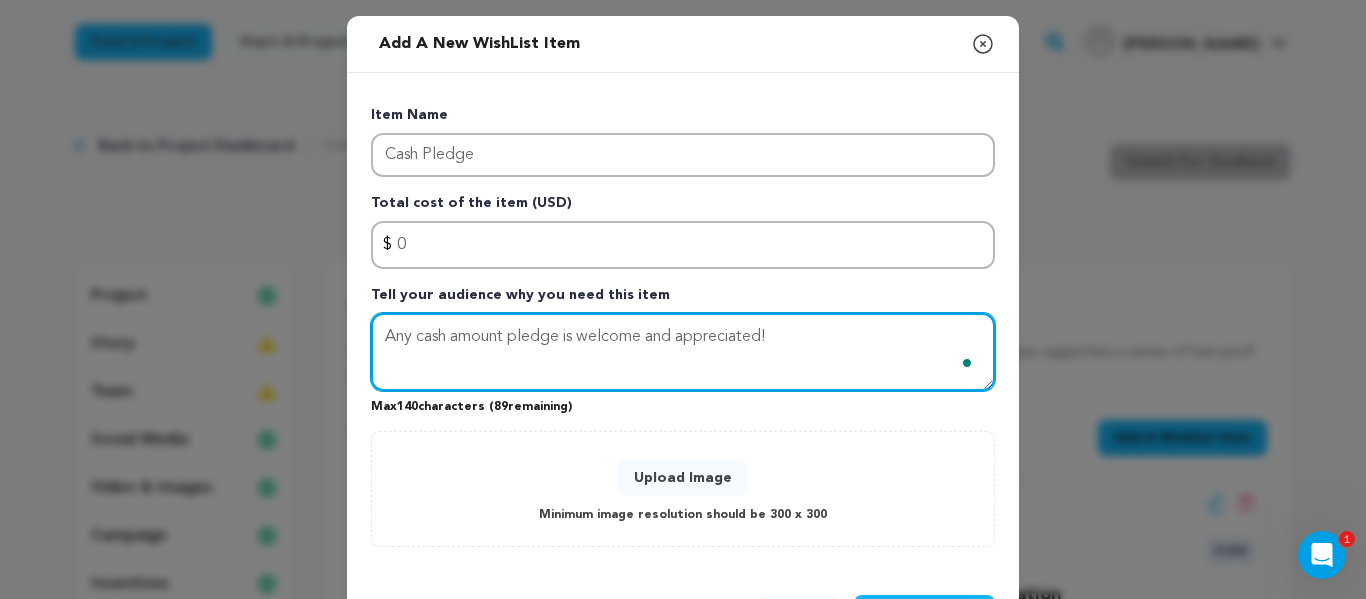 scroll, scrollTop: 80, scrollLeft: 0, axis: vertical 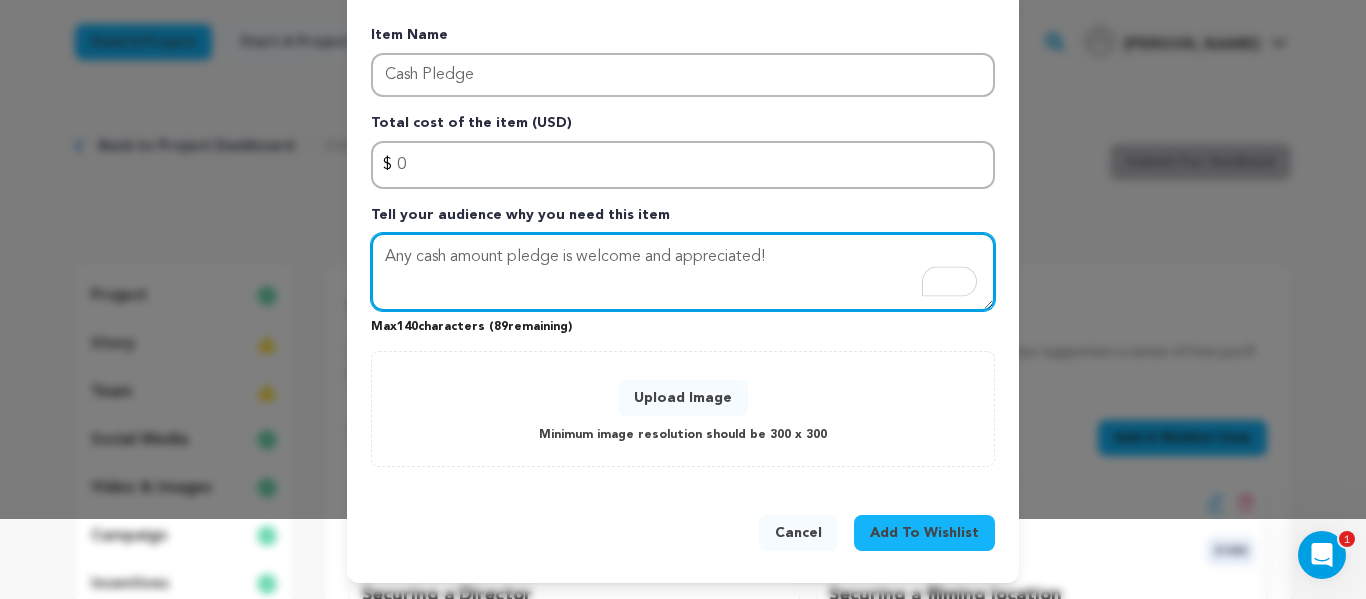 type on "Any cash amount pledge is welcome and appreciated!" 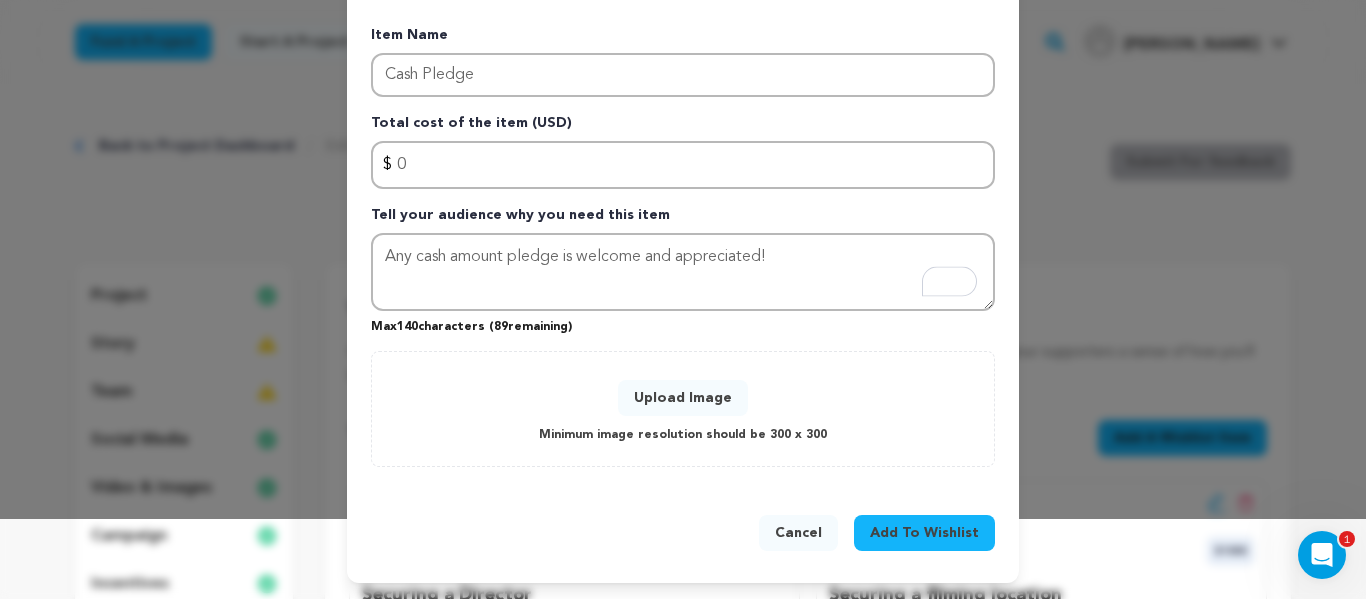 click on "Add To Wishlist" at bounding box center (924, 533) 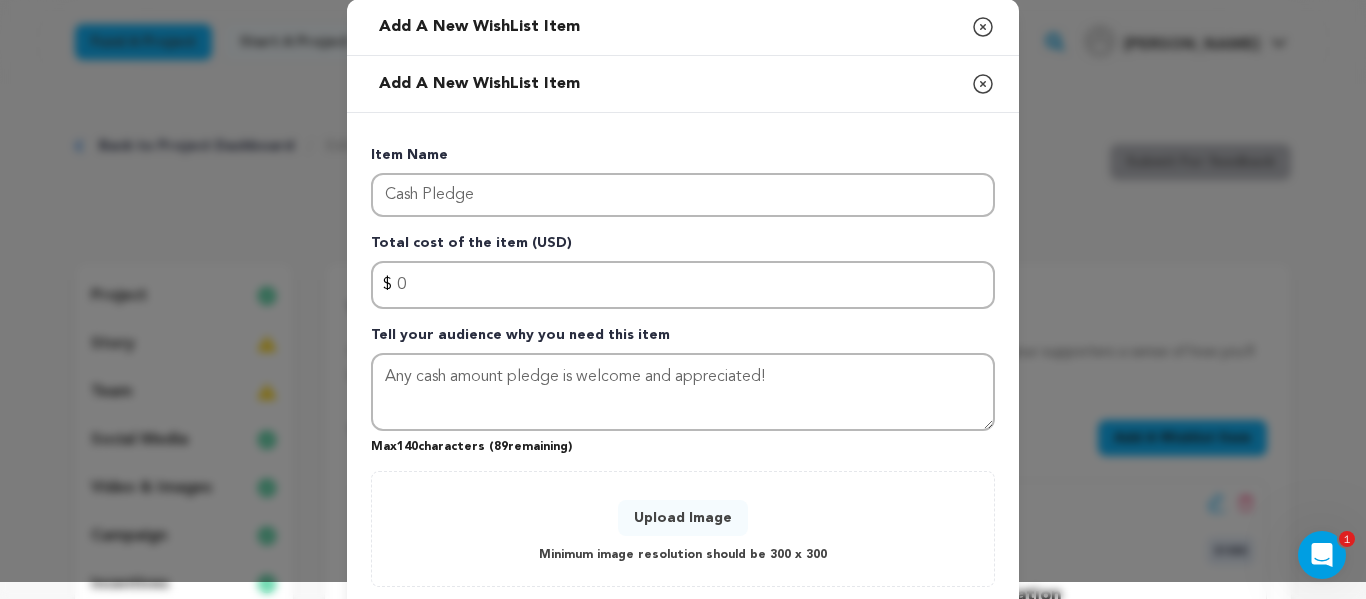 scroll, scrollTop: 18, scrollLeft: 0, axis: vertical 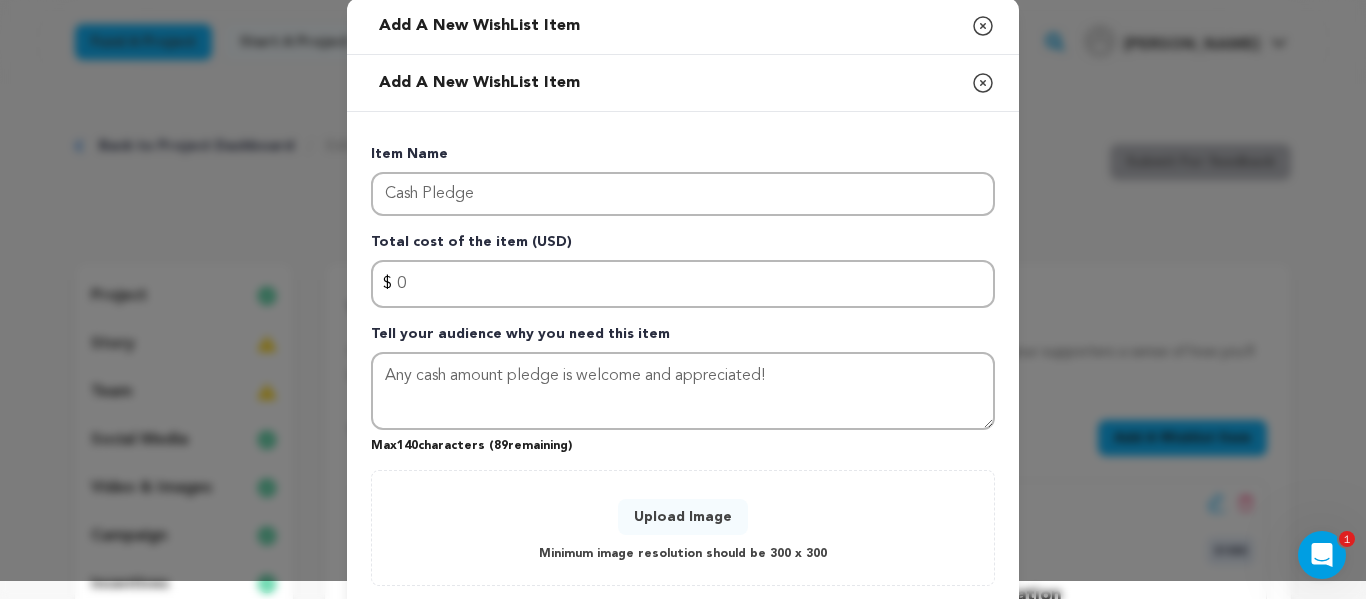 click 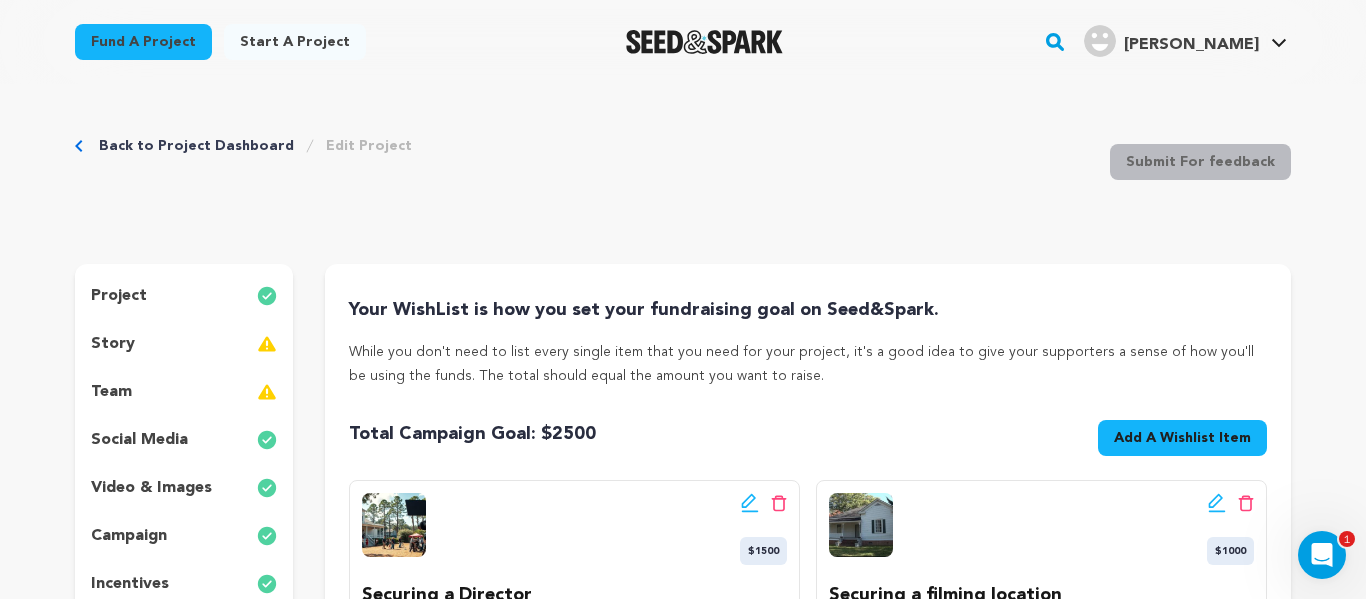 click on "Add A Wishlist Item" at bounding box center (1182, 438) 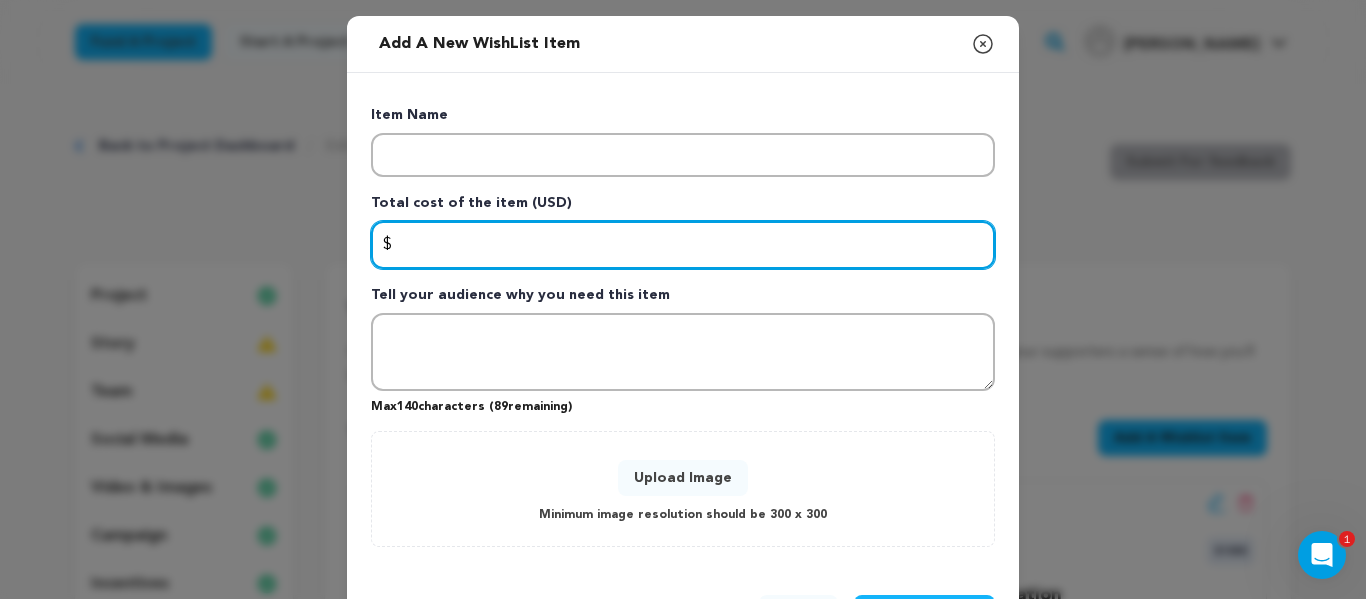 click at bounding box center (683, 245) 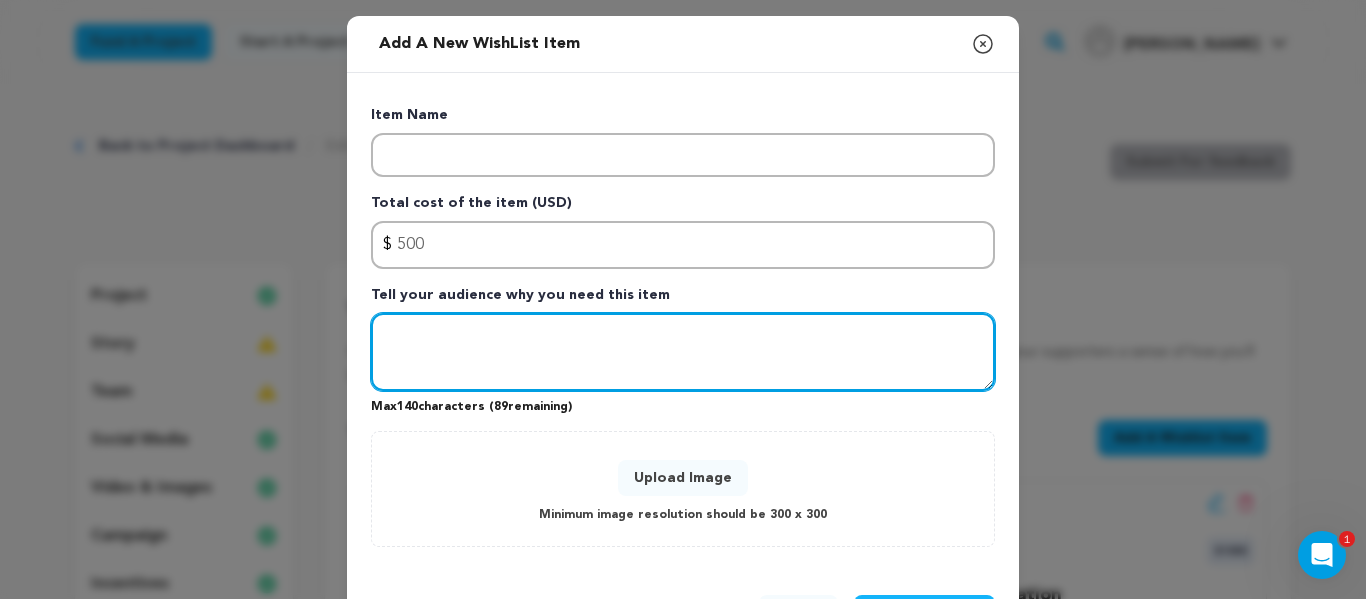 click at bounding box center (683, 352) 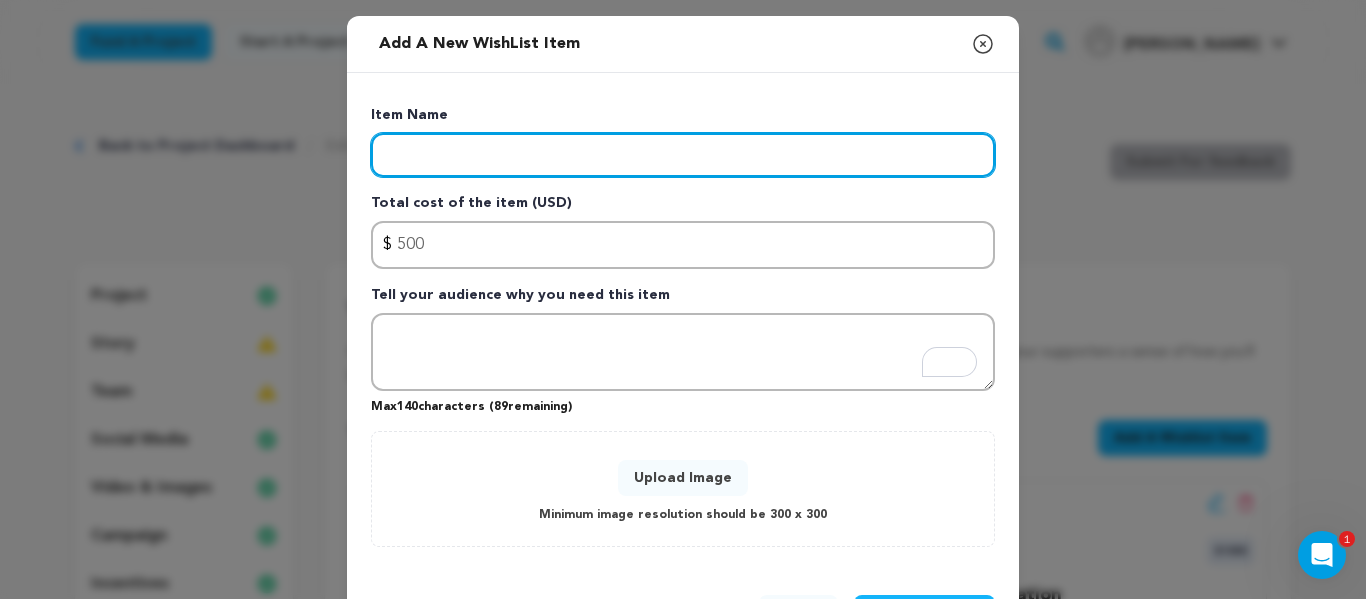 click at bounding box center (683, 155) 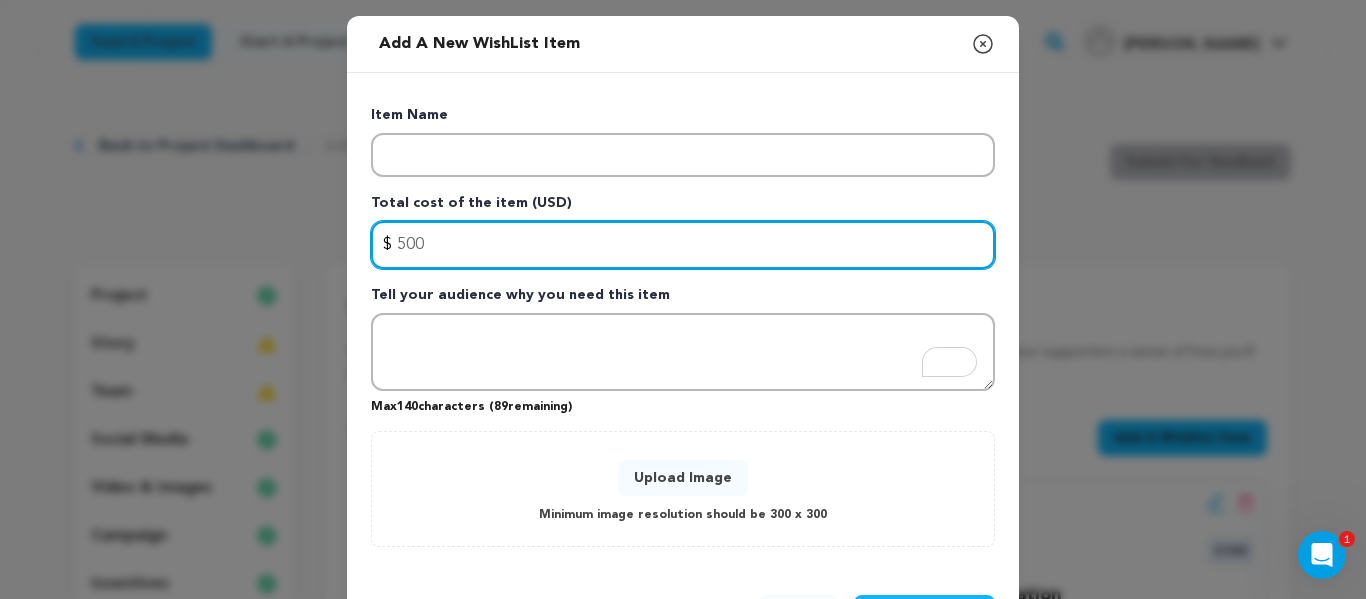 click on "500" at bounding box center (683, 245) 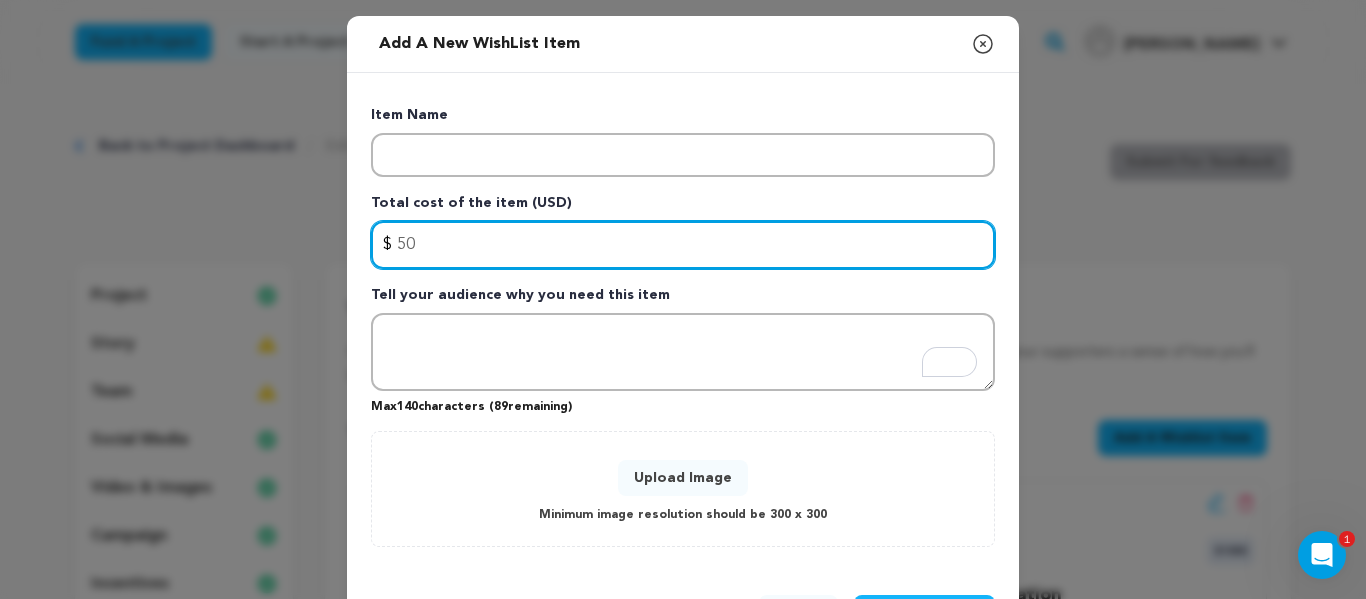 type on "5" 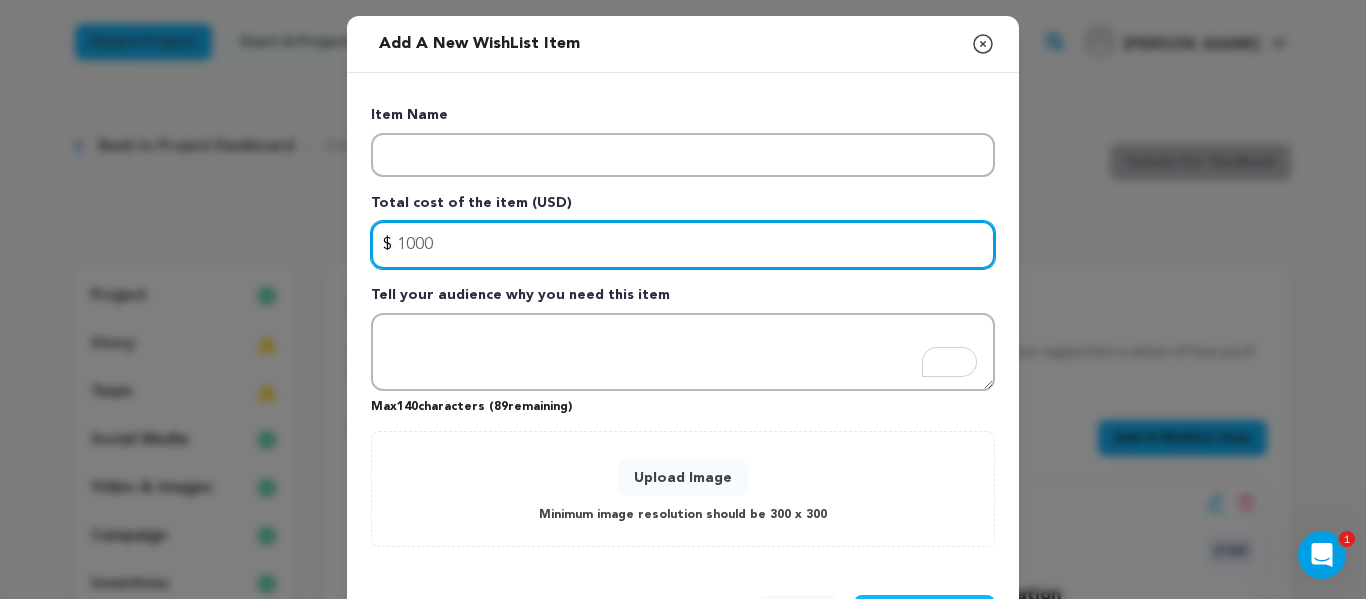 type on "1000" 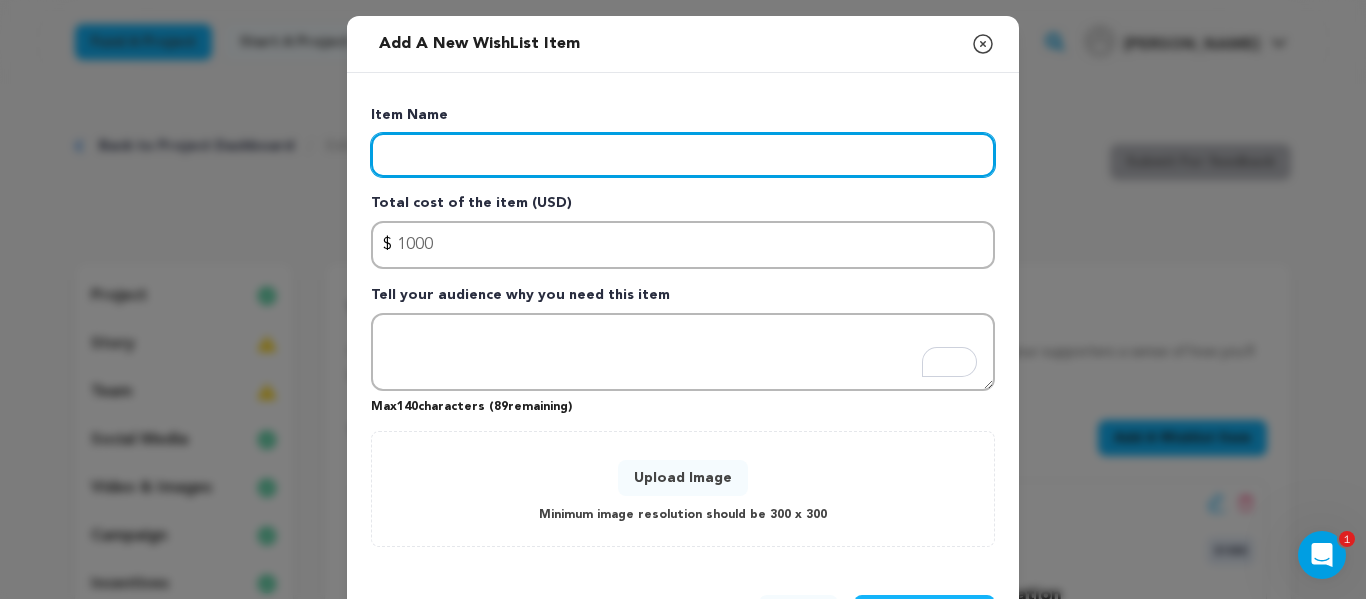 click at bounding box center [683, 155] 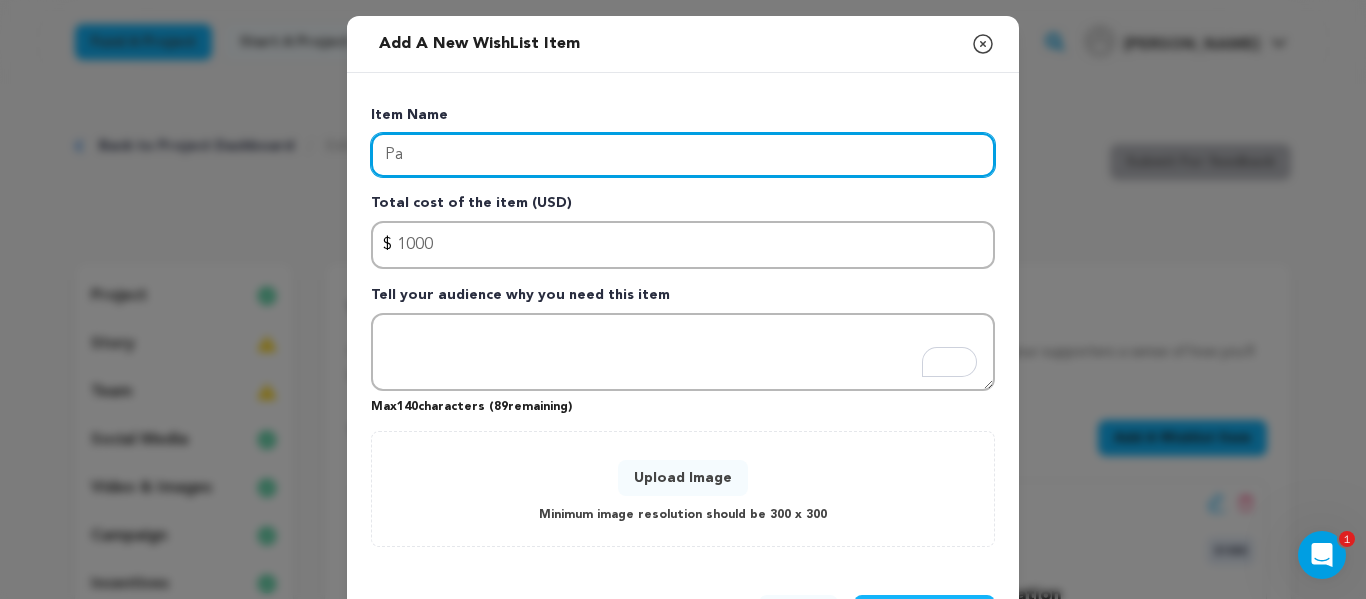 type on "P" 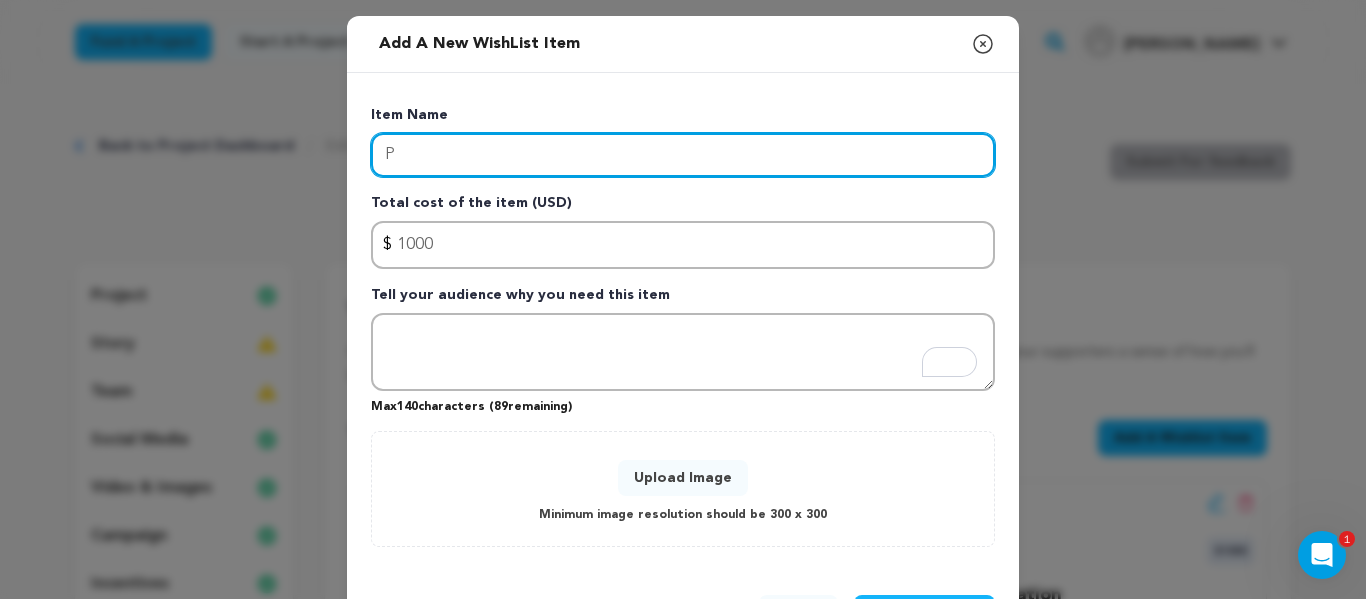 type 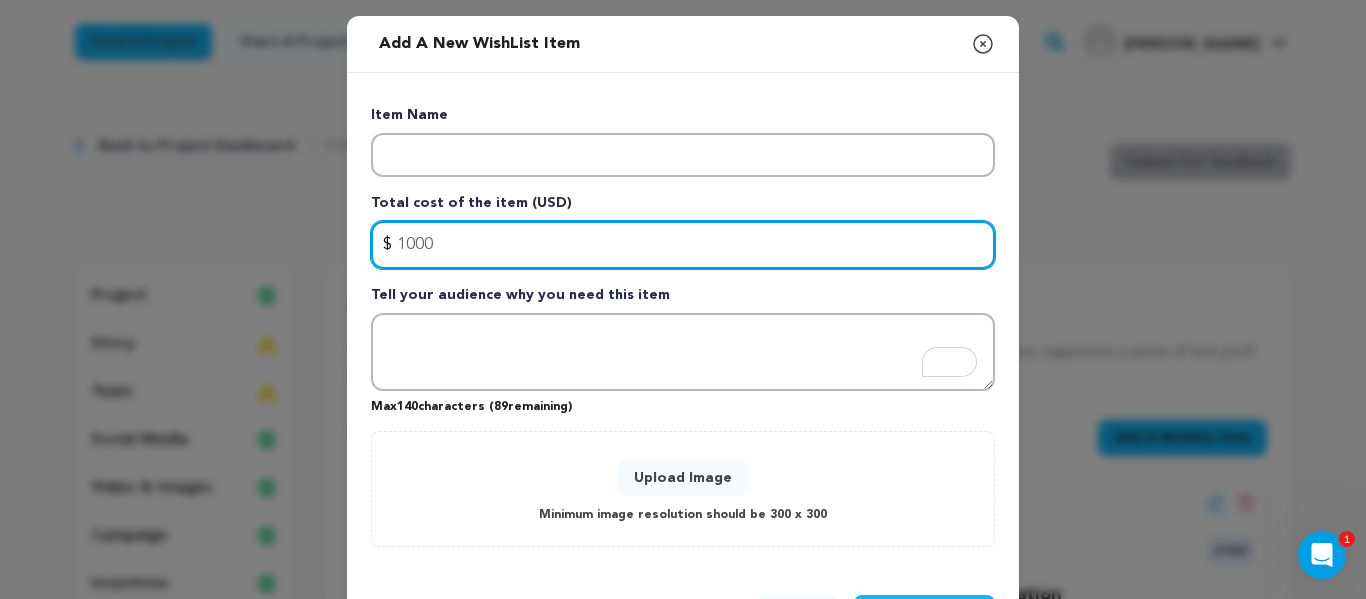 click on "1000" at bounding box center [683, 245] 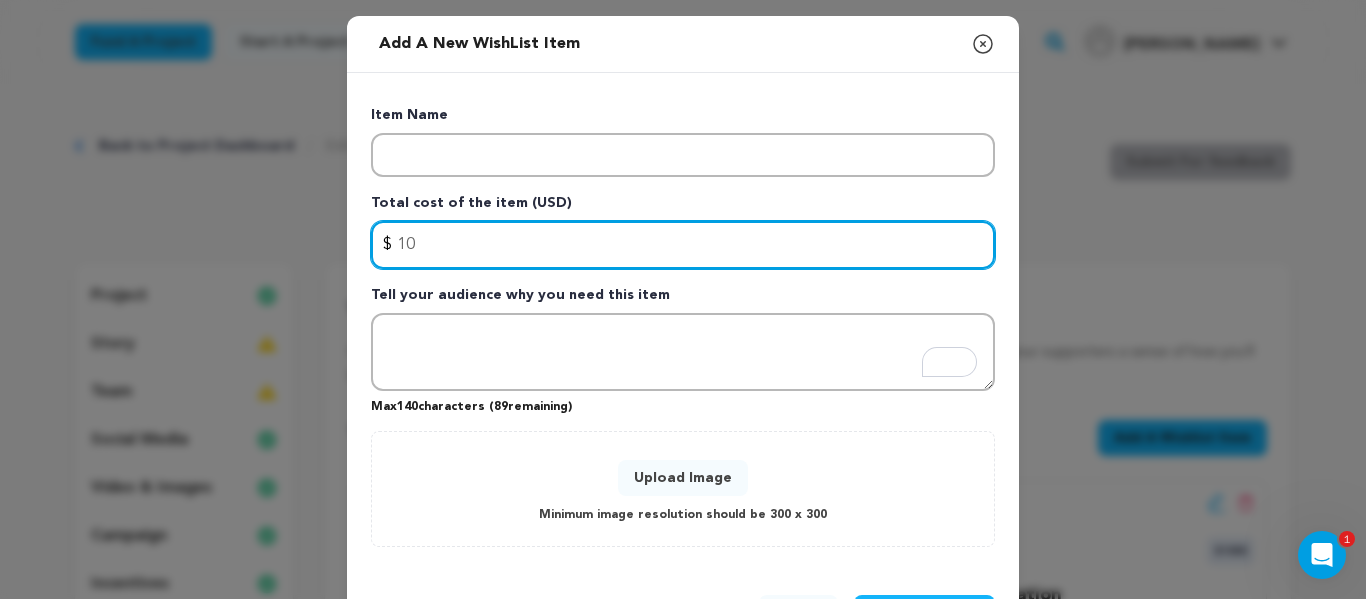type on "1" 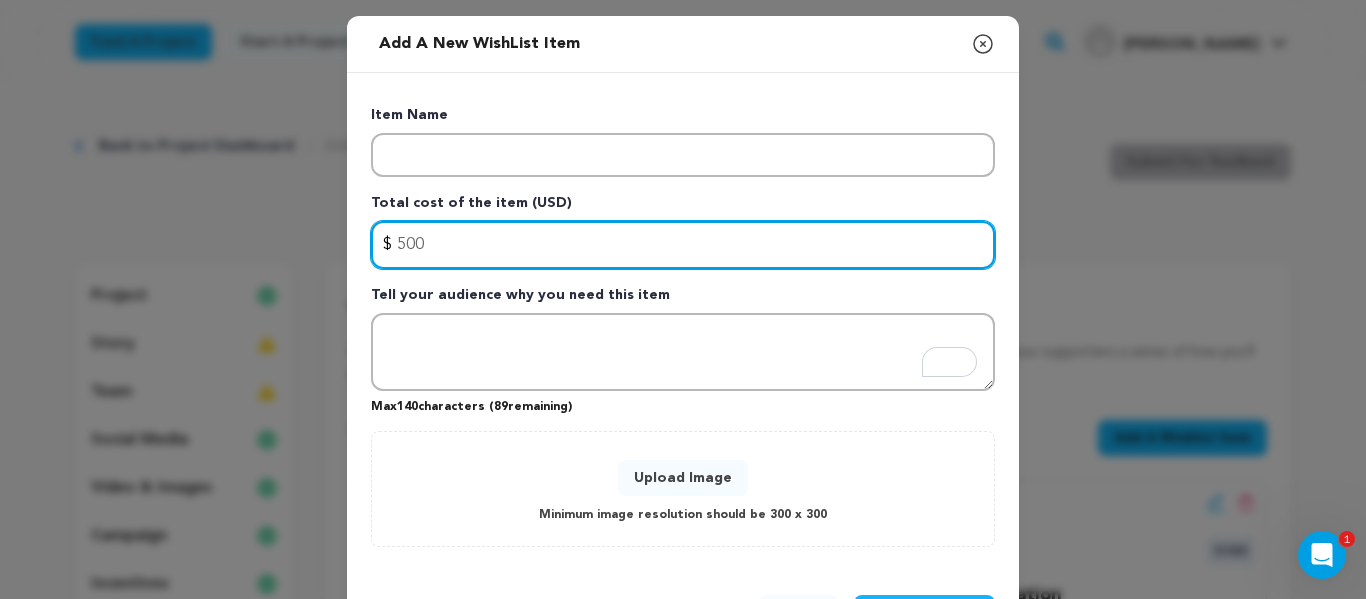 type on "500" 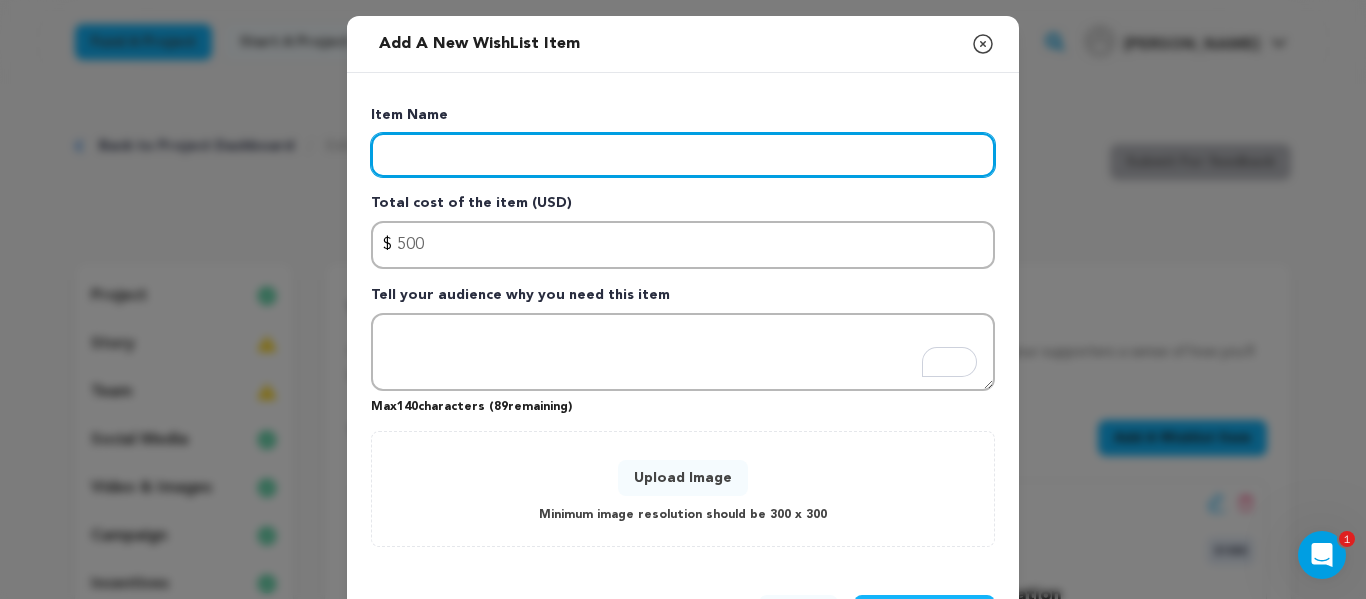 click at bounding box center (683, 155) 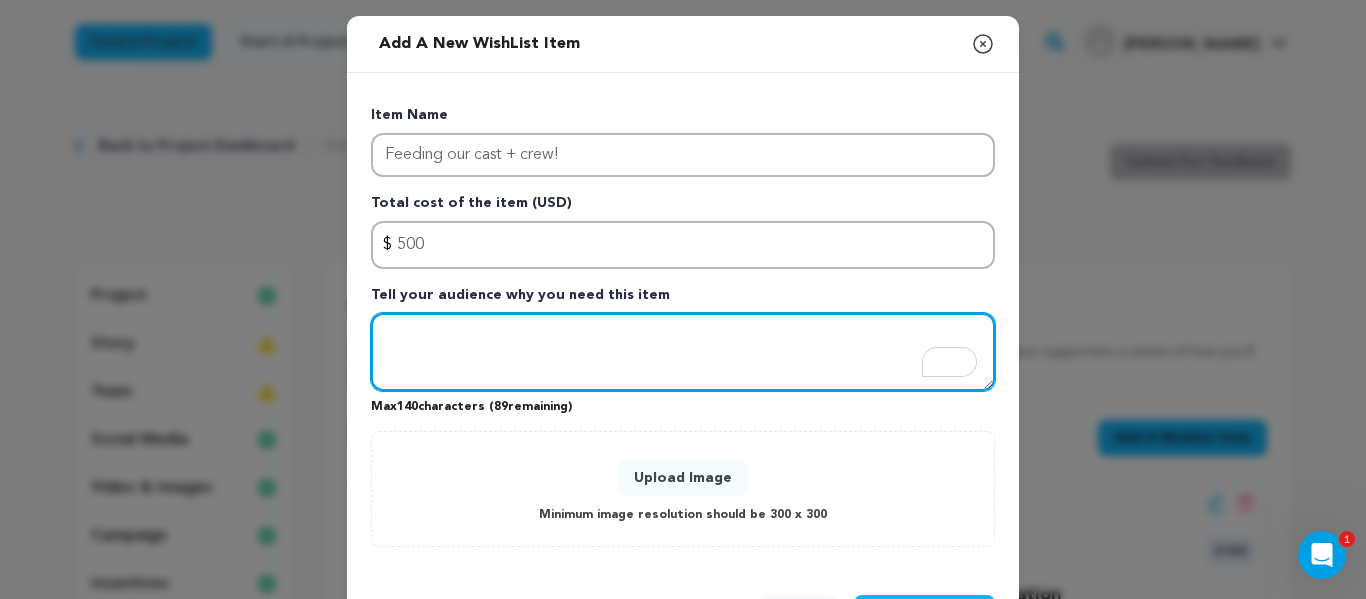 click at bounding box center [683, 352] 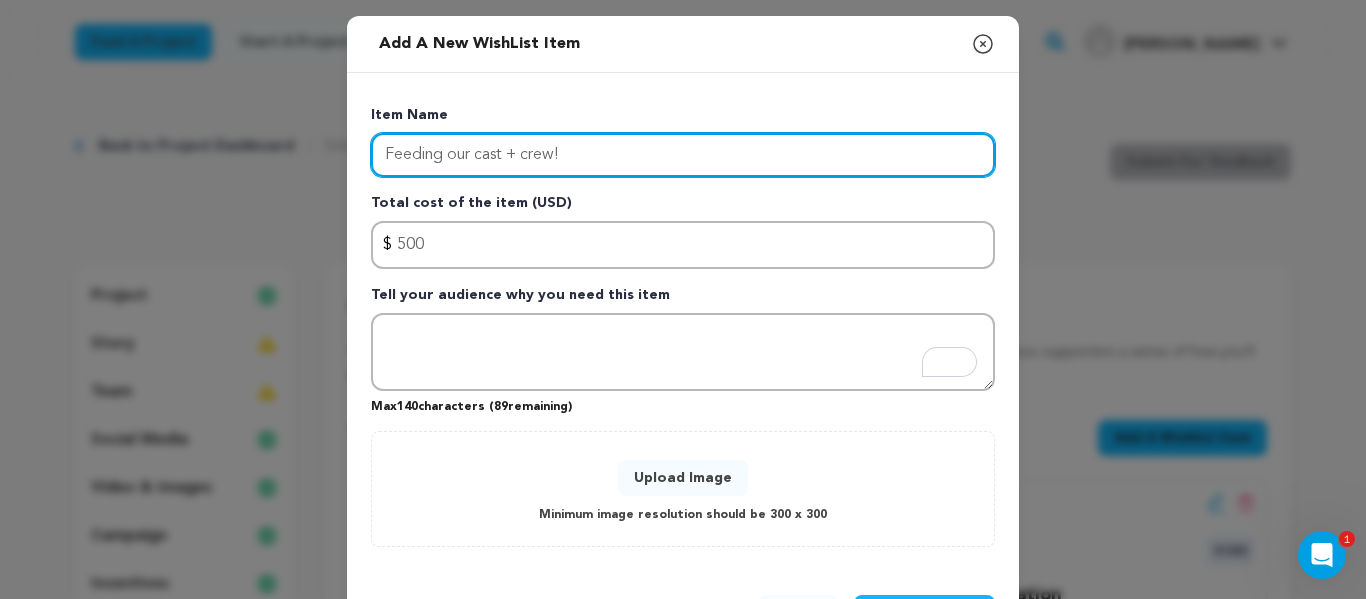 drag, startPoint x: 567, startPoint y: 154, endPoint x: 372, endPoint y: 168, distance: 195.50192 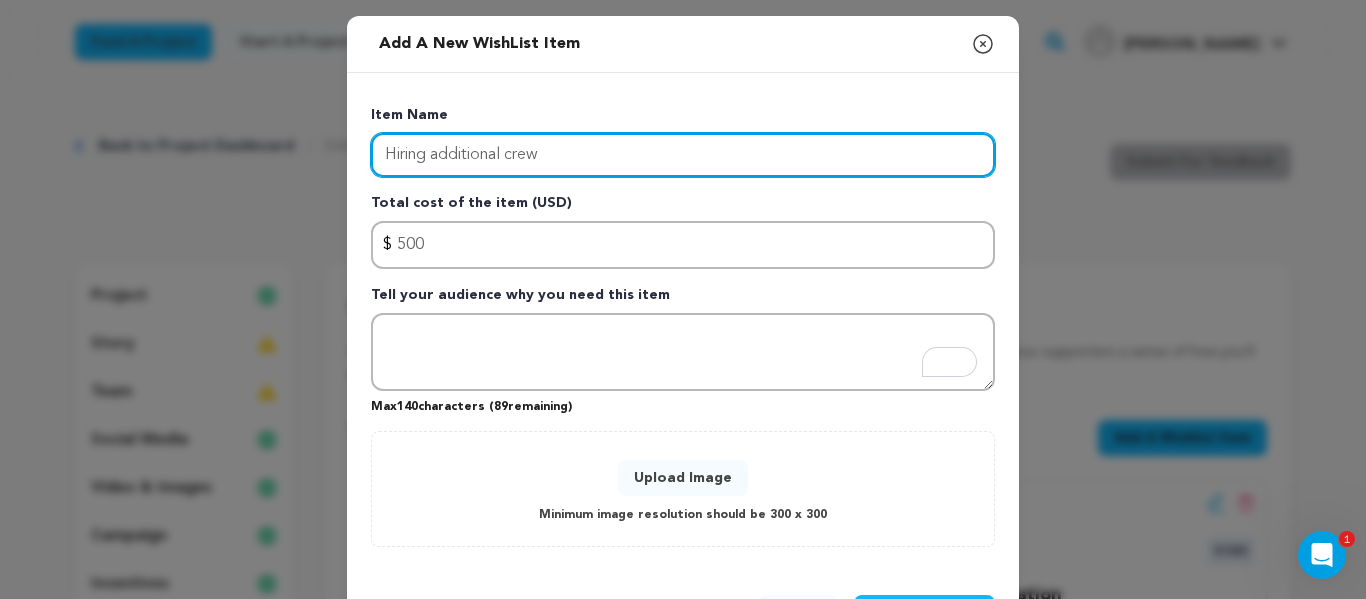 type on "Hiring additional crew" 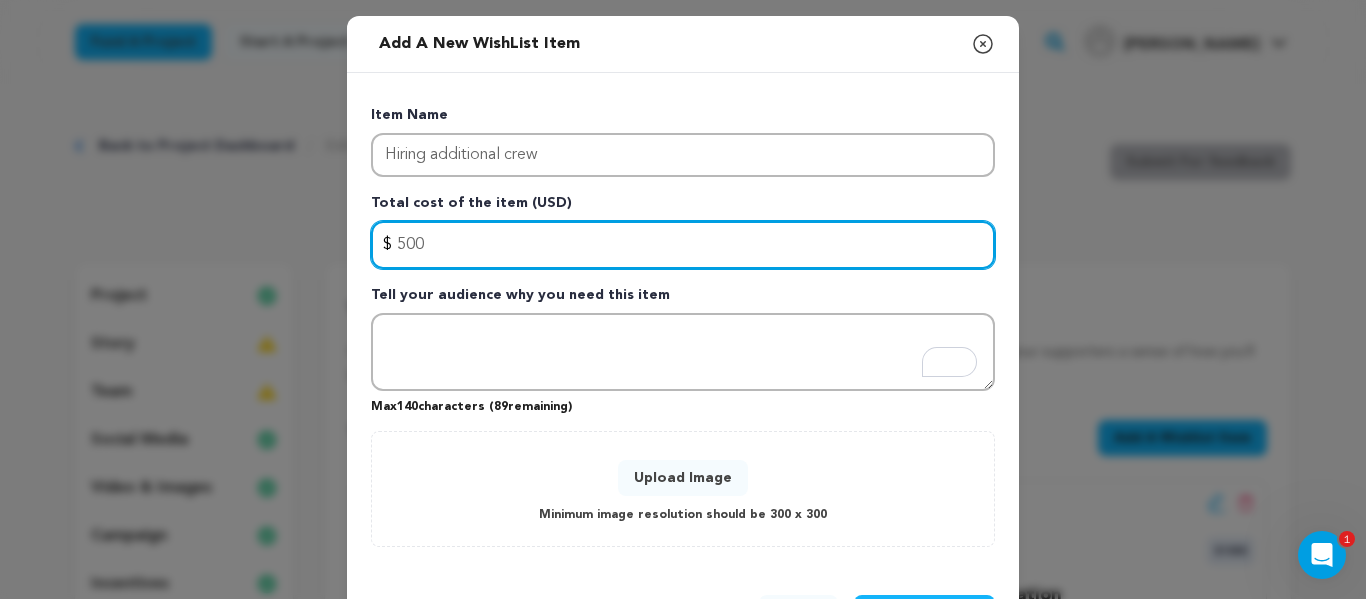 drag, startPoint x: 423, startPoint y: 241, endPoint x: 367, endPoint y: 241, distance: 56 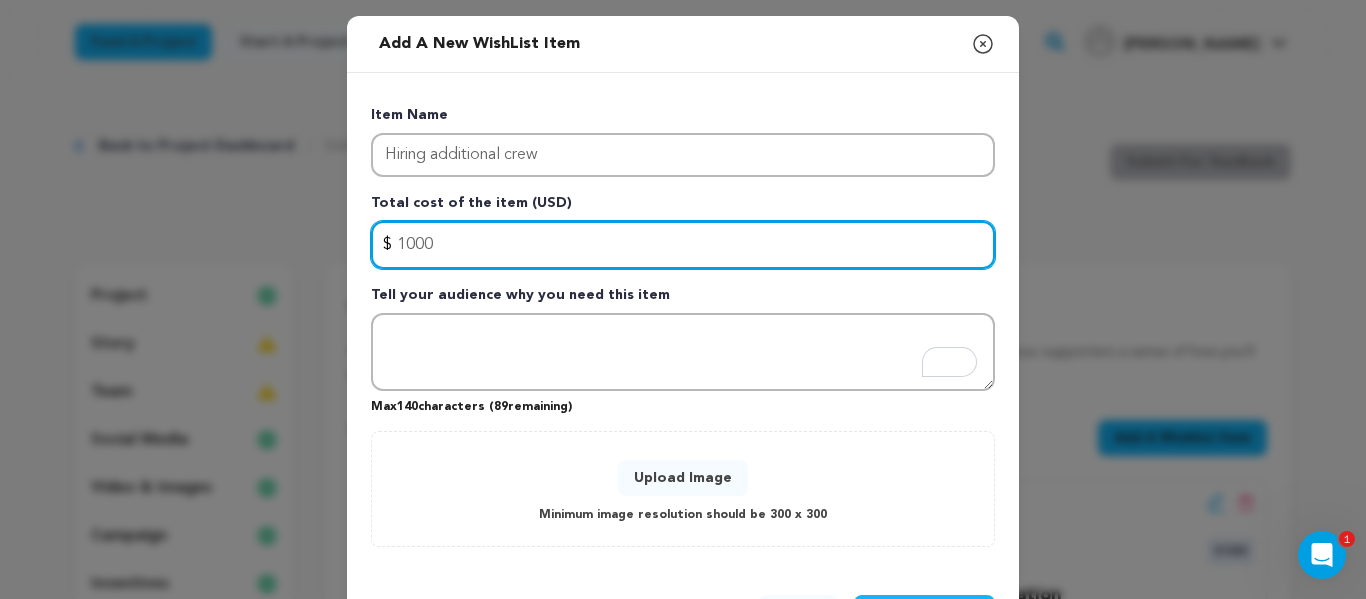 type on "1000" 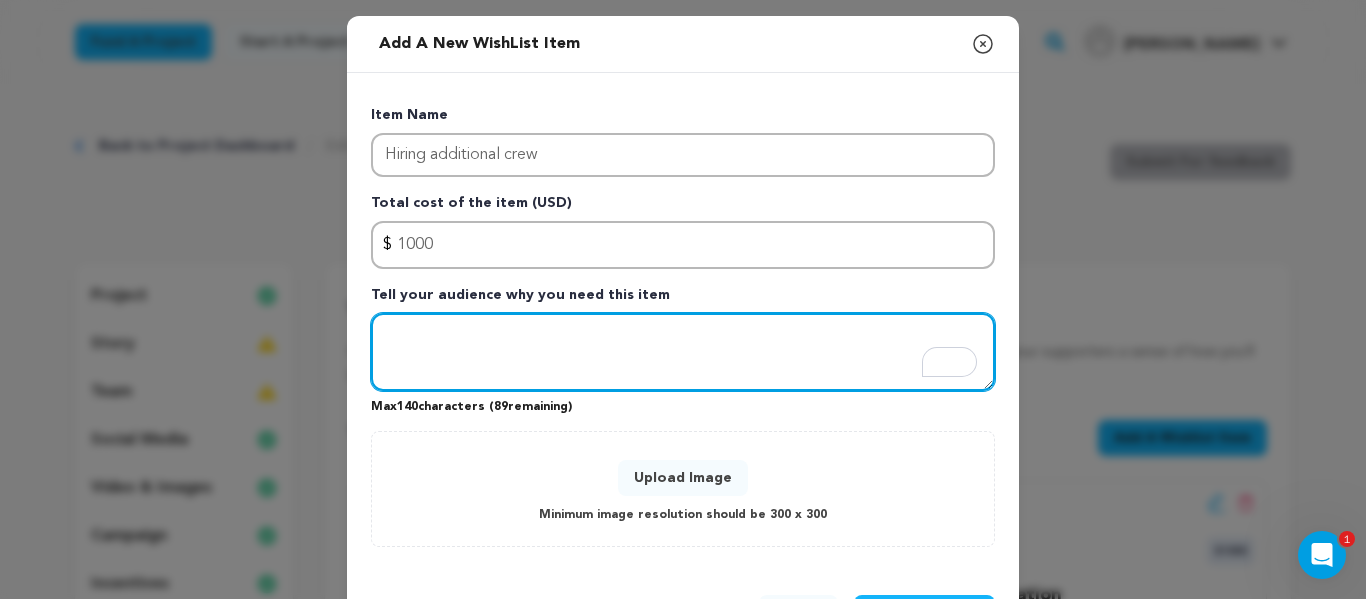 click at bounding box center (683, 352) 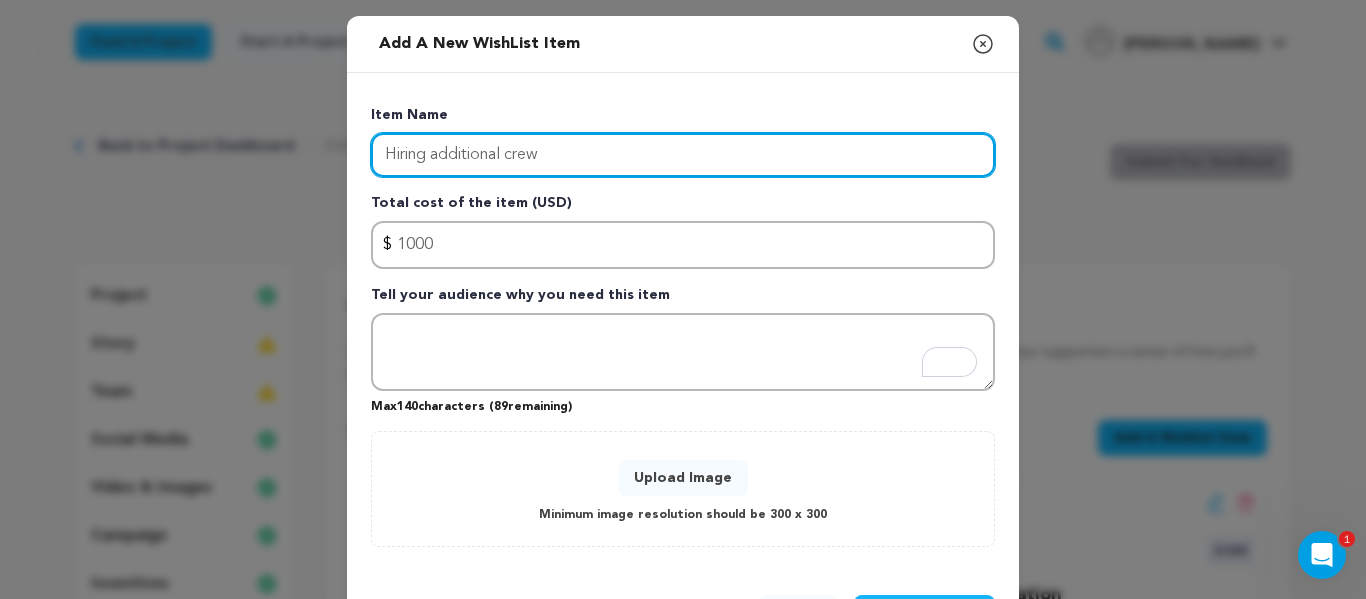 click on "Hiring additional crew" at bounding box center [683, 155] 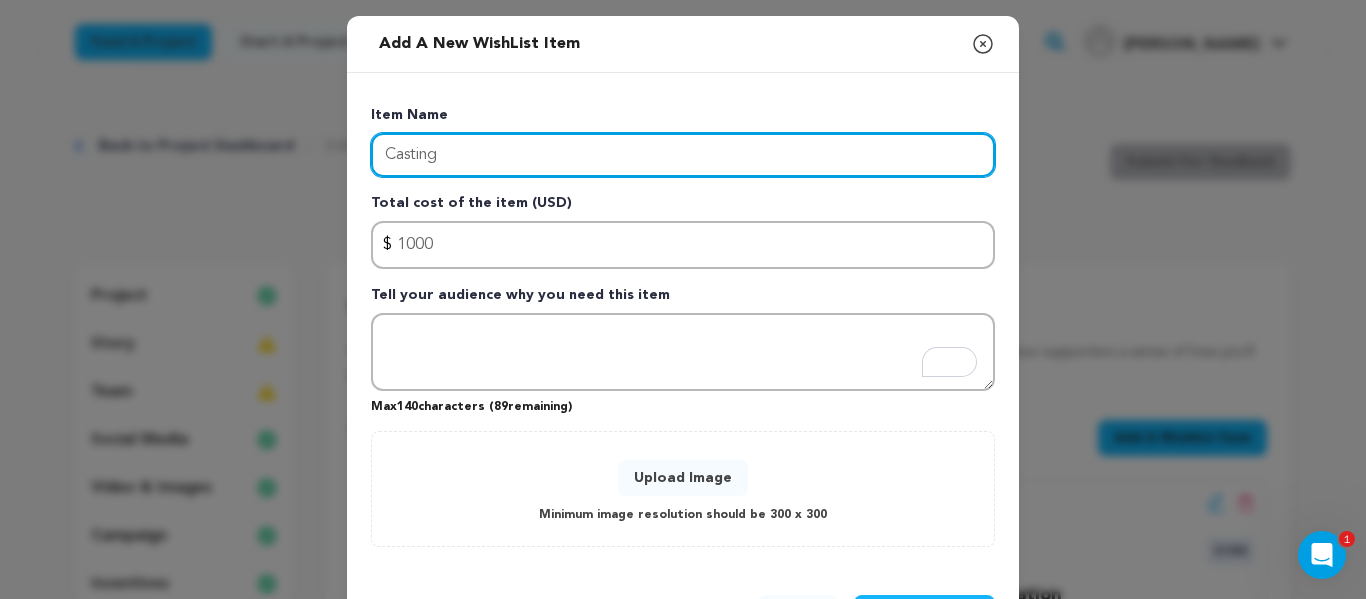 type on "Casting" 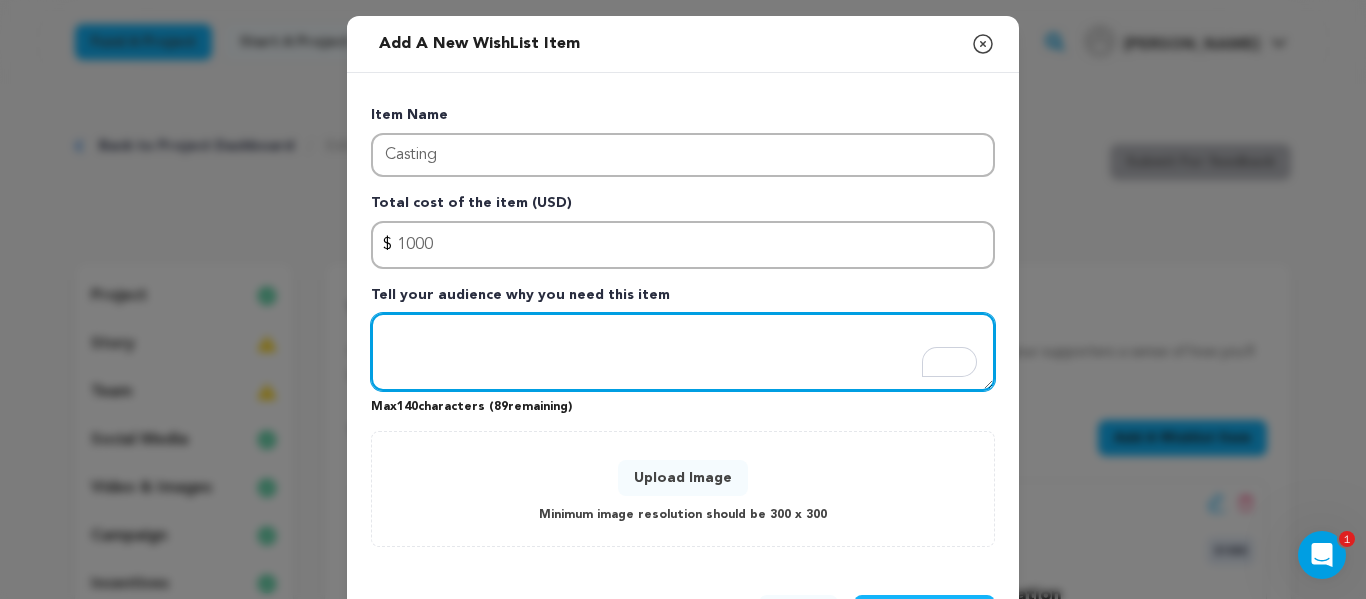 click at bounding box center [683, 352] 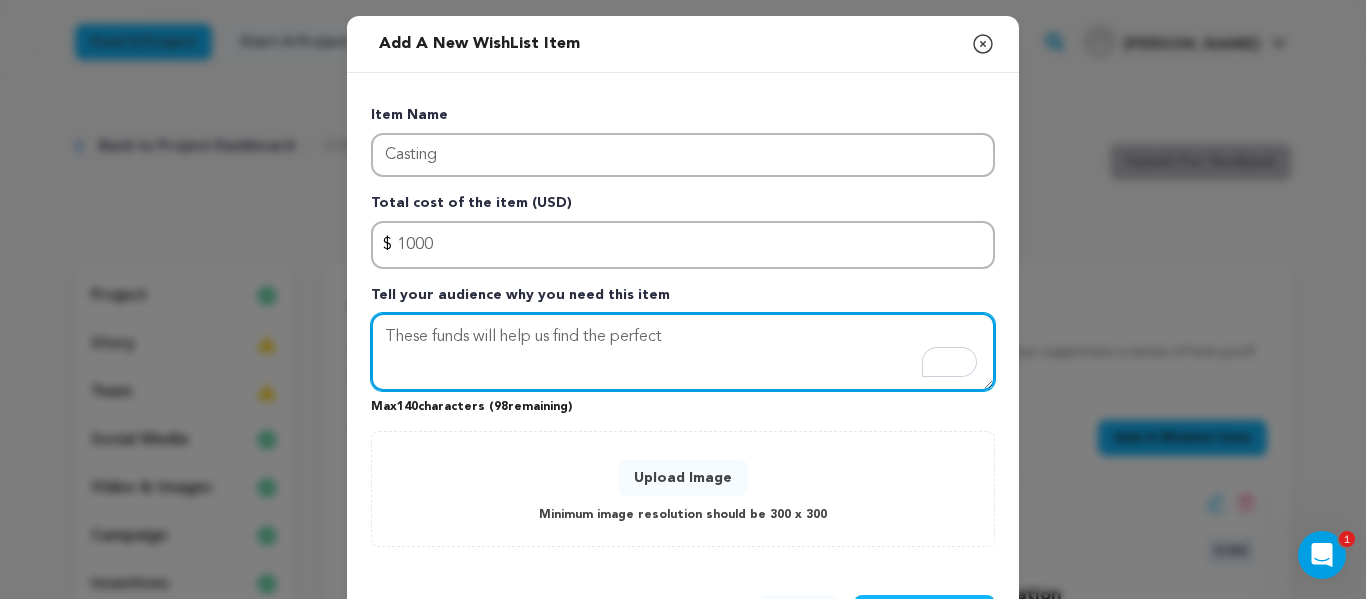 type on "These funds will help us find the perfect" 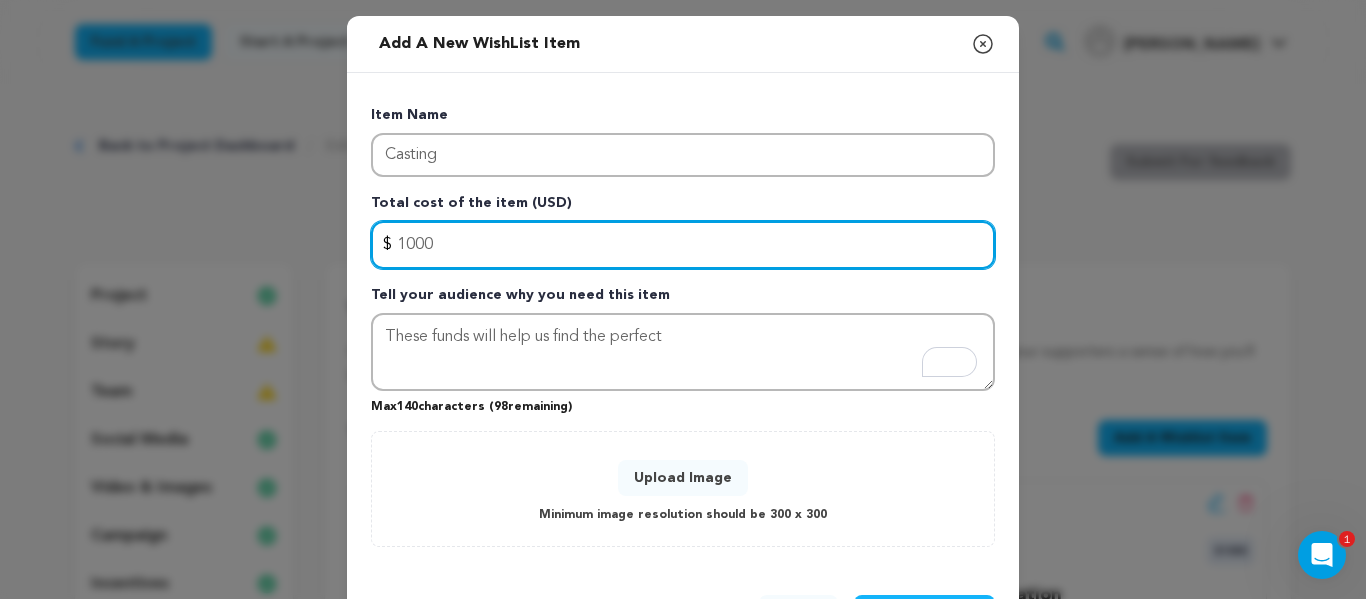 click on "1000" at bounding box center [683, 245] 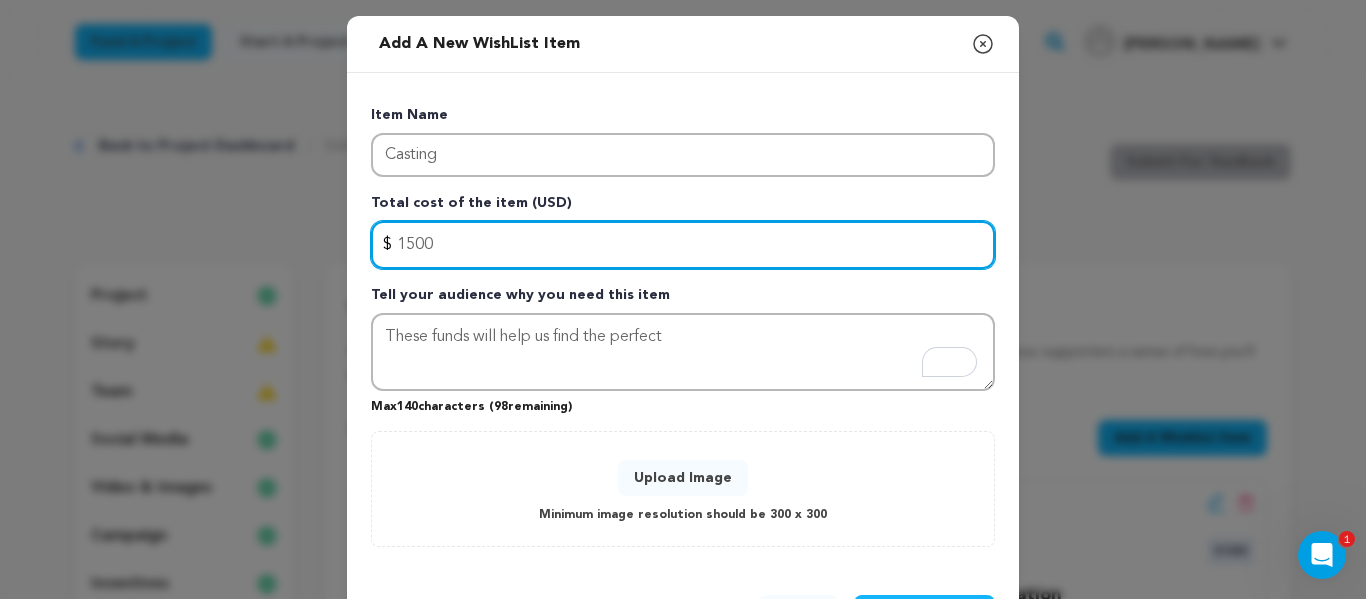 type on "1500" 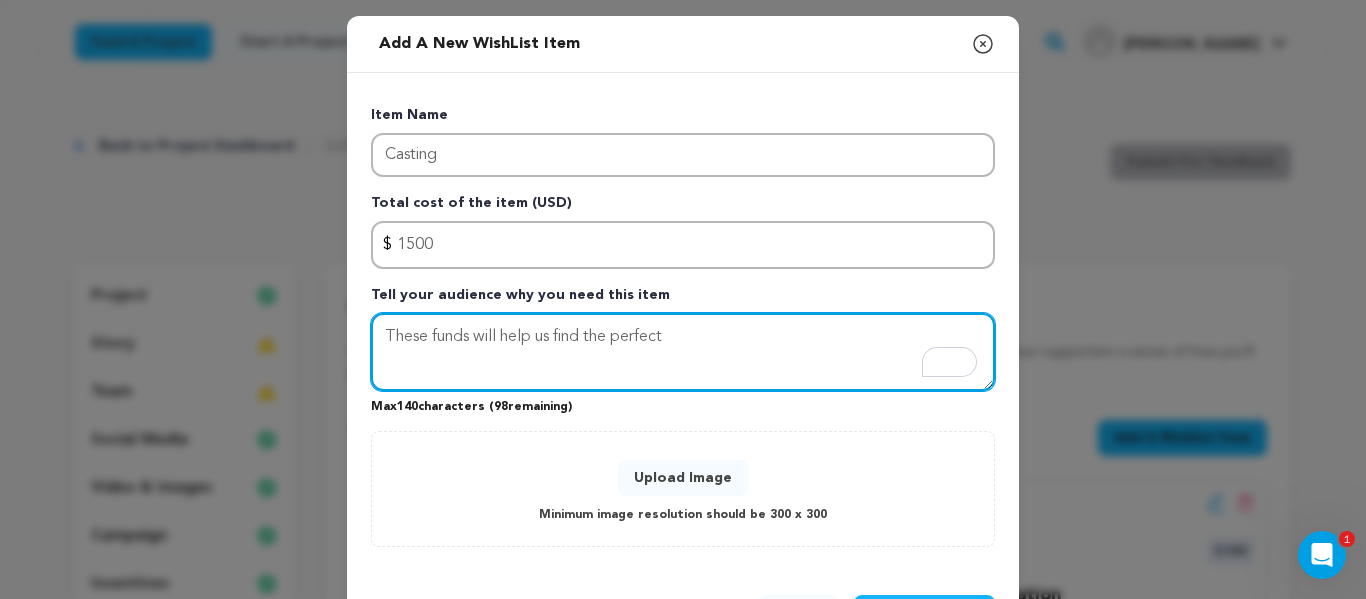 click on "These funds will help us find the perfect" at bounding box center [683, 352] 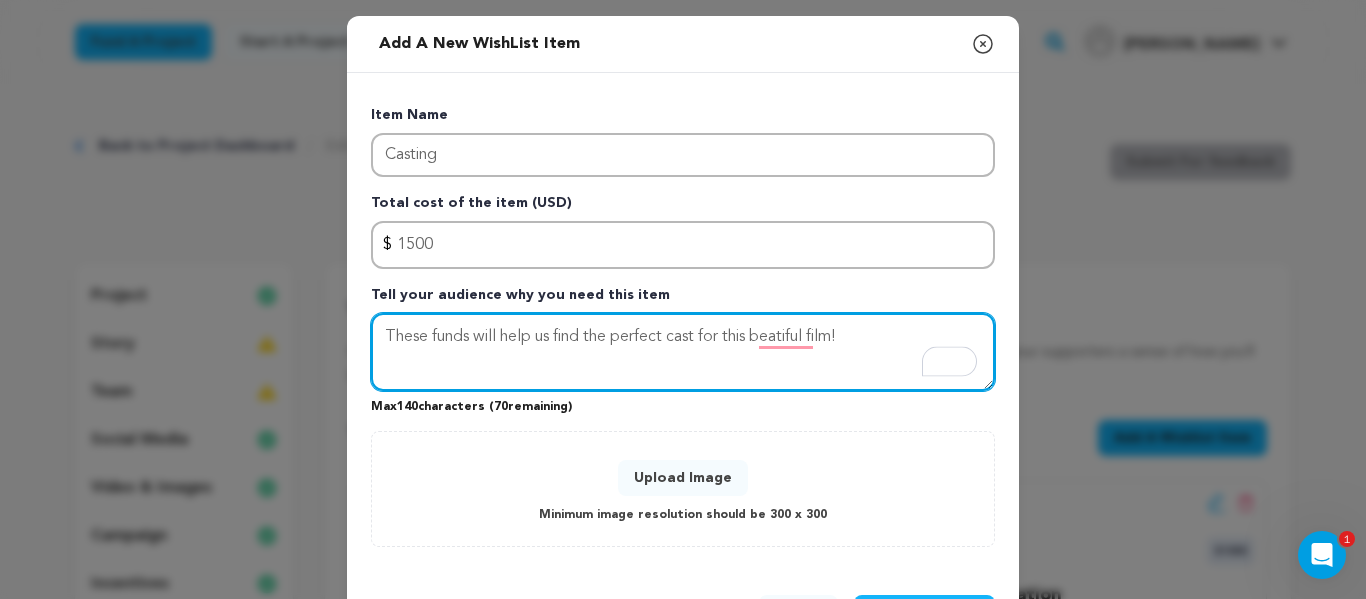 scroll, scrollTop: 80, scrollLeft: 0, axis: vertical 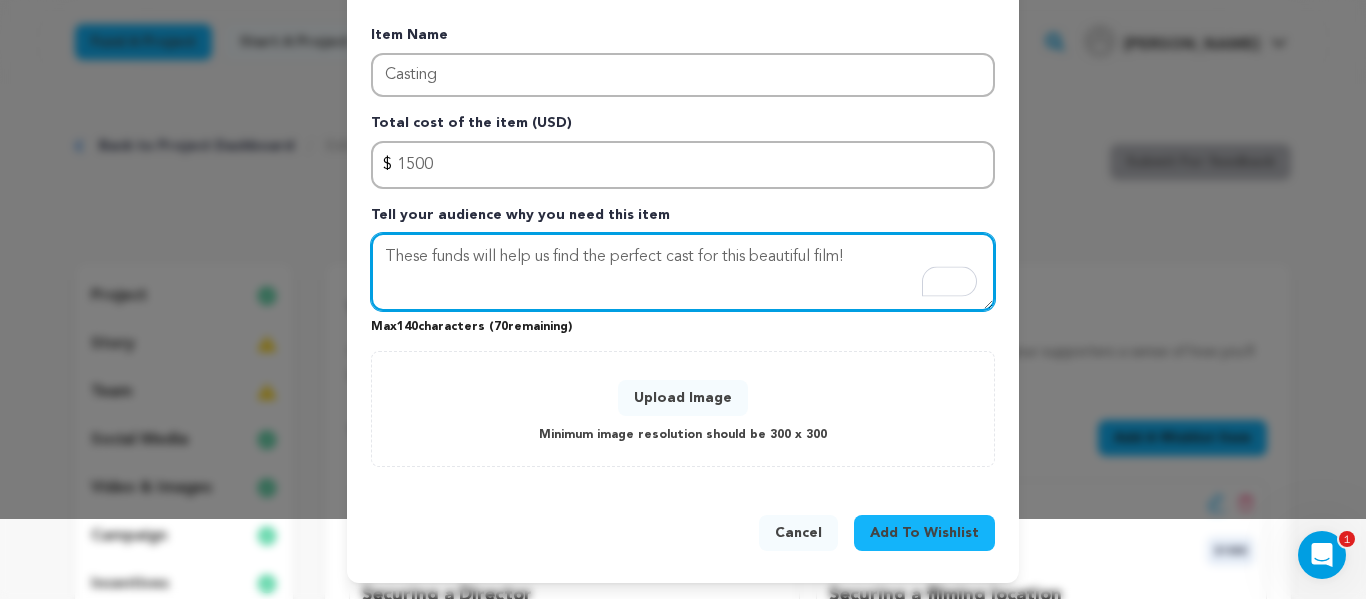 type on "These funds will help us find the perfect cast for this beautiful film!" 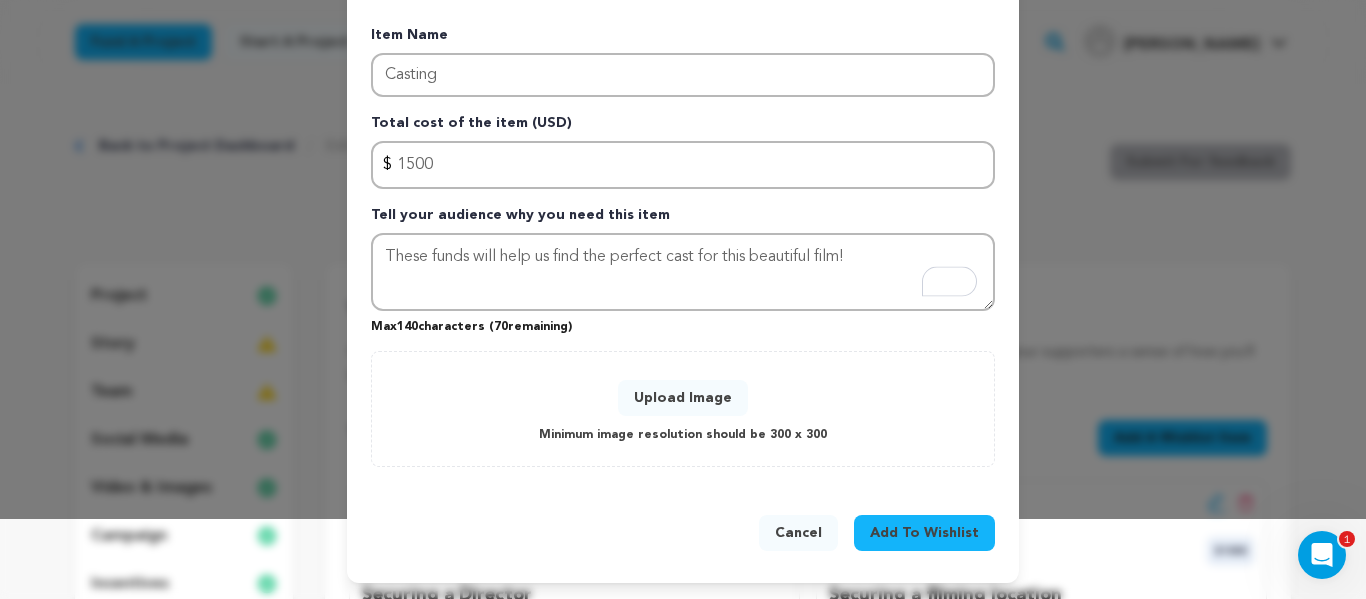 click on "Add To Wishlist" at bounding box center [924, 533] 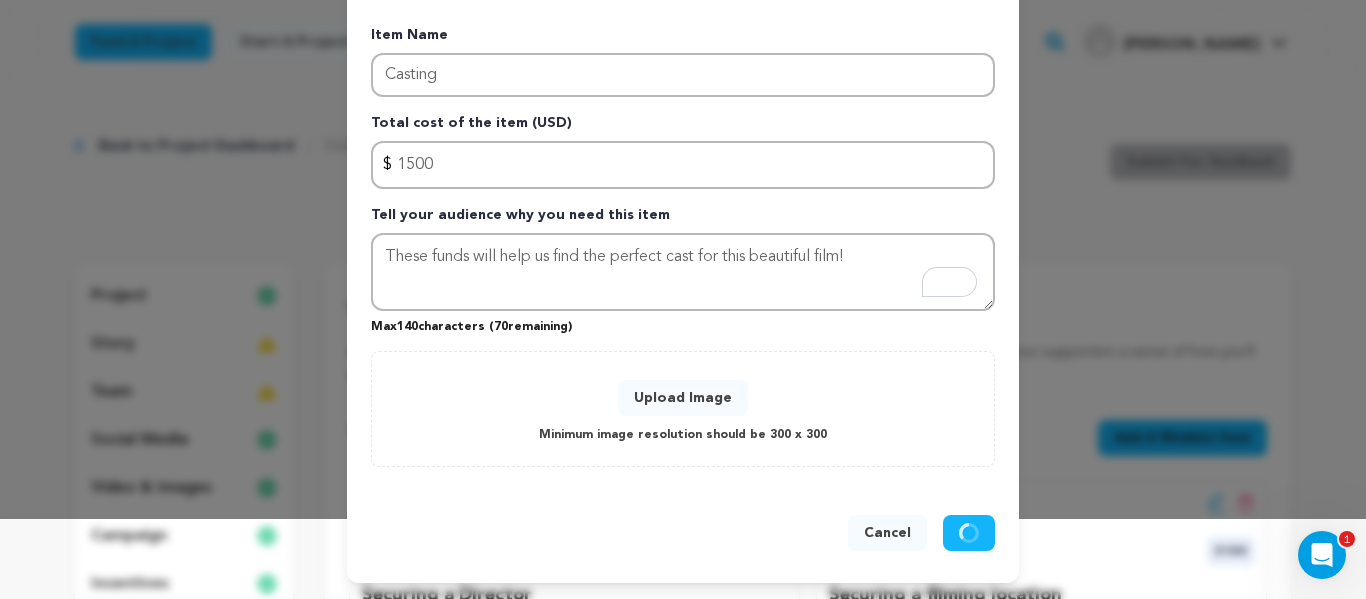 scroll, scrollTop: 0, scrollLeft: 0, axis: both 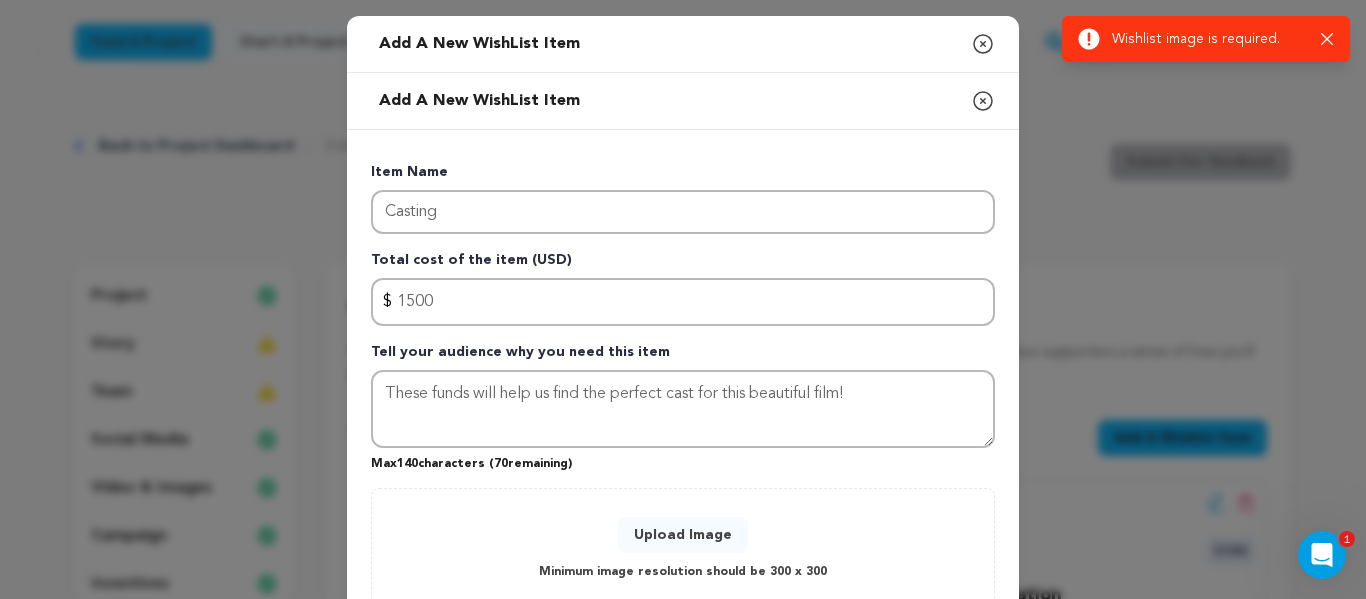 click on "Upload Image" at bounding box center [683, 535] 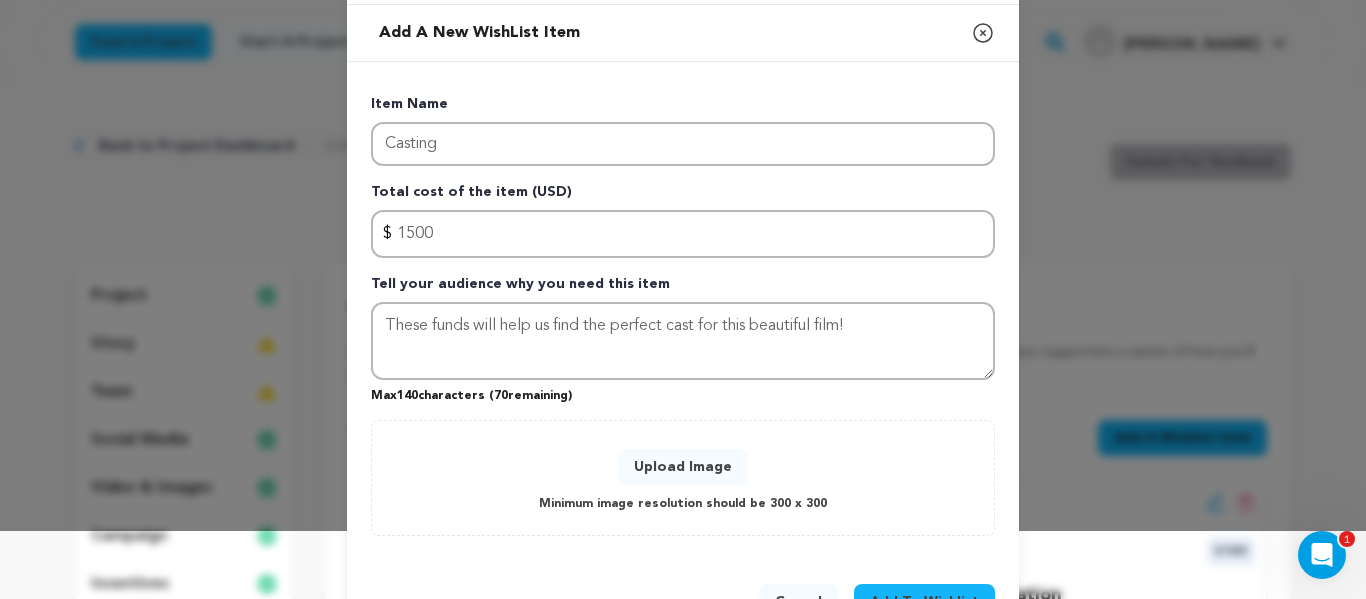 scroll, scrollTop: 71, scrollLeft: 0, axis: vertical 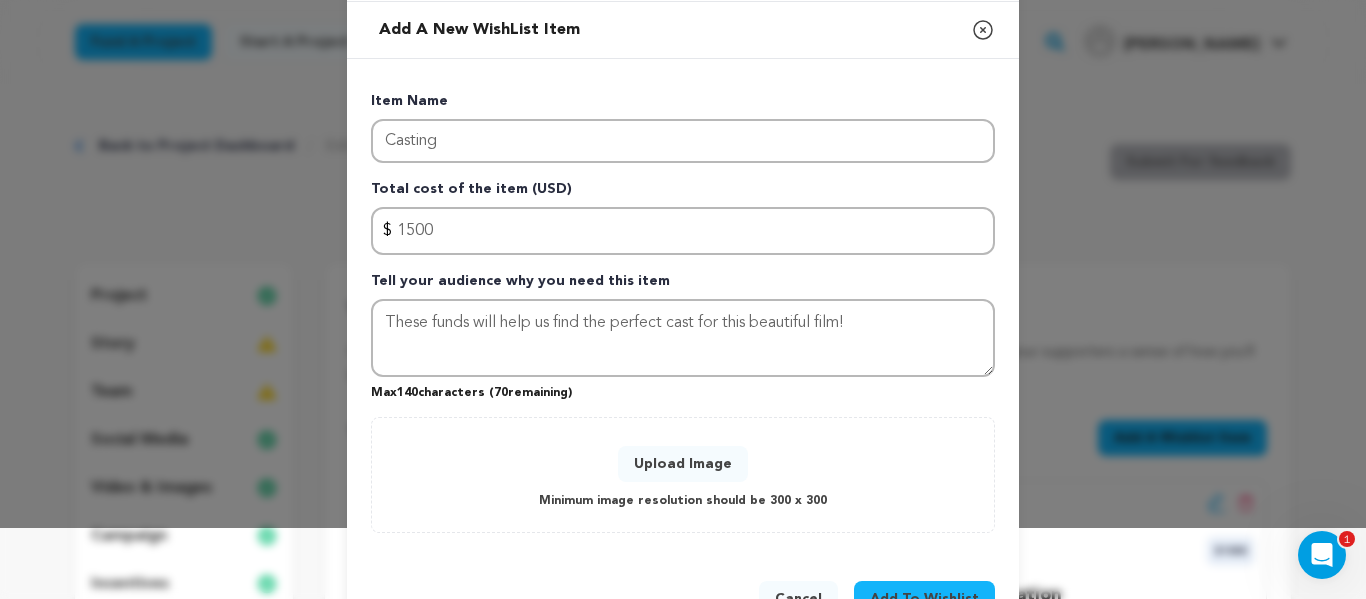 click on "Upload Image" at bounding box center (683, 464) 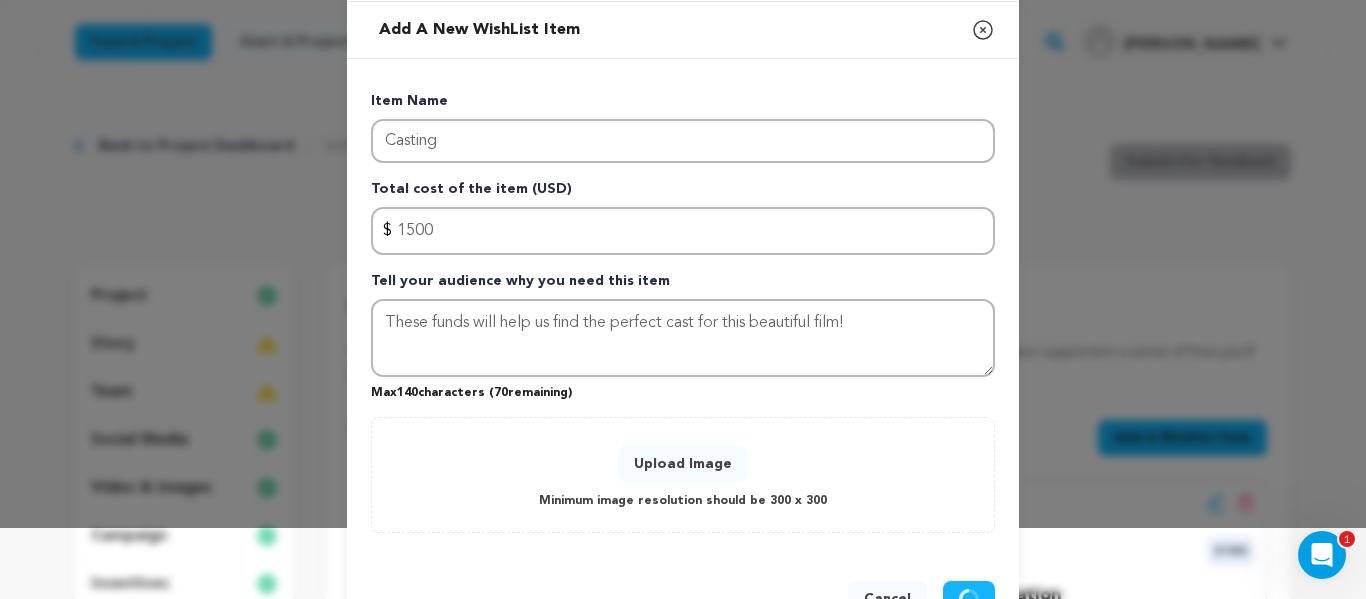 type 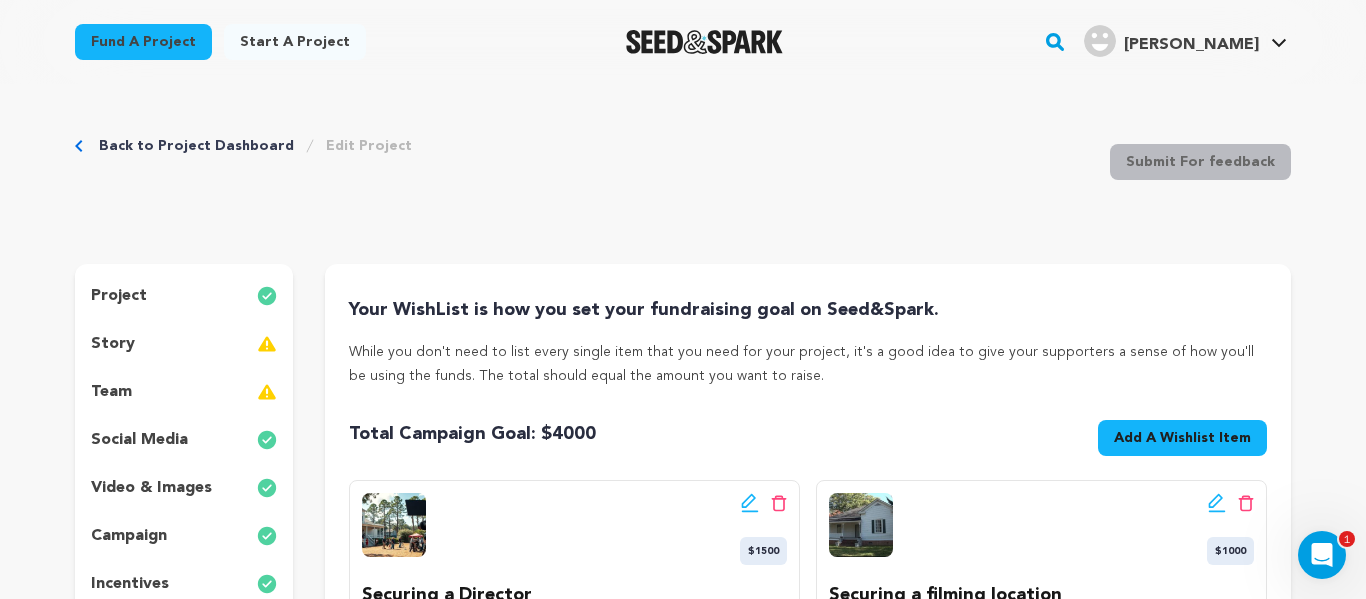 click on "Back to Project Dashboard
Edit Project
Submit For feedback
Submit For feedback
project" at bounding box center (683, 884) 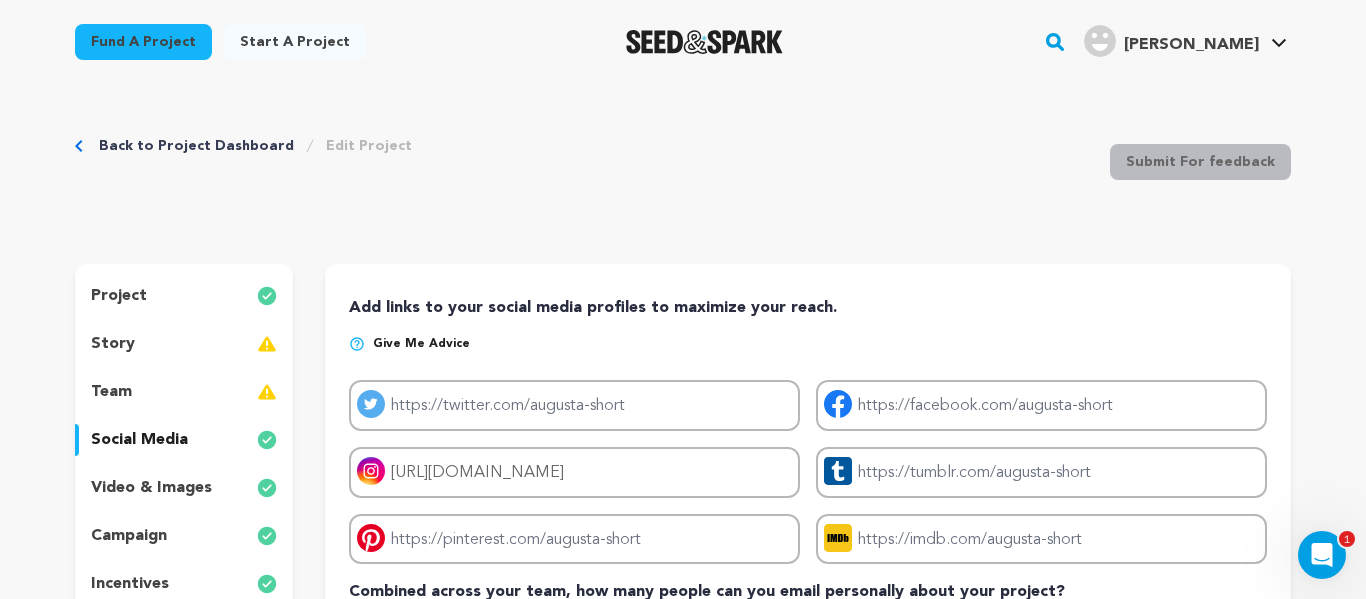 click on "video & images" at bounding box center (184, 488) 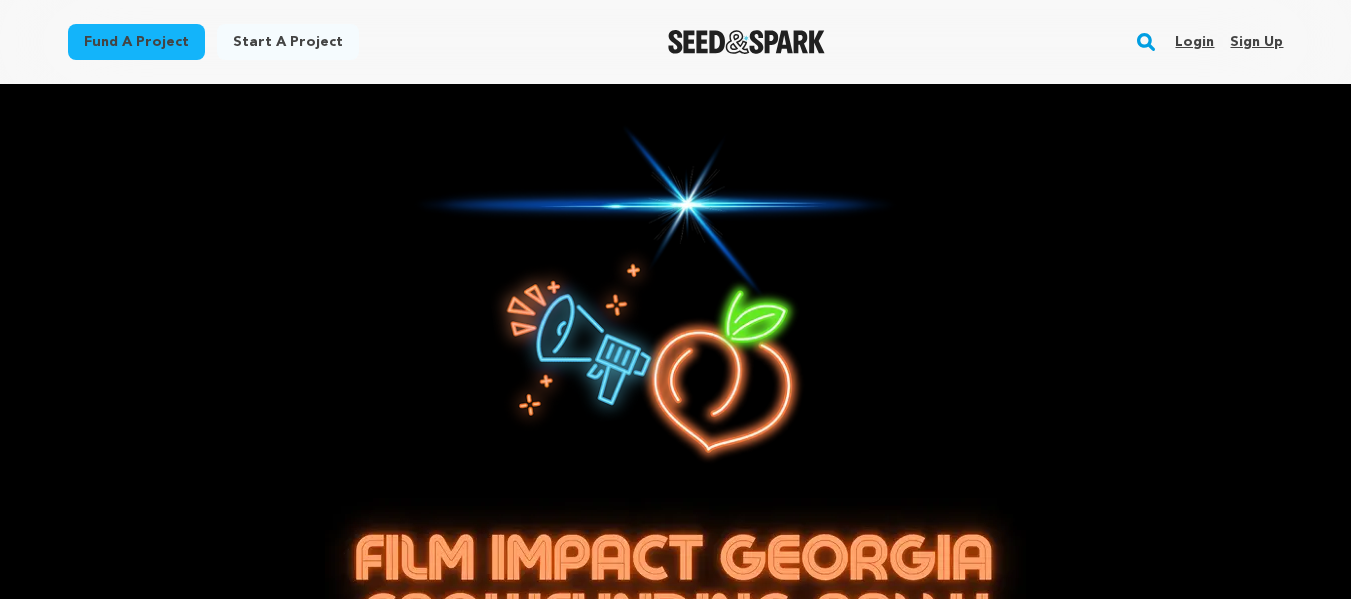 scroll, scrollTop: 2045, scrollLeft: 0, axis: vertical 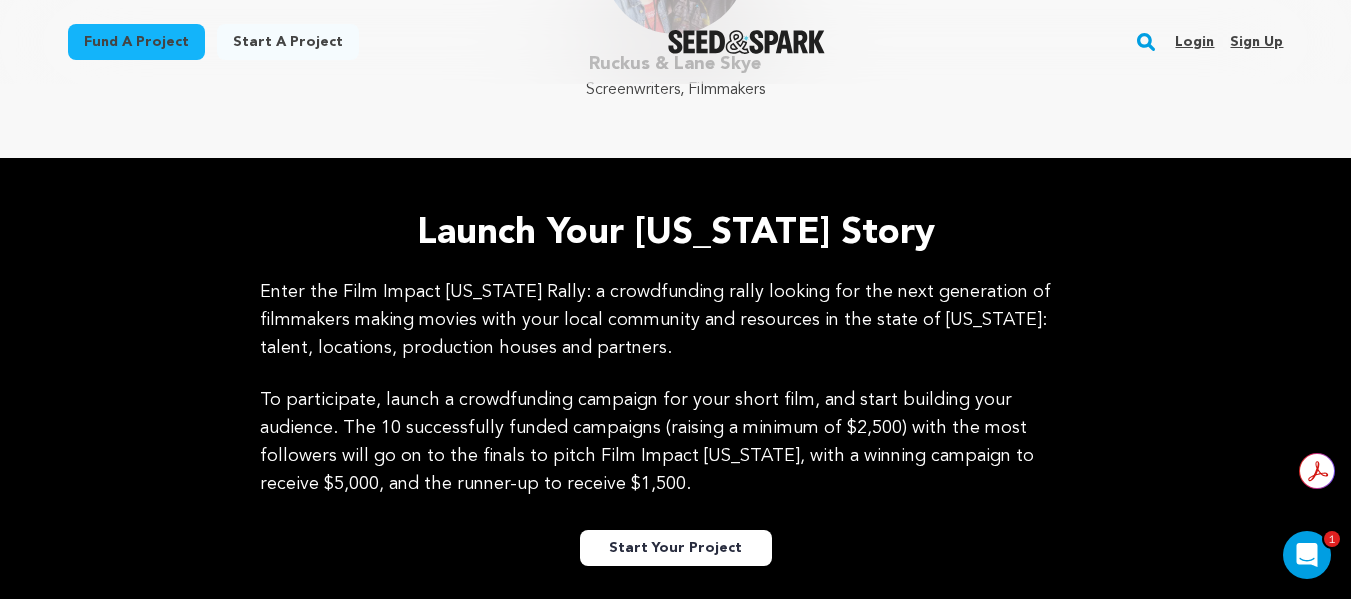 click on "Fund a project" at bounding box center [136, 42] 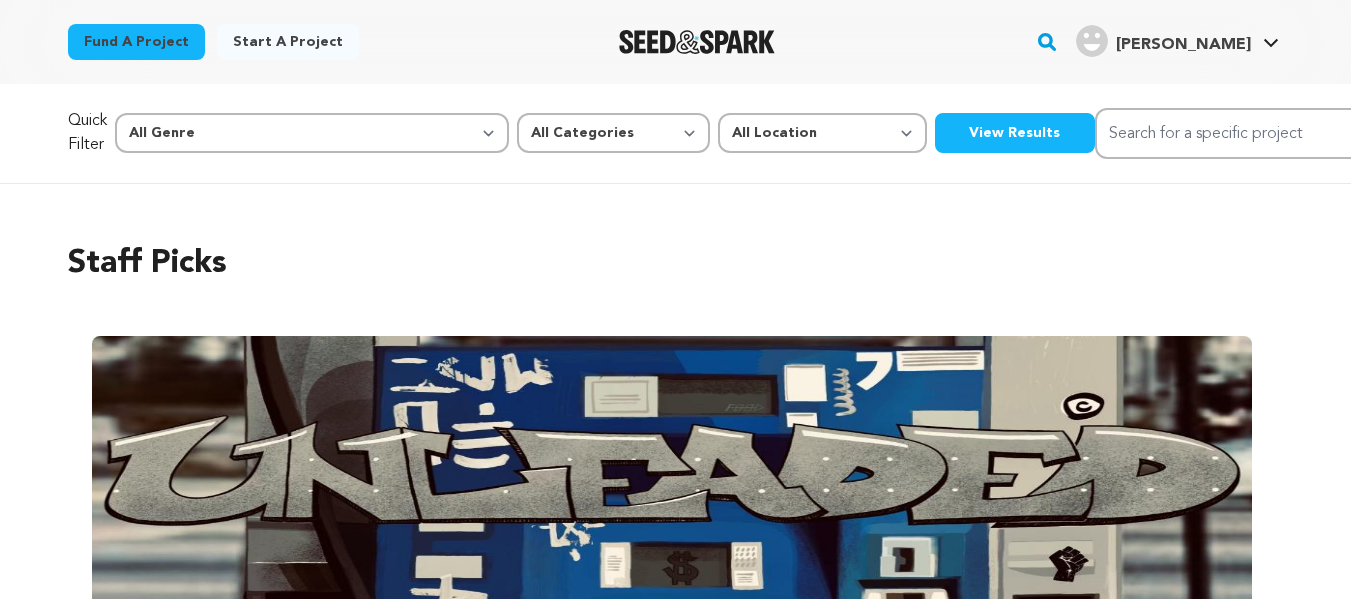 scroll, scrollTop: 0, scrollLeft: 0, axis: both 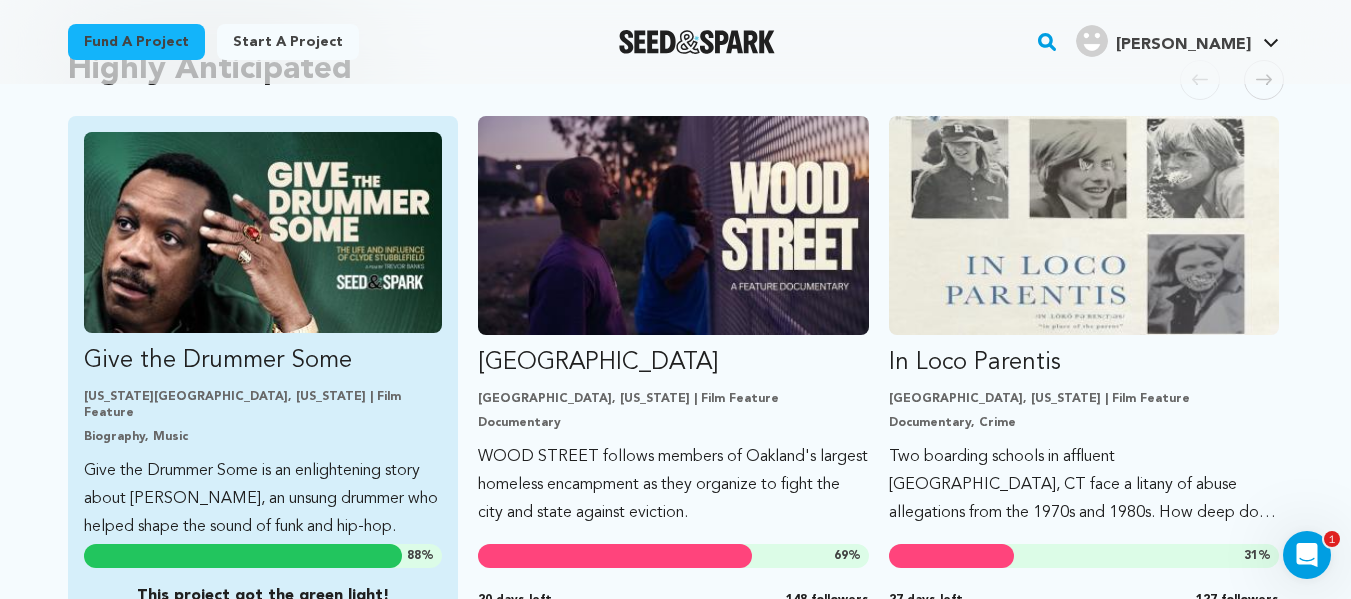 click at bounding box center [263, 232] 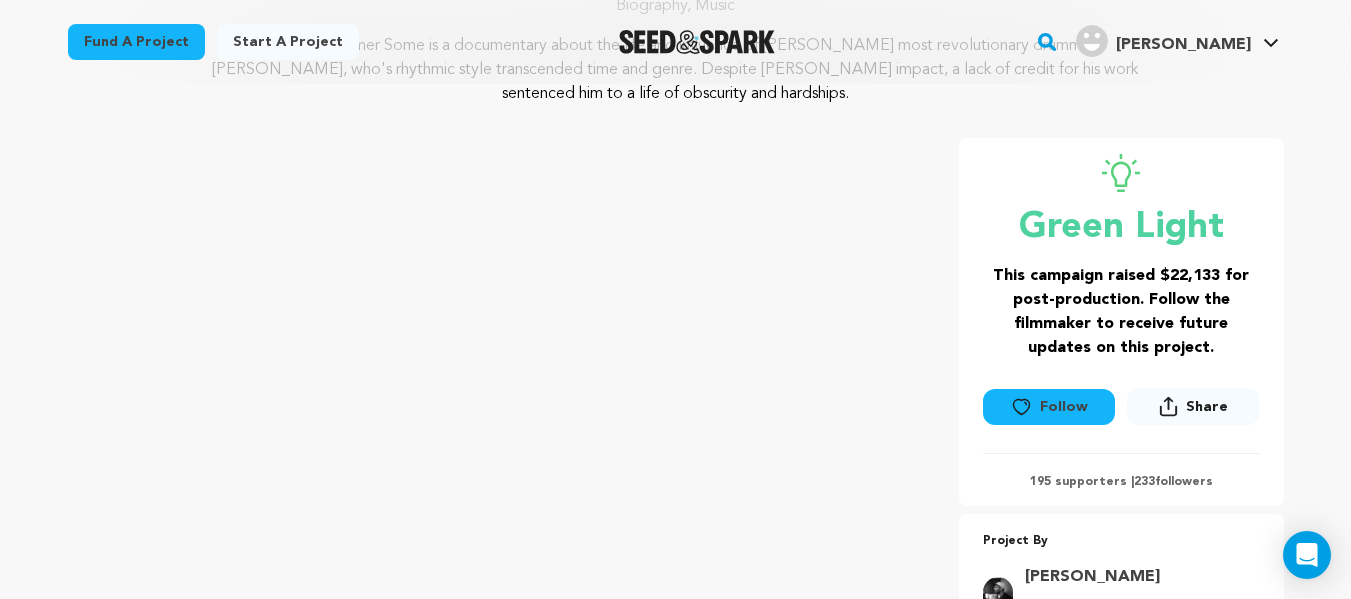 scroll, scrollTop: 271, scrollLeft: 0, axis: vertical 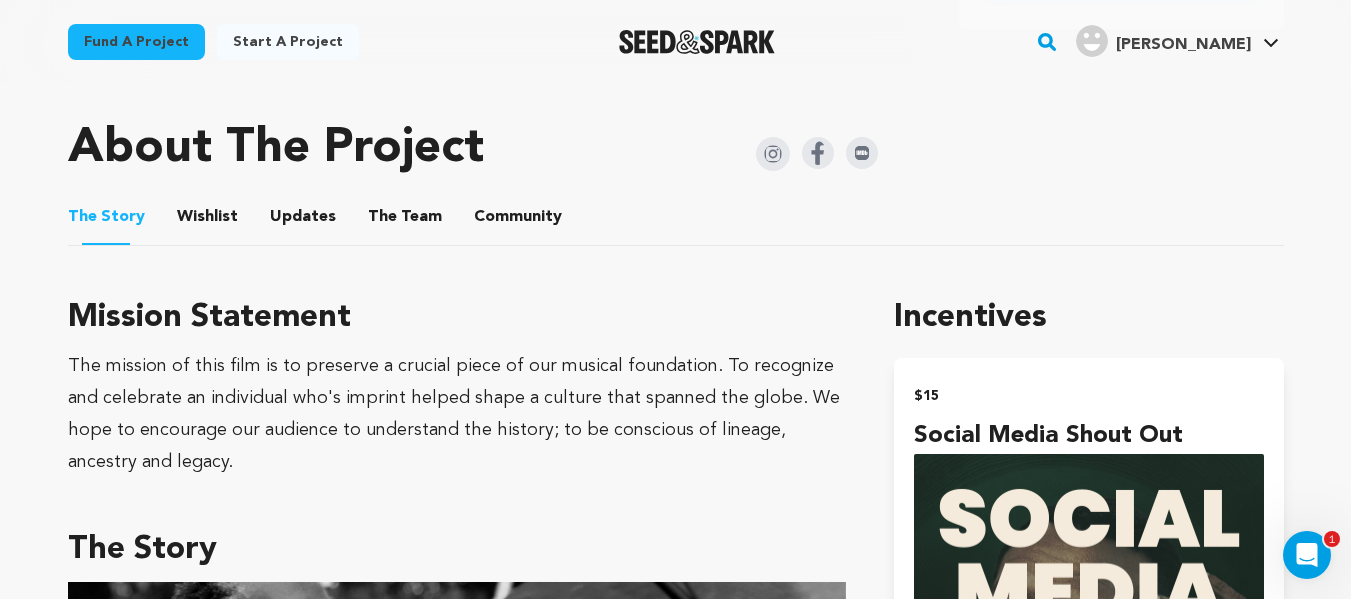 click on "Wishlist" at bounding box center (207, 221) 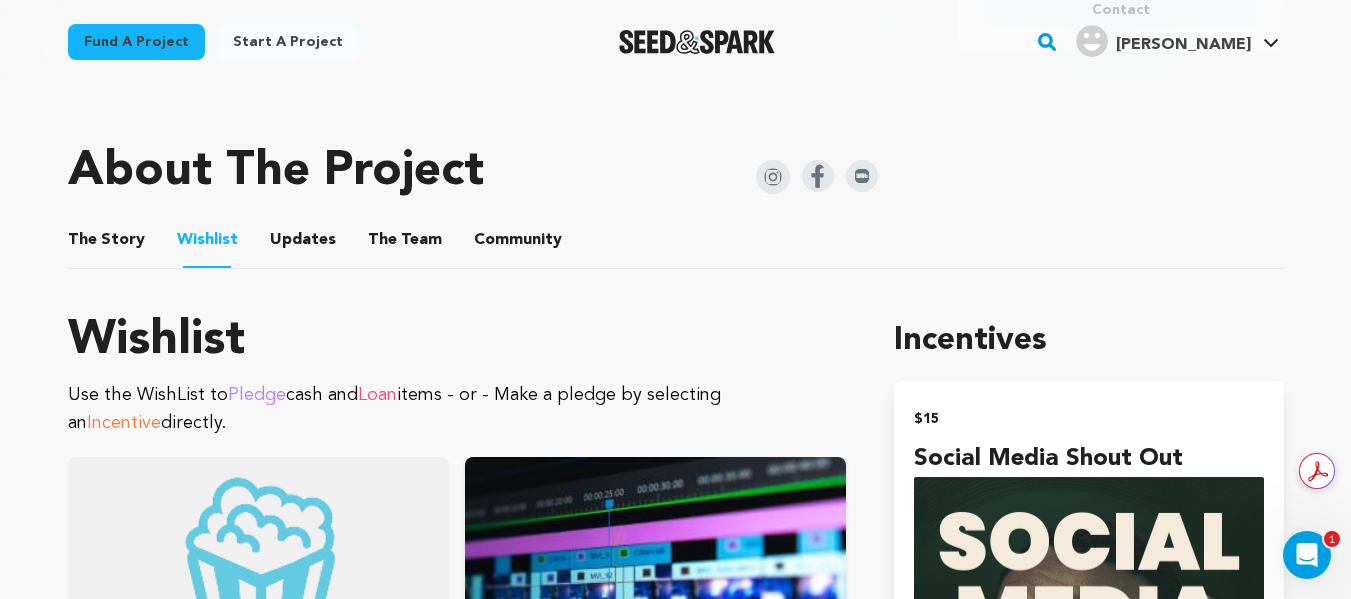 scroll, scrollTop: 924, scrollLeft: 0, axis: vertical 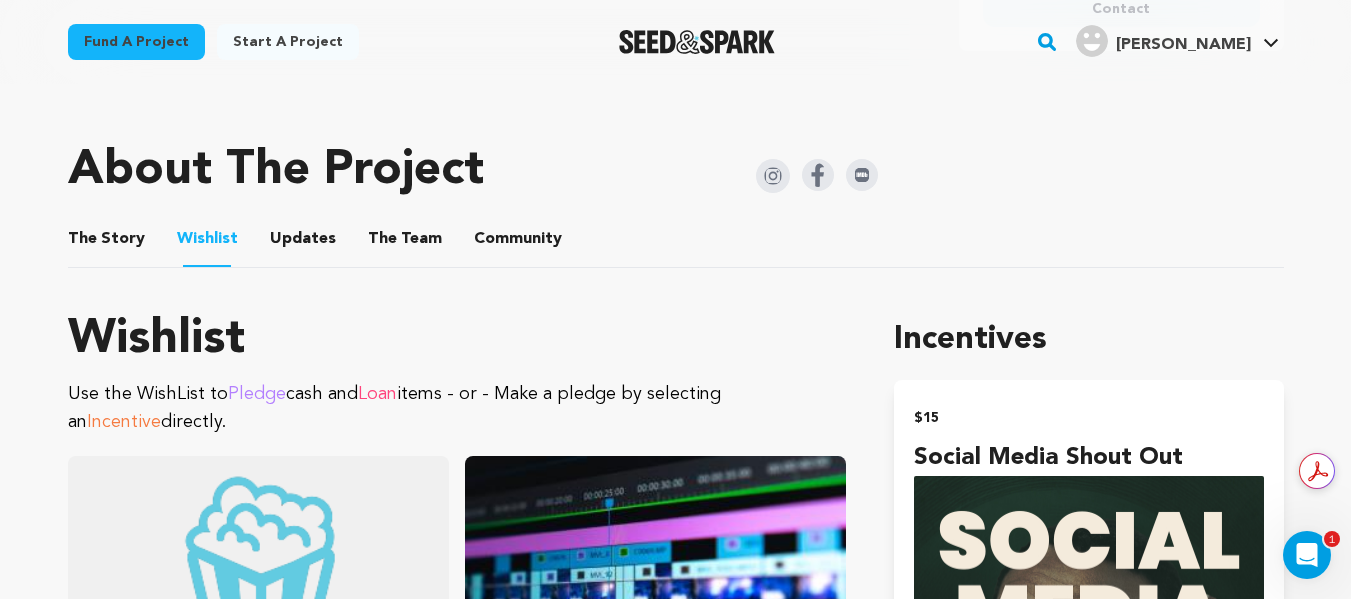 click on "The Story
The   Story
Wishlist
Wishlist
Updates
Updates
The Team
The   Team
Community
Community" at bounding box center [676, 239] 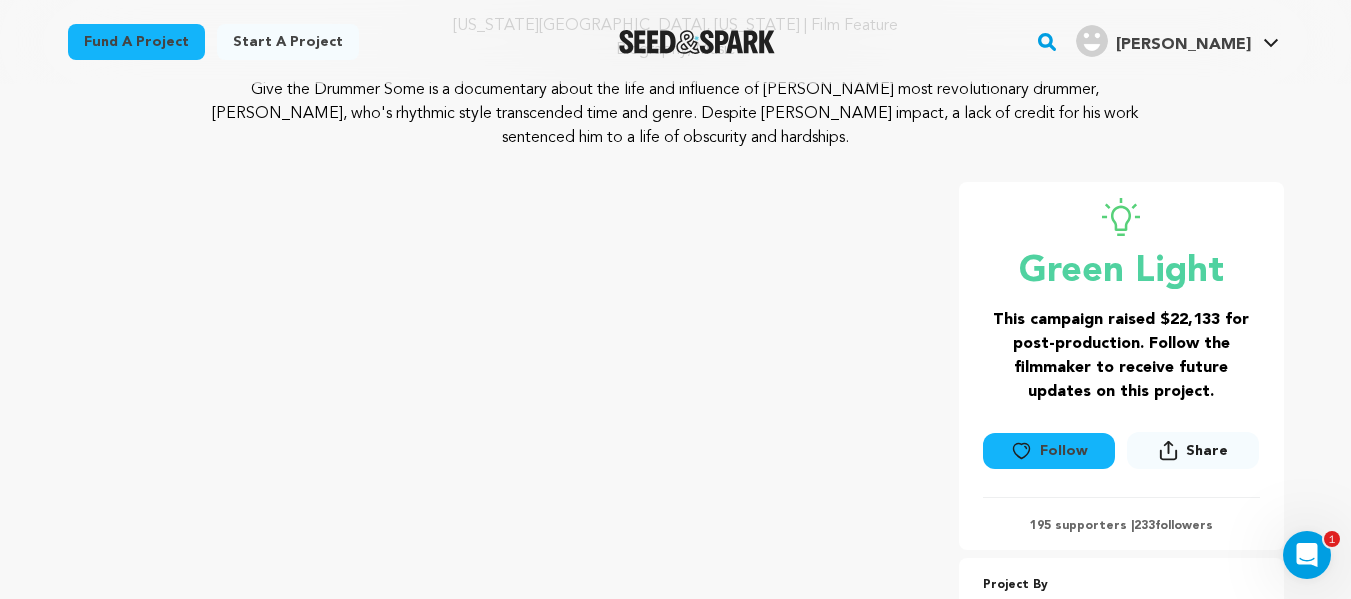 scroll, scrollTop: 223, scrollLeft: 0, axis: vertical 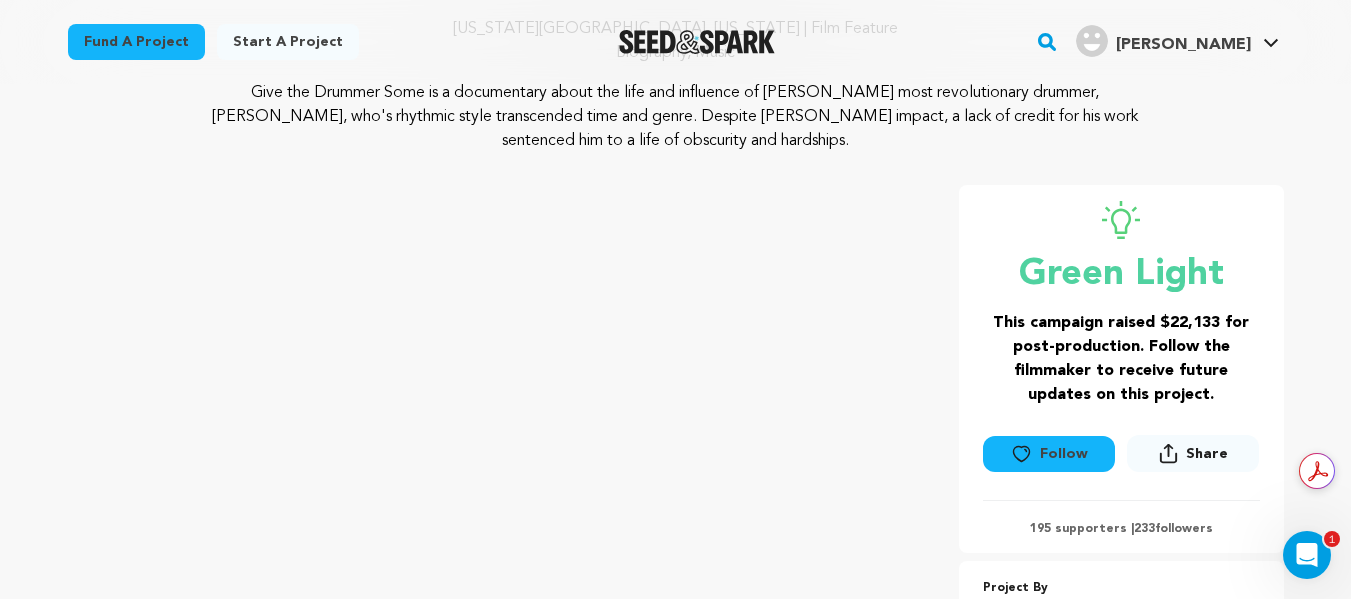click on "Follow" at bounding box center (1049, 454) 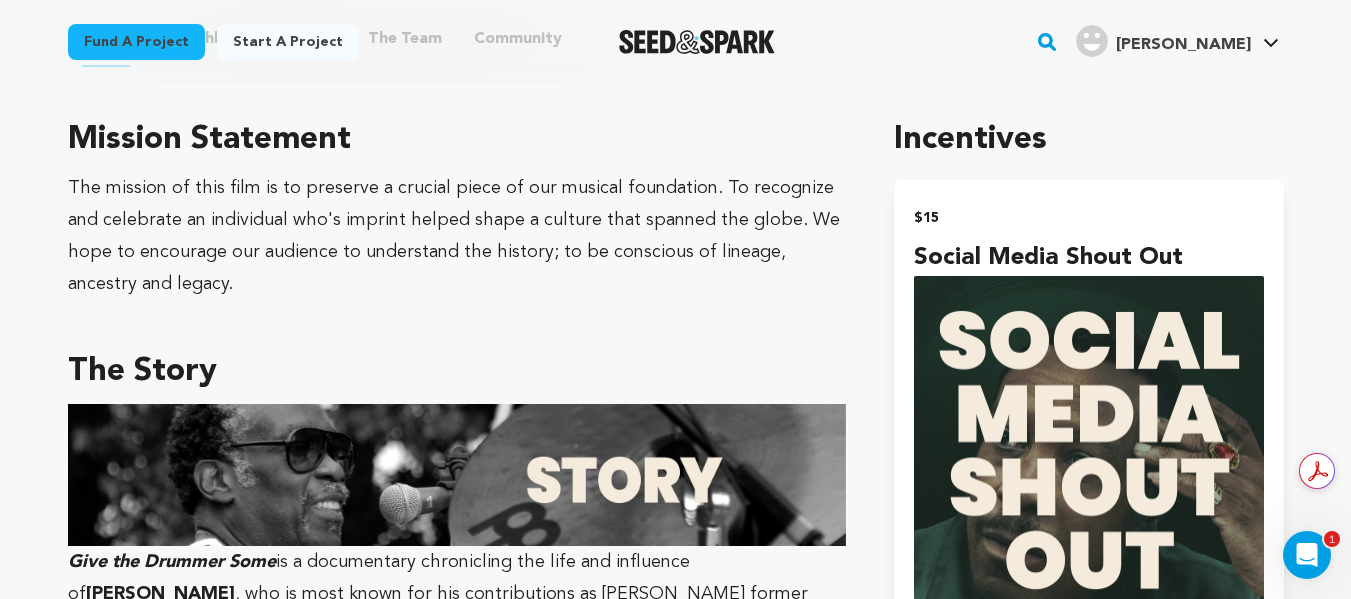 scroll, scrollTop: 1125, scrollLeft: 0, axis: vertical 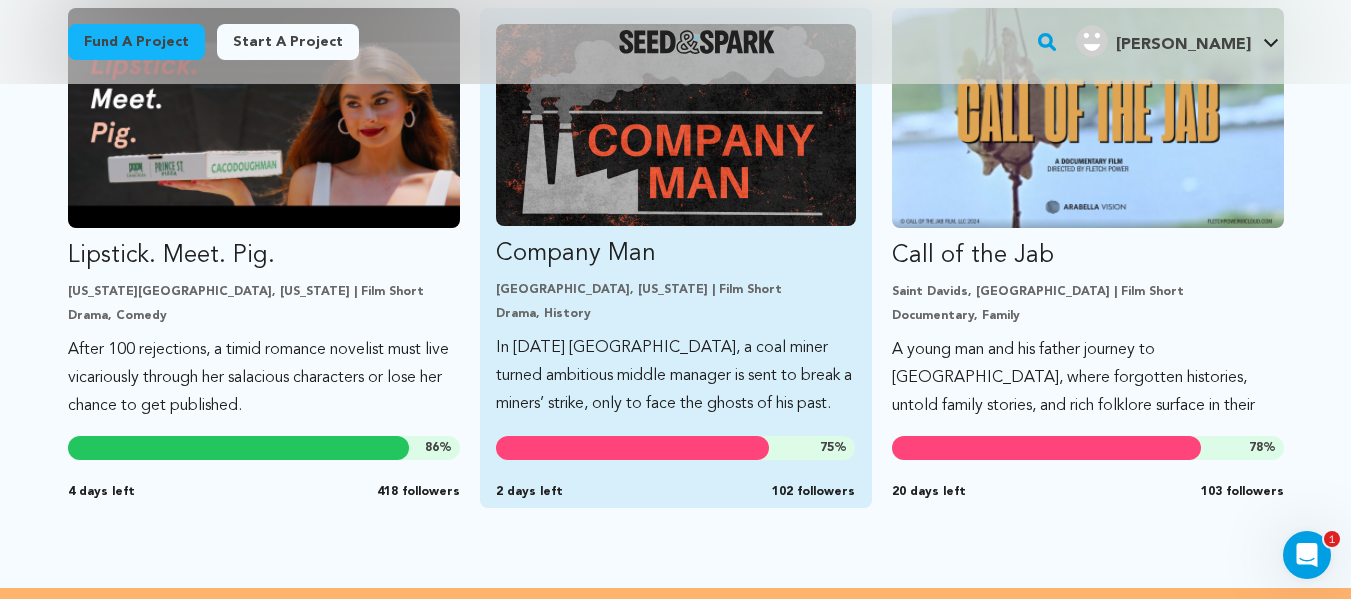 click on "In [DATE] [GEOGRAPHIC_DATA], a coal miner turned ambitious middle manager is sent to break a miners’ strike, only to face the ghosts of his past." at bounding box center (676, 376) 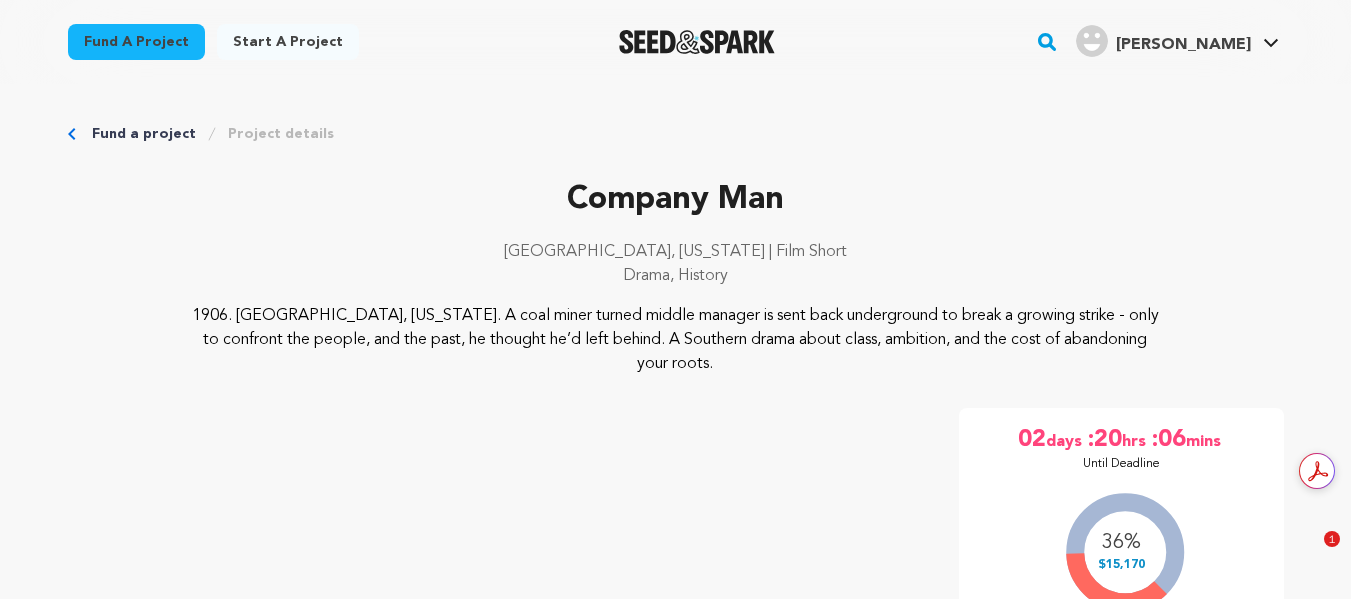 scroll, scrollTop: 0, scrollLeft: 0, axis: both 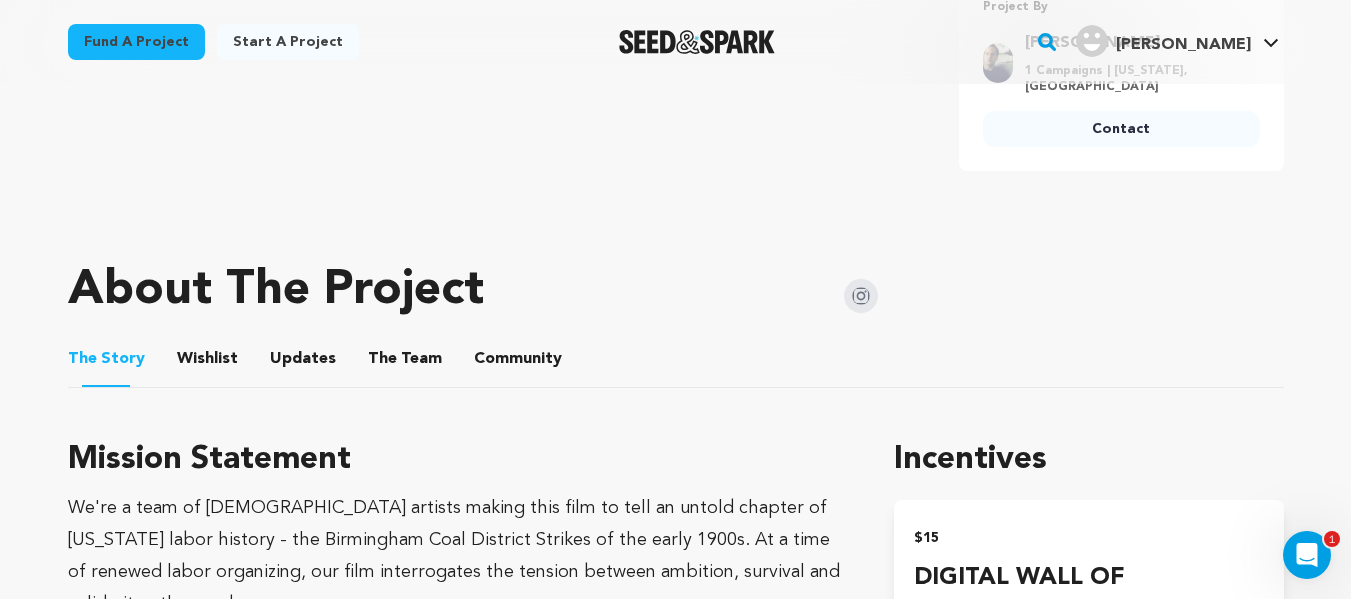 click on "Wishlist" at bounding box center [207, 363] 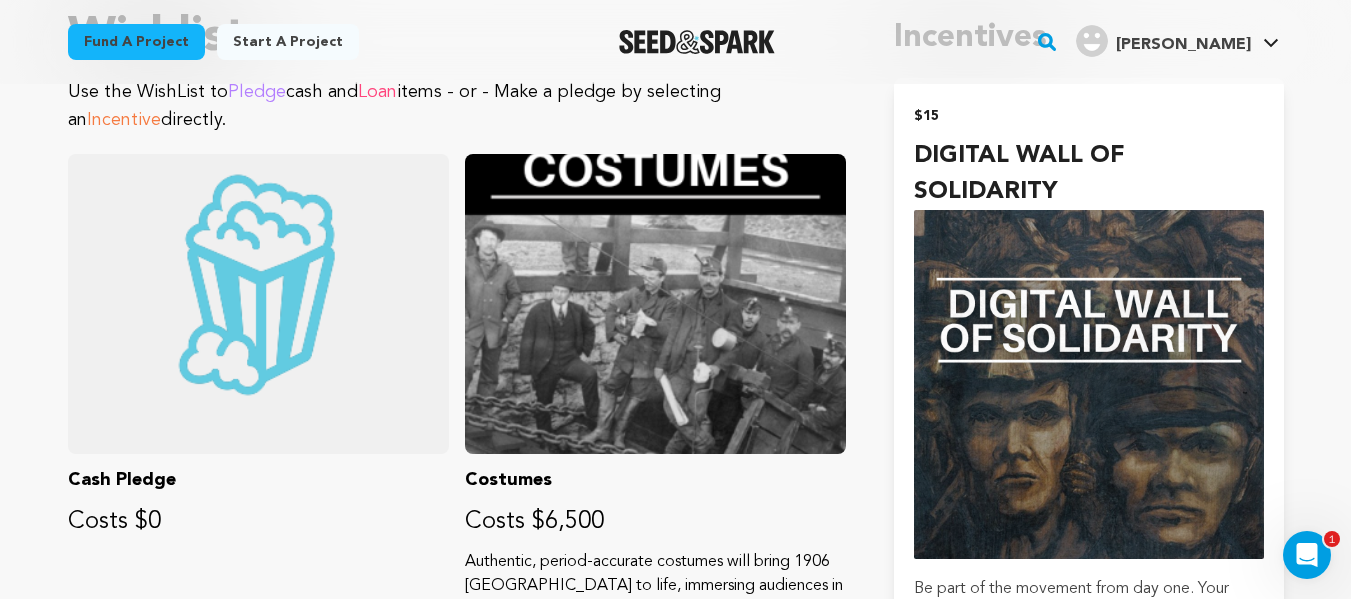 scroll, scrollTop: 1271, scrollLeft: 0, axis: vertical 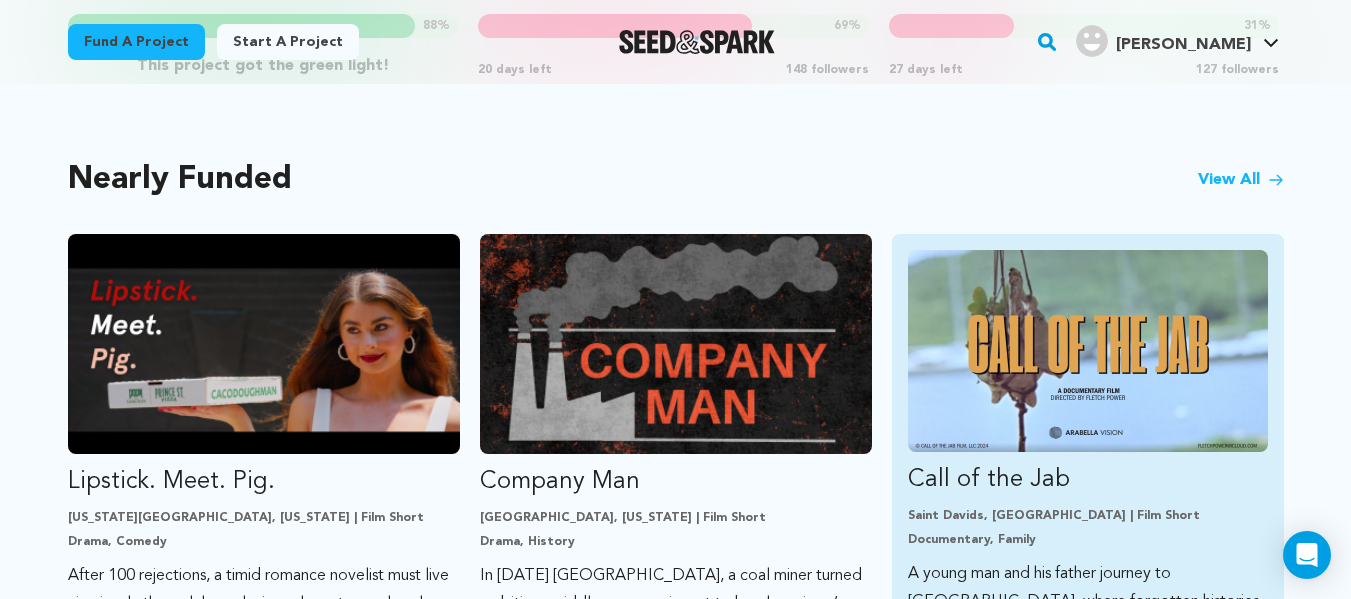 click at bounding box center [1088, 351] 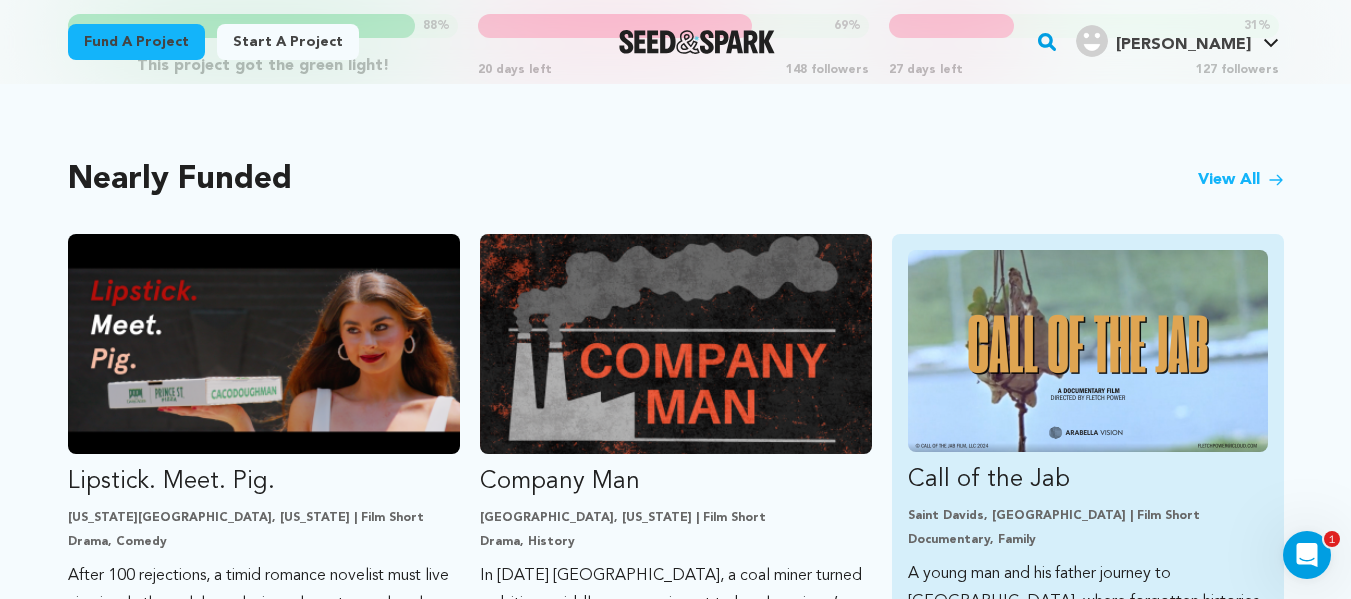 scroll, scrollTop: 0, scrollLeft: 0, axis: both 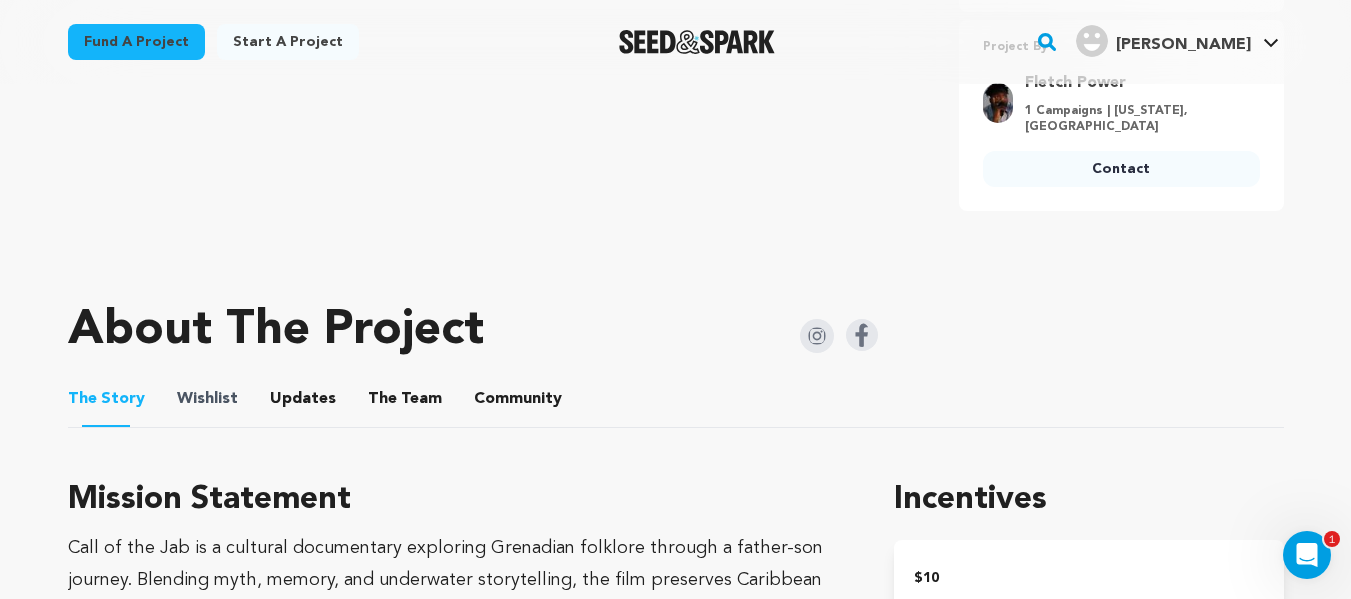 click on "Wishlist" at bounding box center [207, 399] 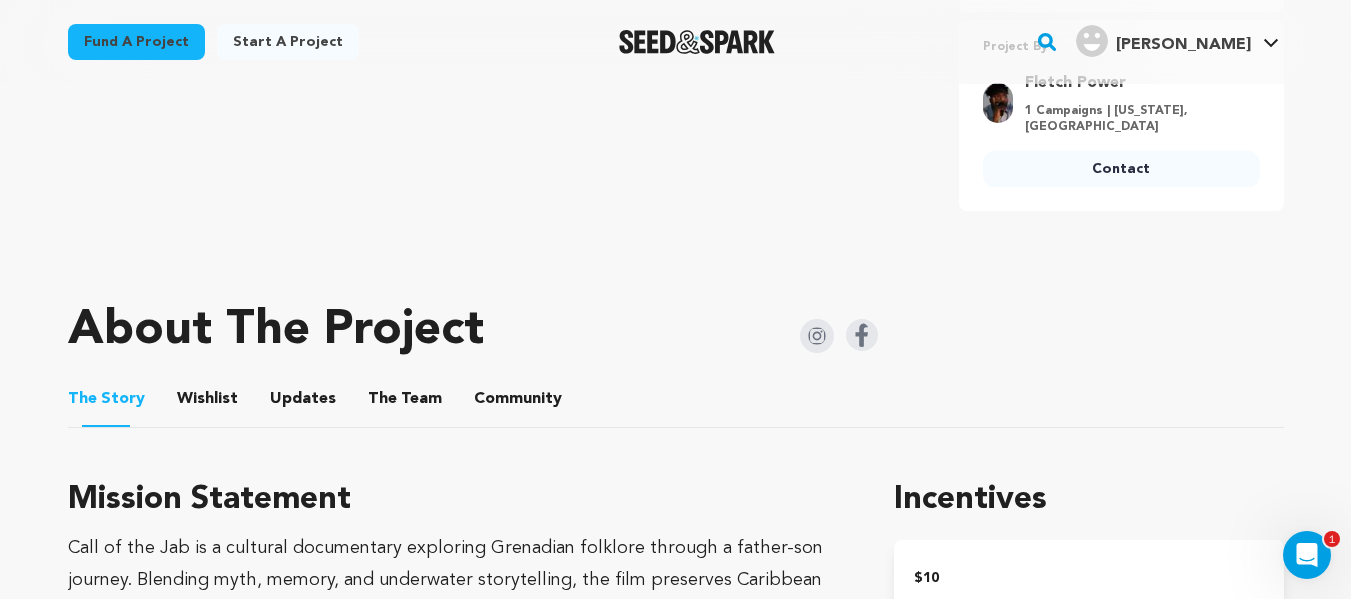 click on "Wishlist" at bounding box center [207, 403] 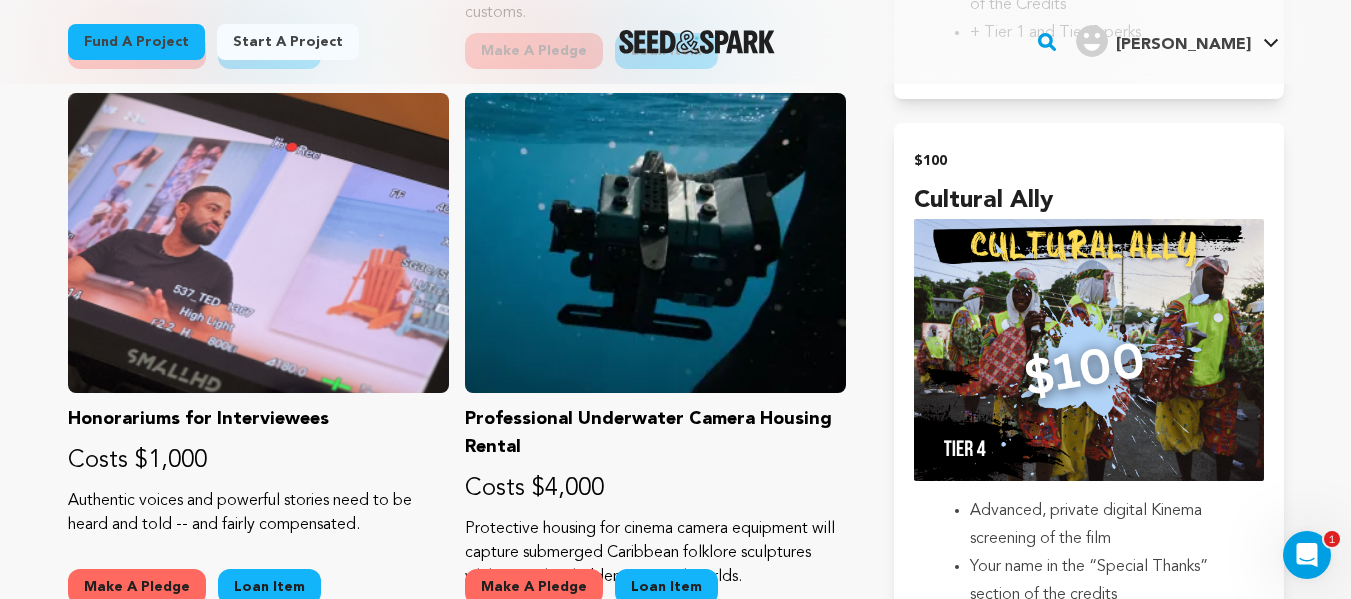 scroll, scrollTop: 2991, scrollLeft: 0, axis: vertical 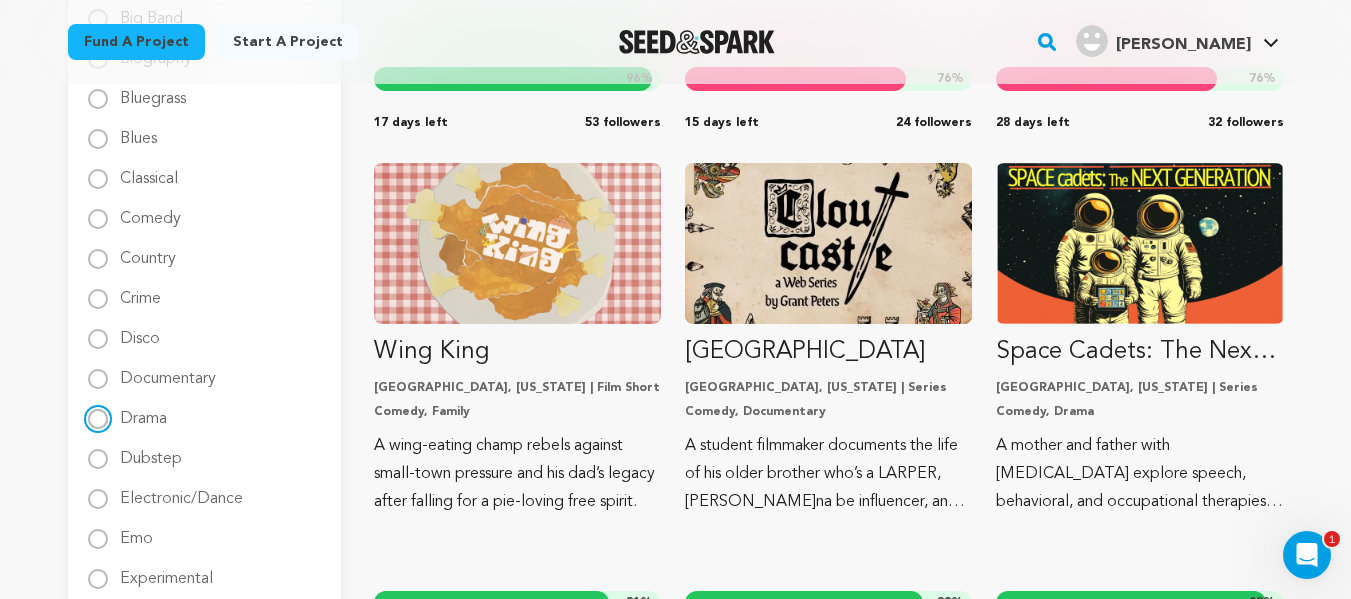 click on "Drama" at bounding box center [98, 419] 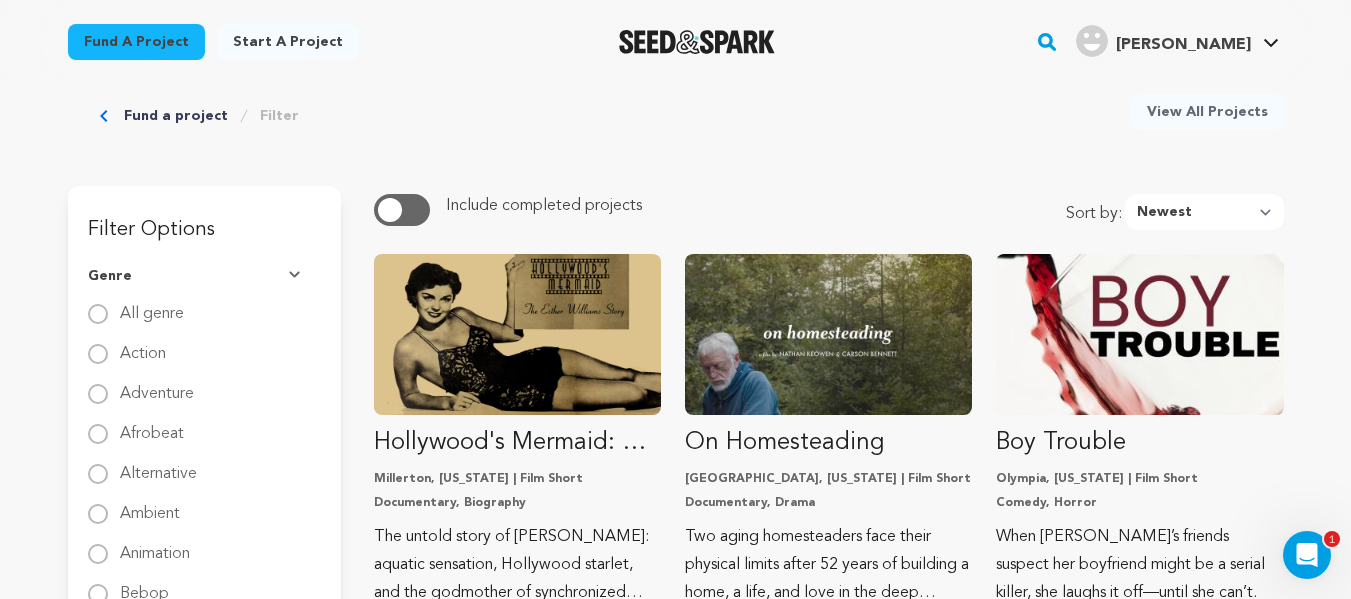 scroll, scrollTop: 0, scrollLeft: 0, axis: both 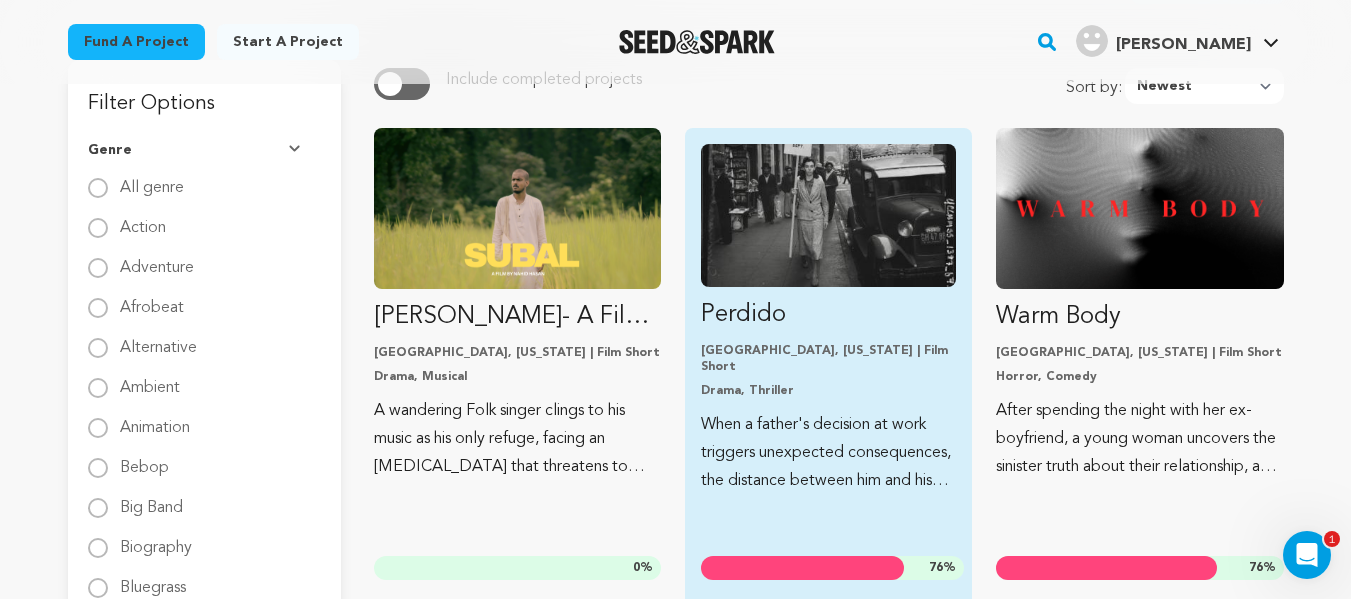 click at bounding box center (828, 215) 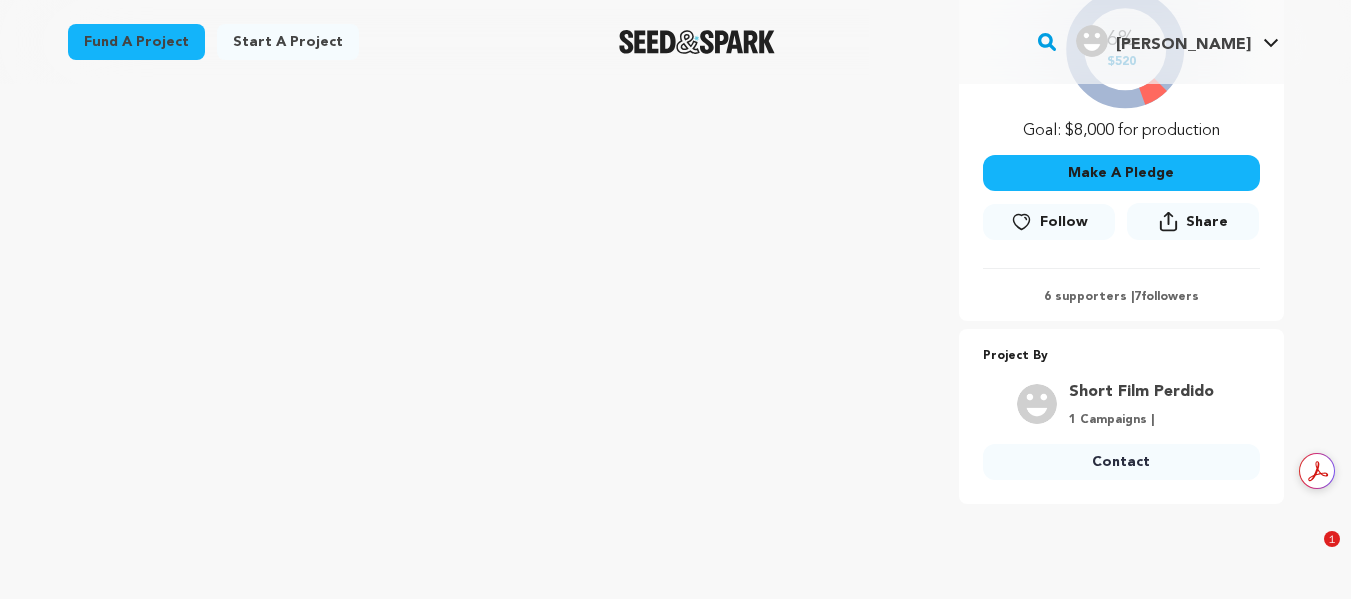 scroll, scrollTop: 624, scrollLeft: 0, axis: vertical 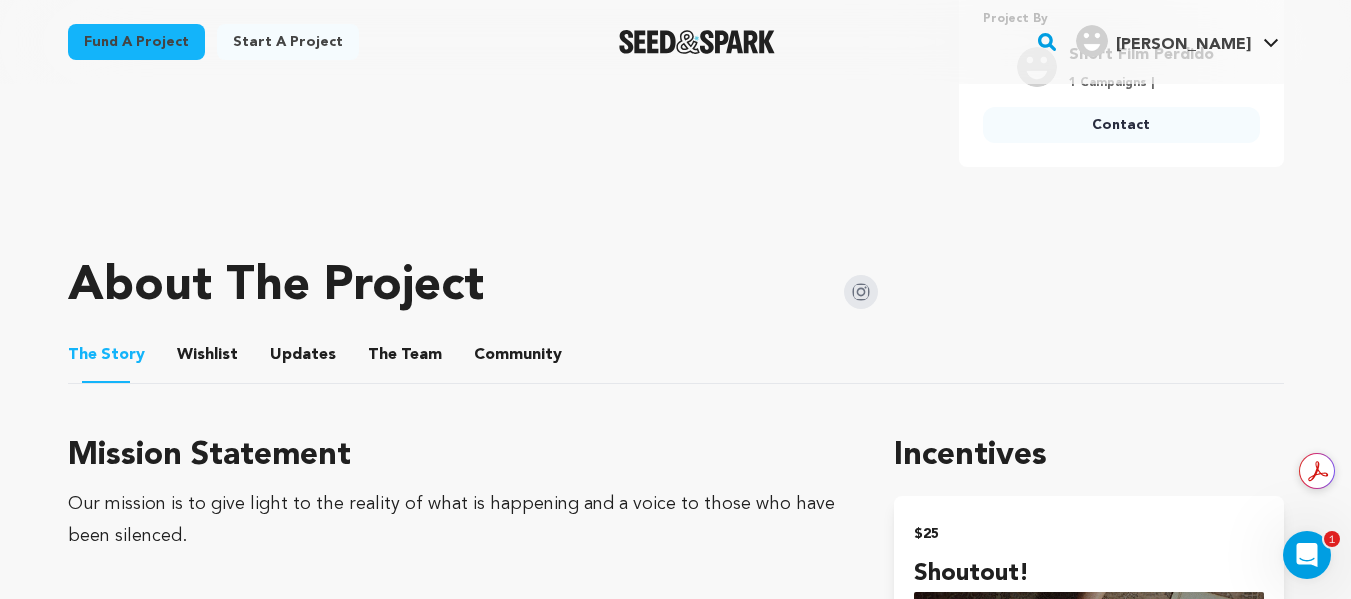 click on "Wishlist" at bounding box center [207, 359] 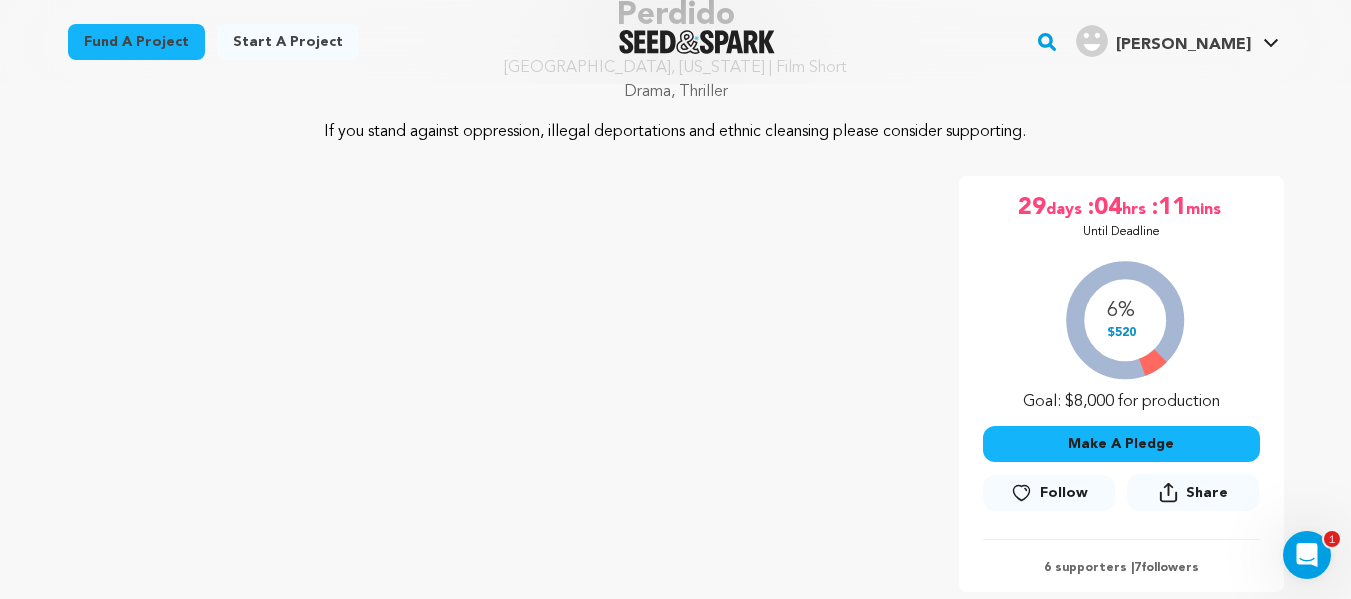 scroll, scrollTop: 0, scrollLeft: 0, axis: both 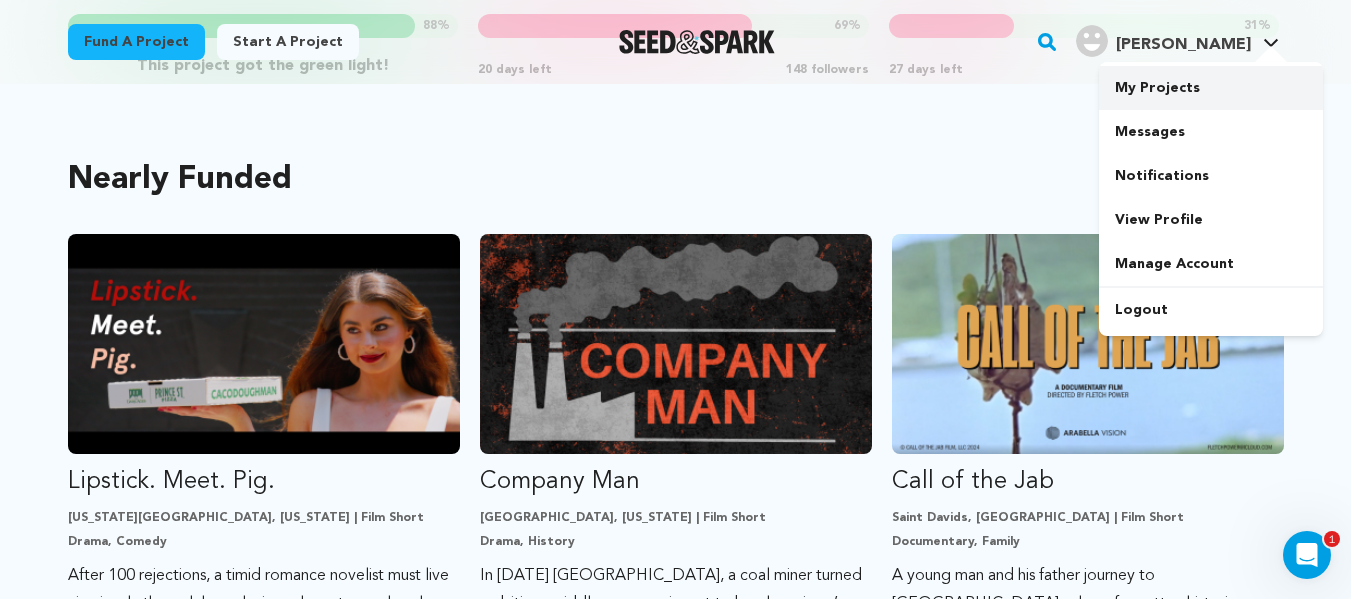 click on "My Projects" at bounding box center (1211, 88) 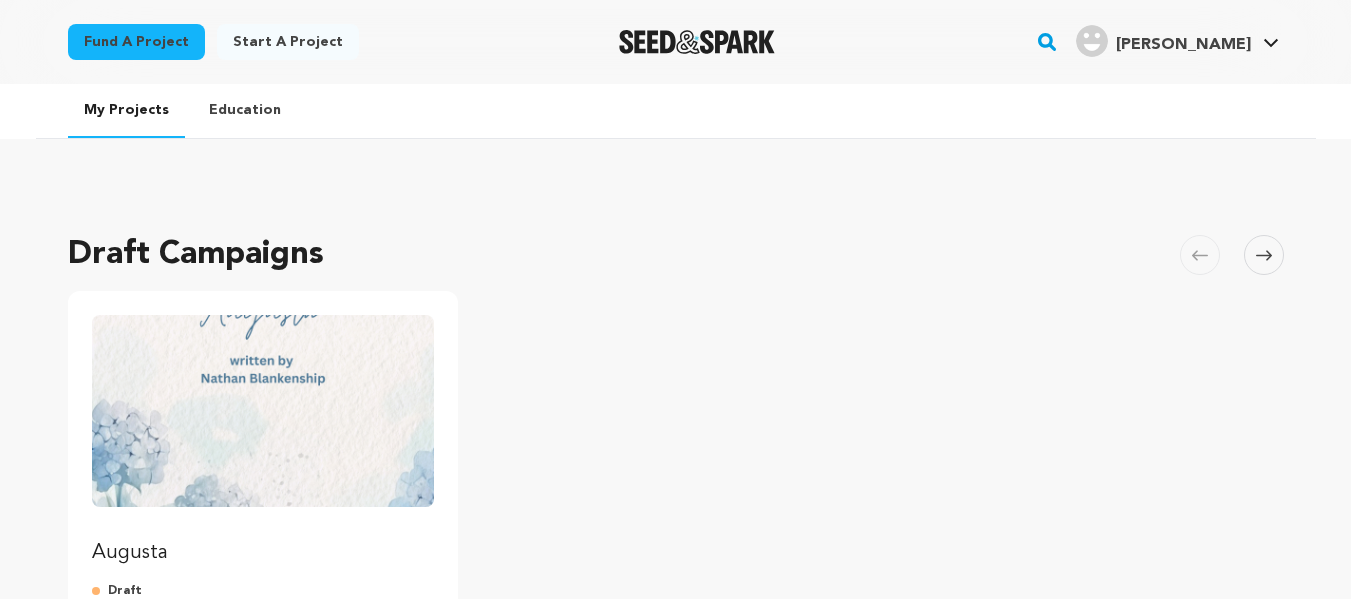 scroll, scrollTop: 0, scrollLeft: 0, axis: both 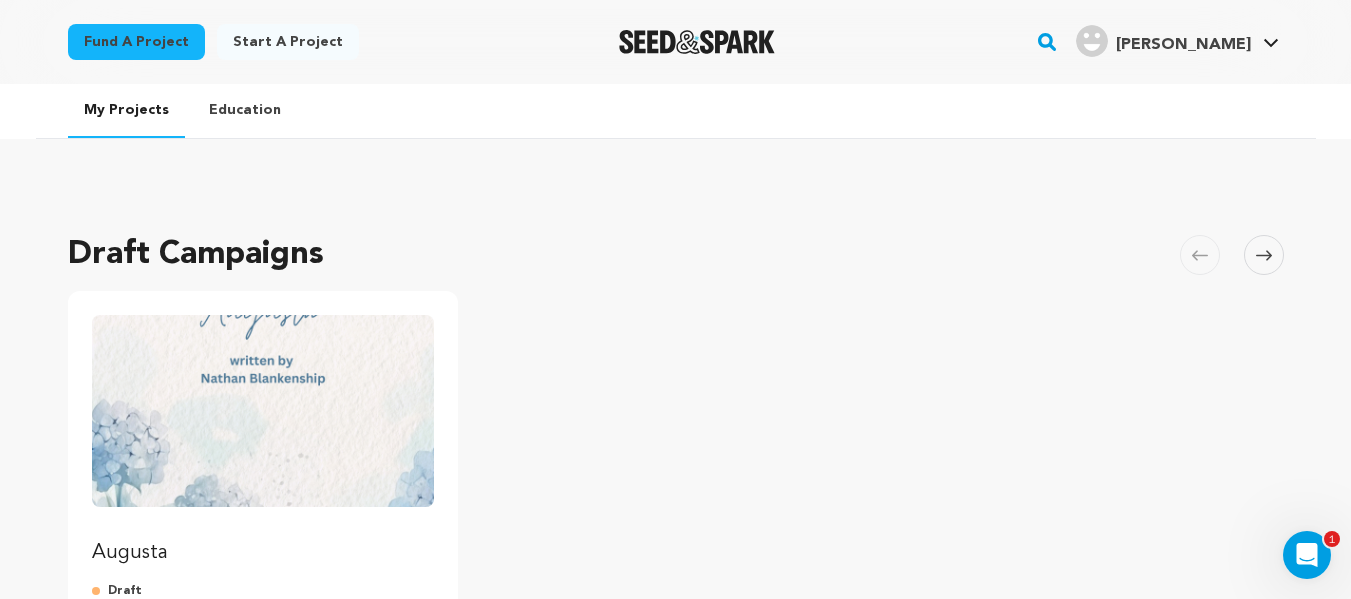 click at bounding box center [263, 411] 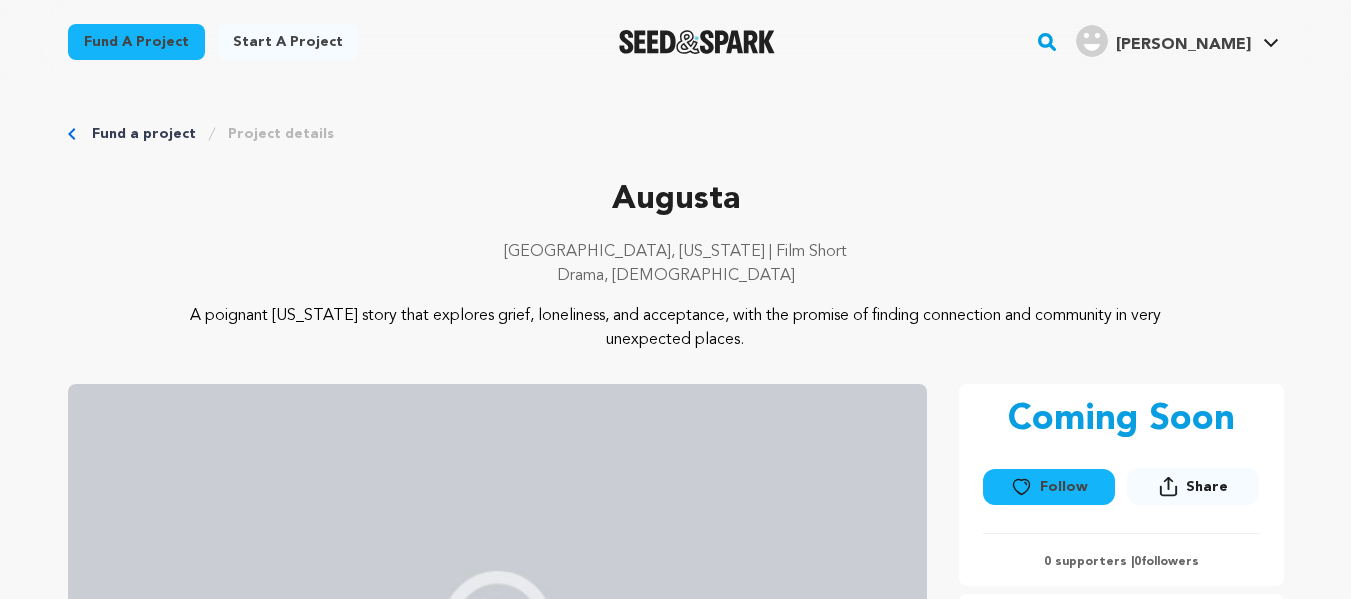 scroll, scrollTop: 0, scrollLeft: 0, axis: both 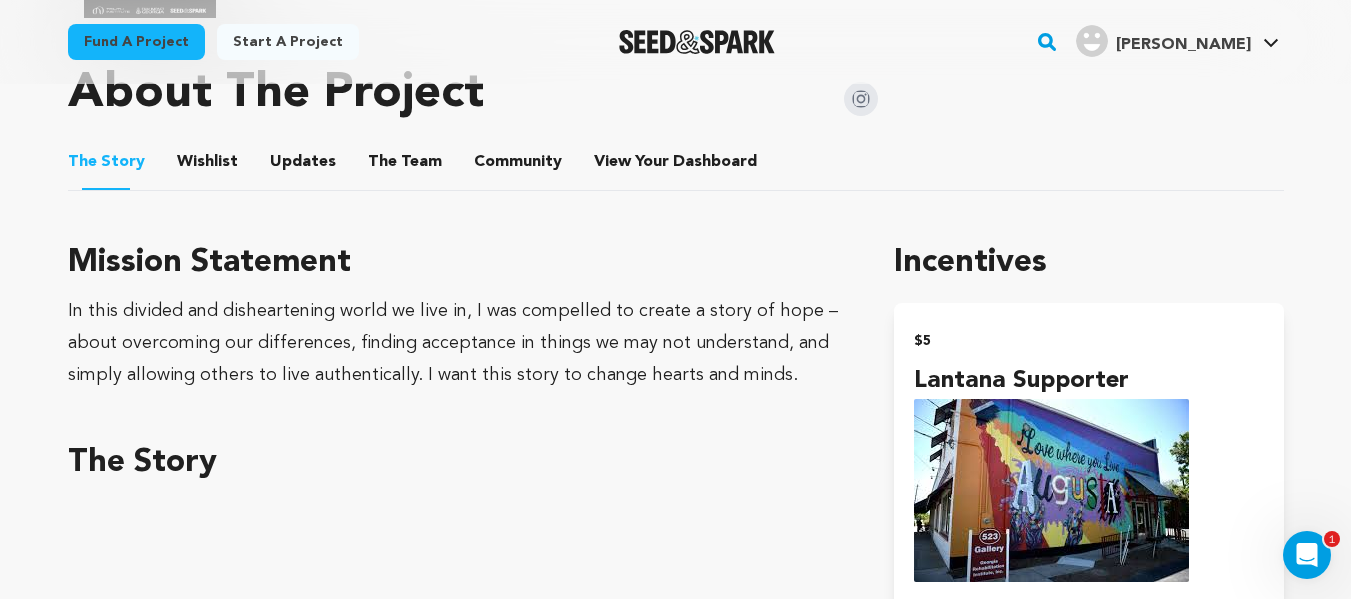 click on "Wishlist" at bounding box center (207, 166) 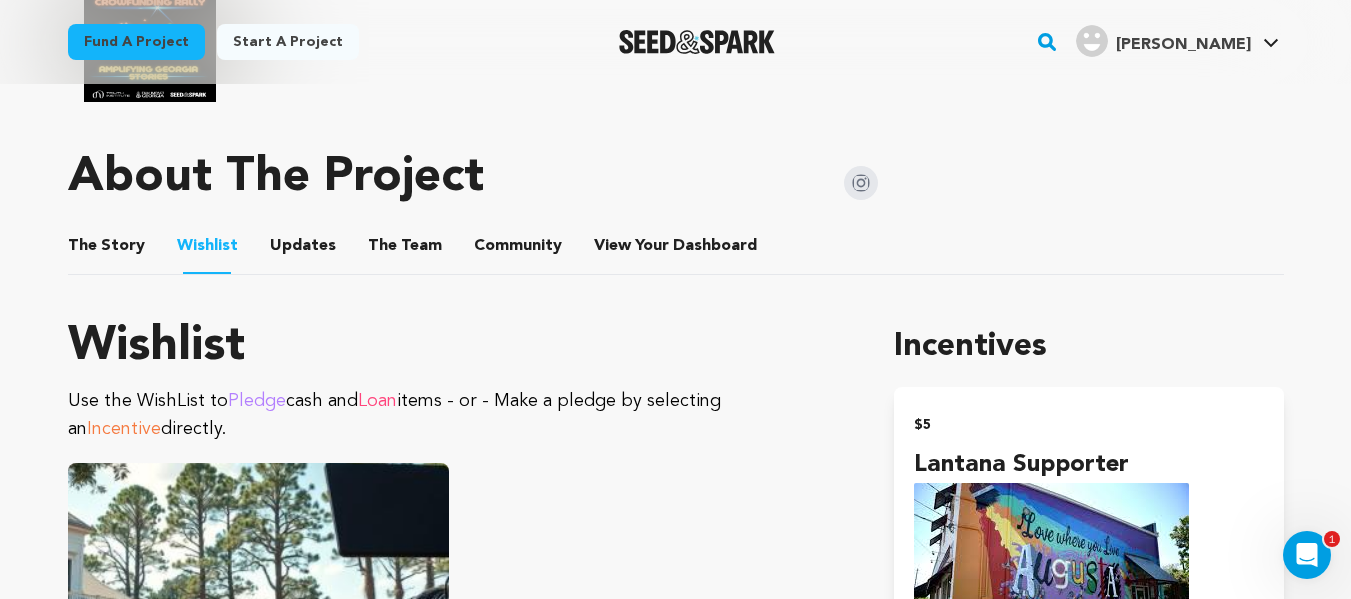 scroll, scrollTop: 993, scrollLeft: 0, axis: vertical 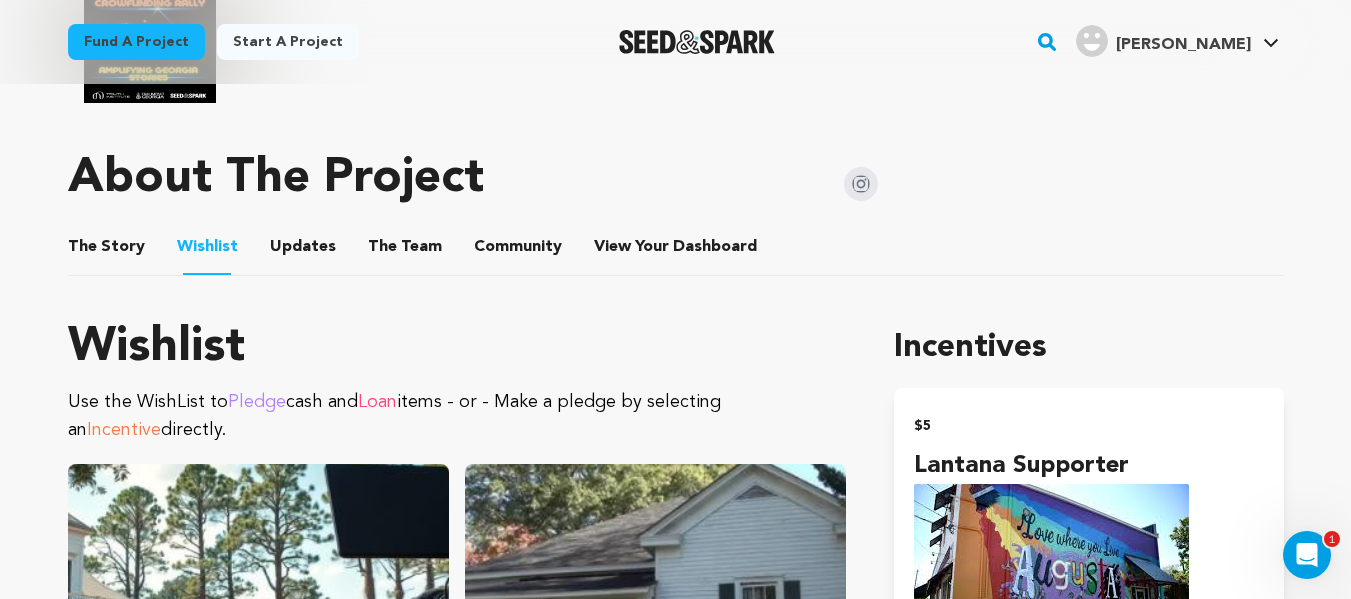 click on "Updates" at bounding box center [303, 251] 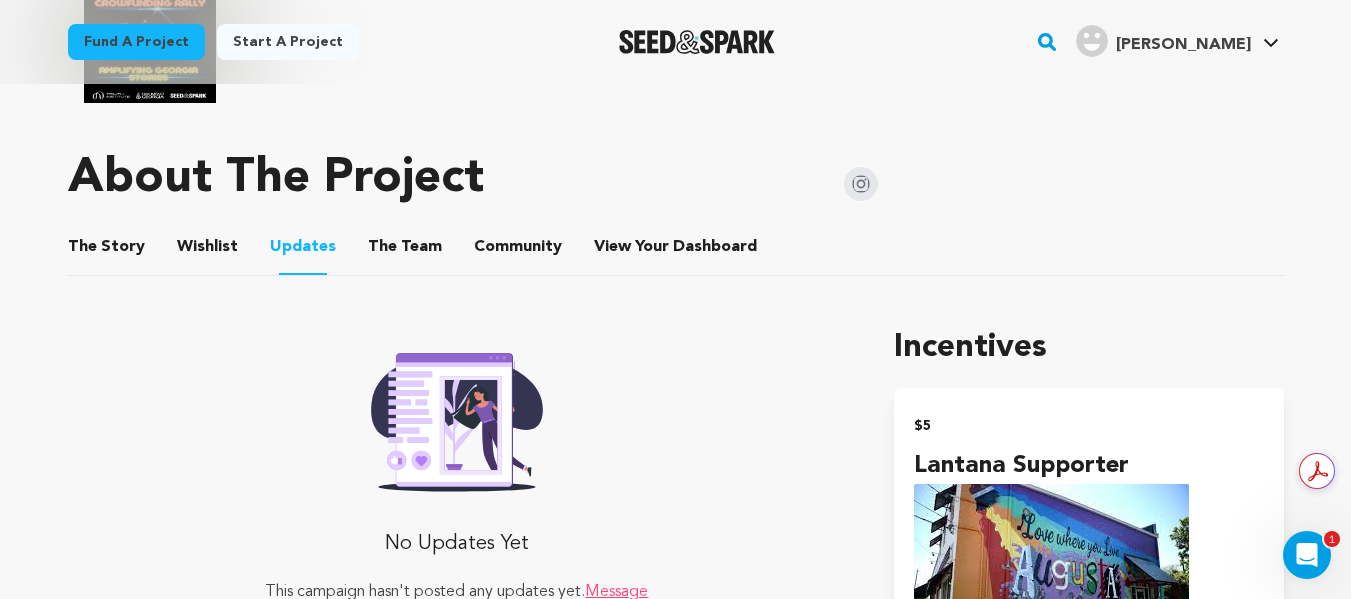 click on "The Team" at bounding box center [405, 251] 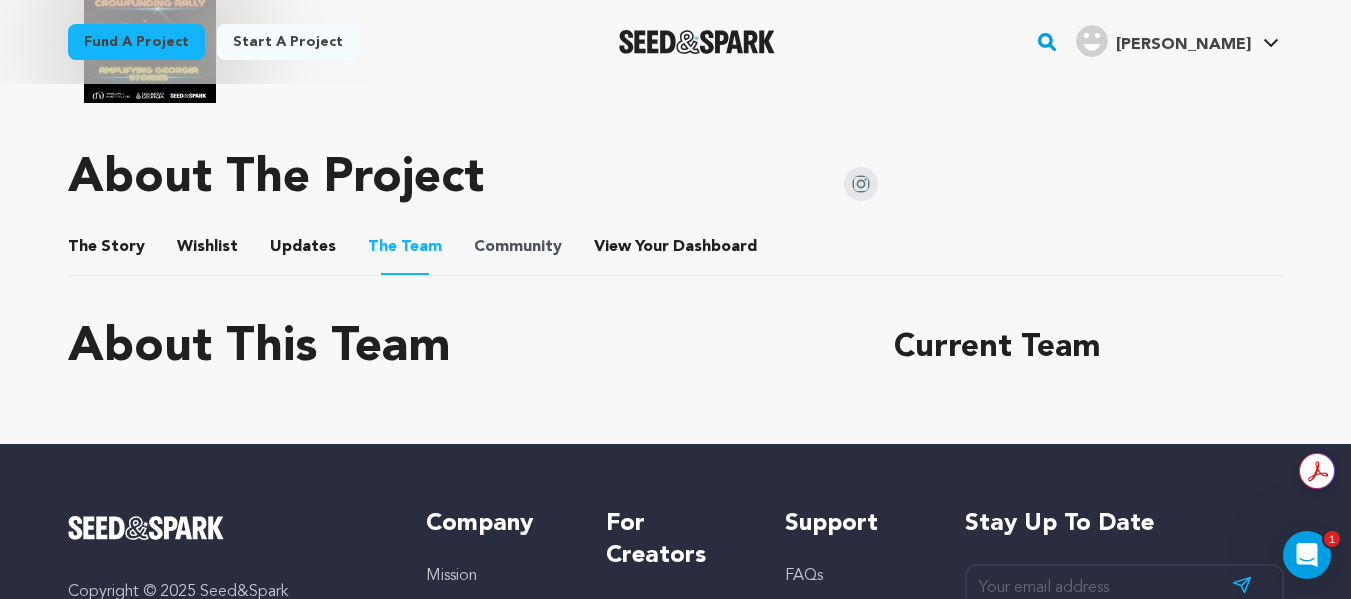 click on "Community" at bounding box center [518, 247] 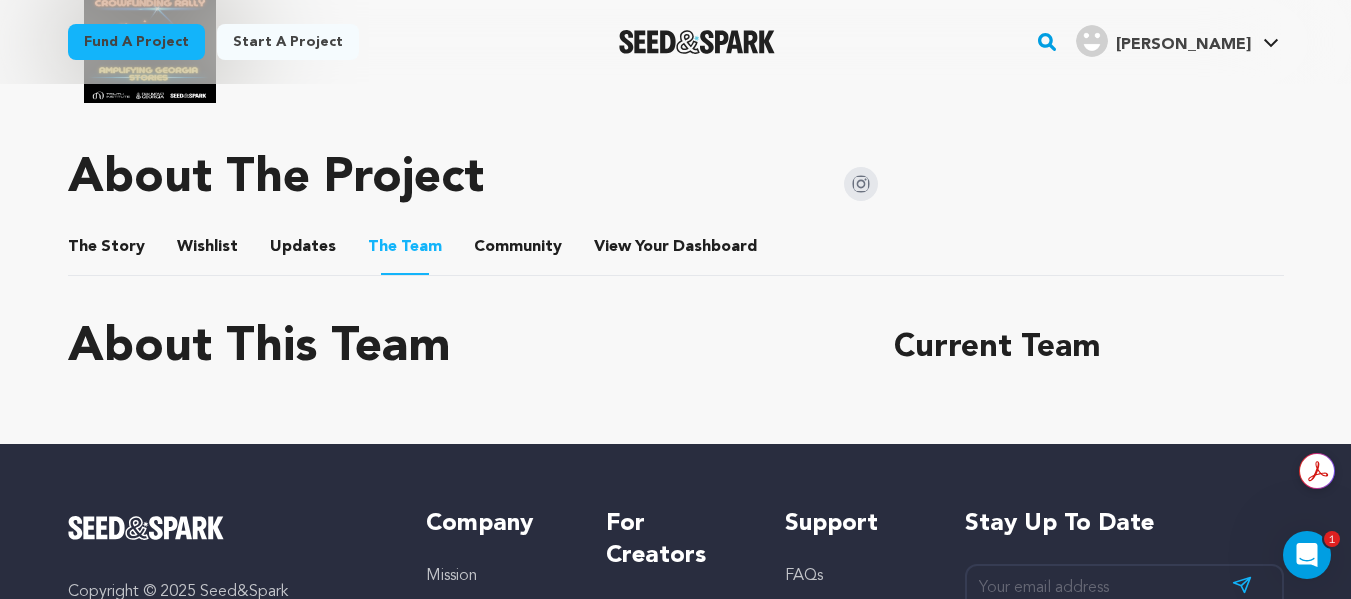 click on "Community" at bounding box center [518, 251] 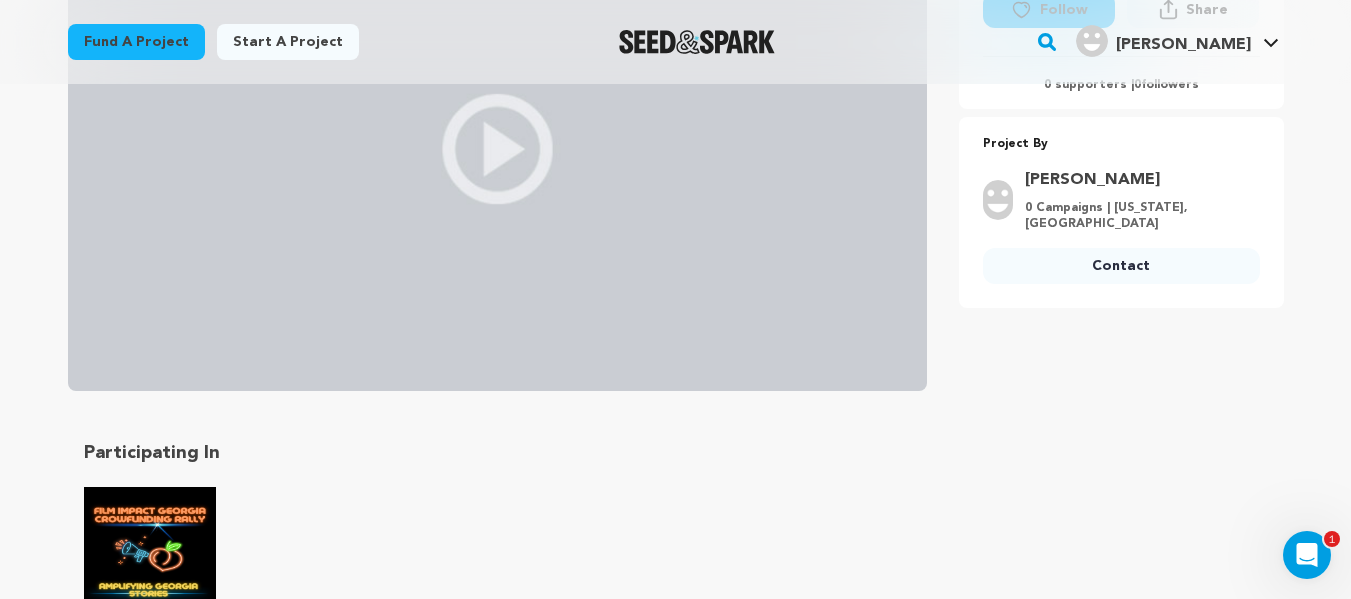 scroll, scrollTop: 0, scrollLeft: 0, axis: both 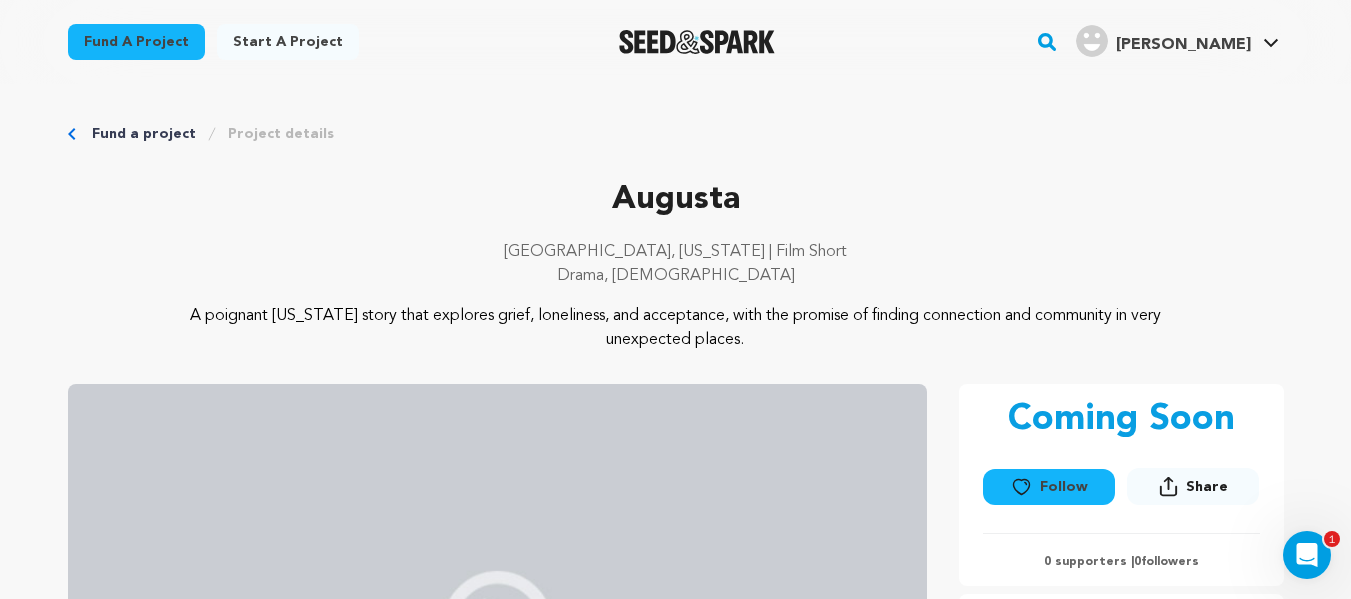 click on "Project details" at bounding box center [281, 134] 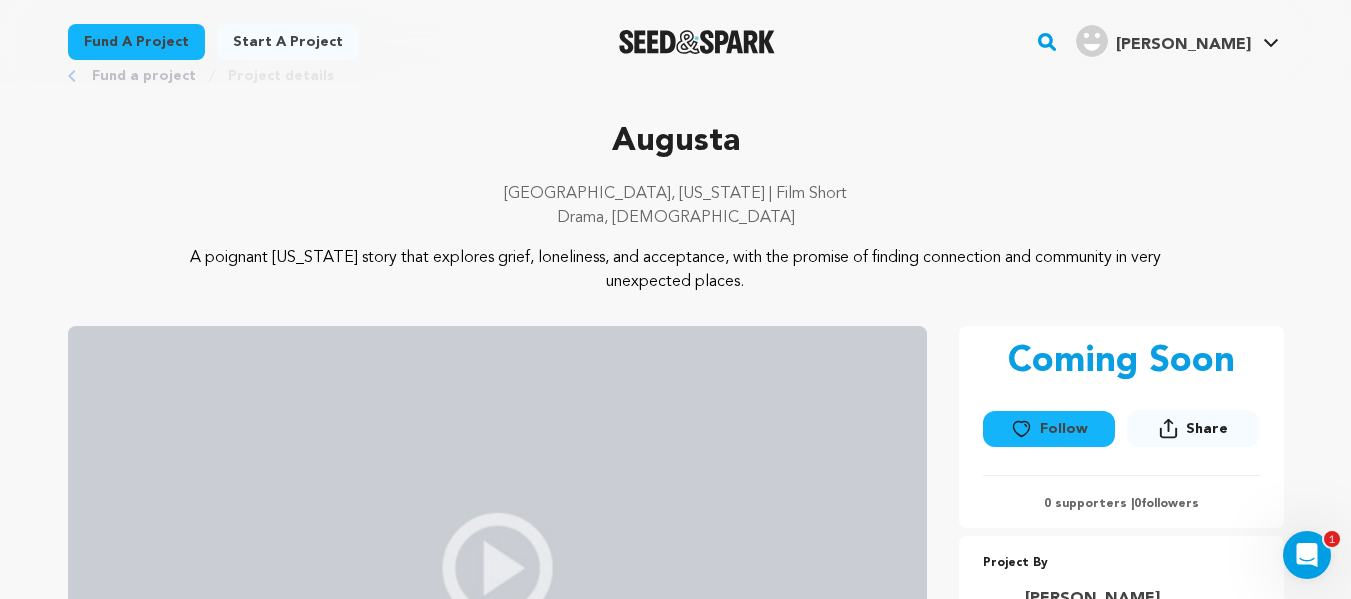 scroll, scrollTop: 0, scrollLeft: 0, axis: both 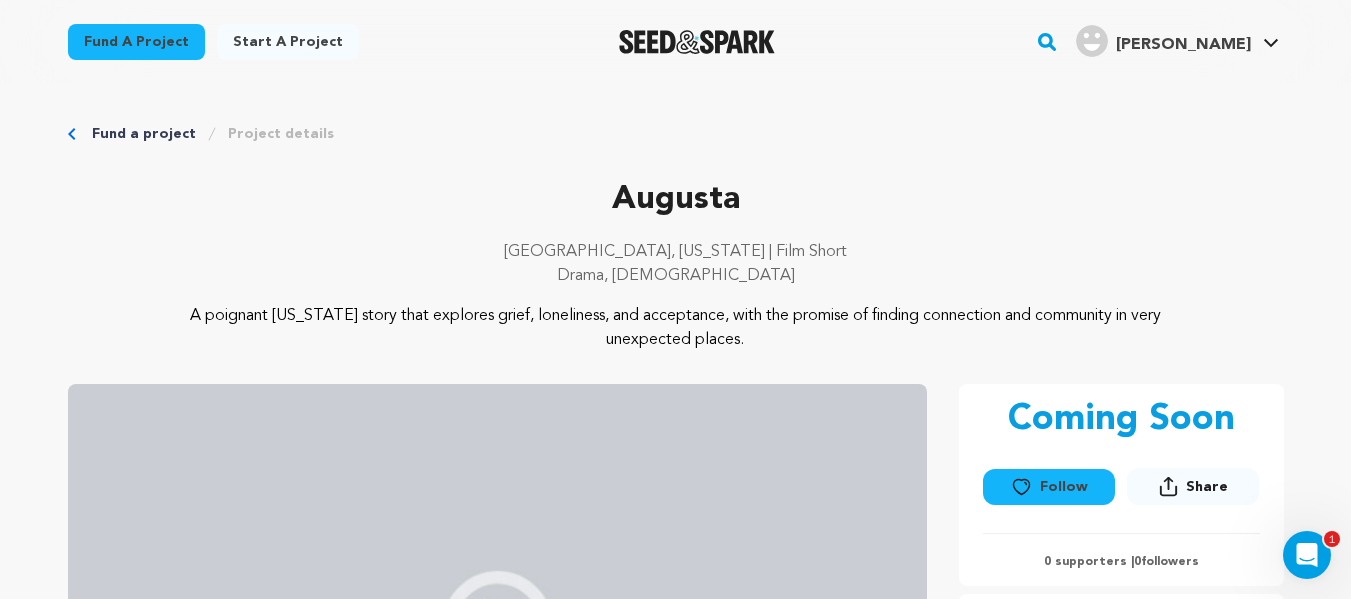 click on "Fund a project" at bounding box center (144, 134) 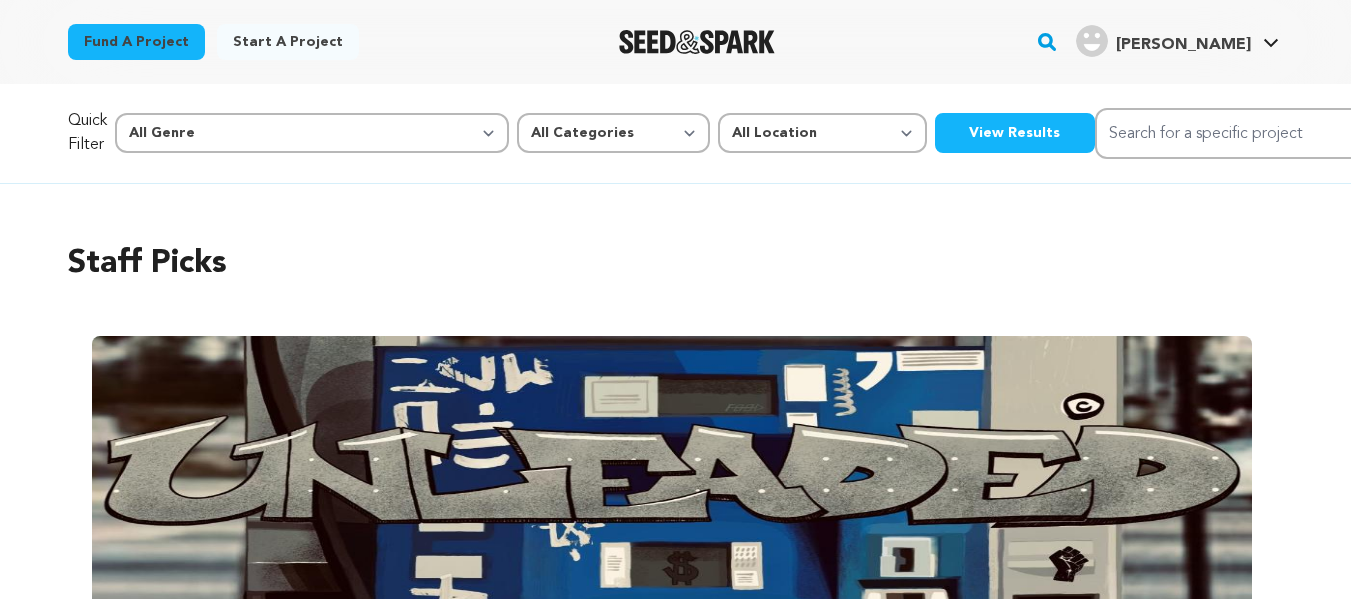 scroll, scrollTop: 0, scrollLeft: 0, axis: both 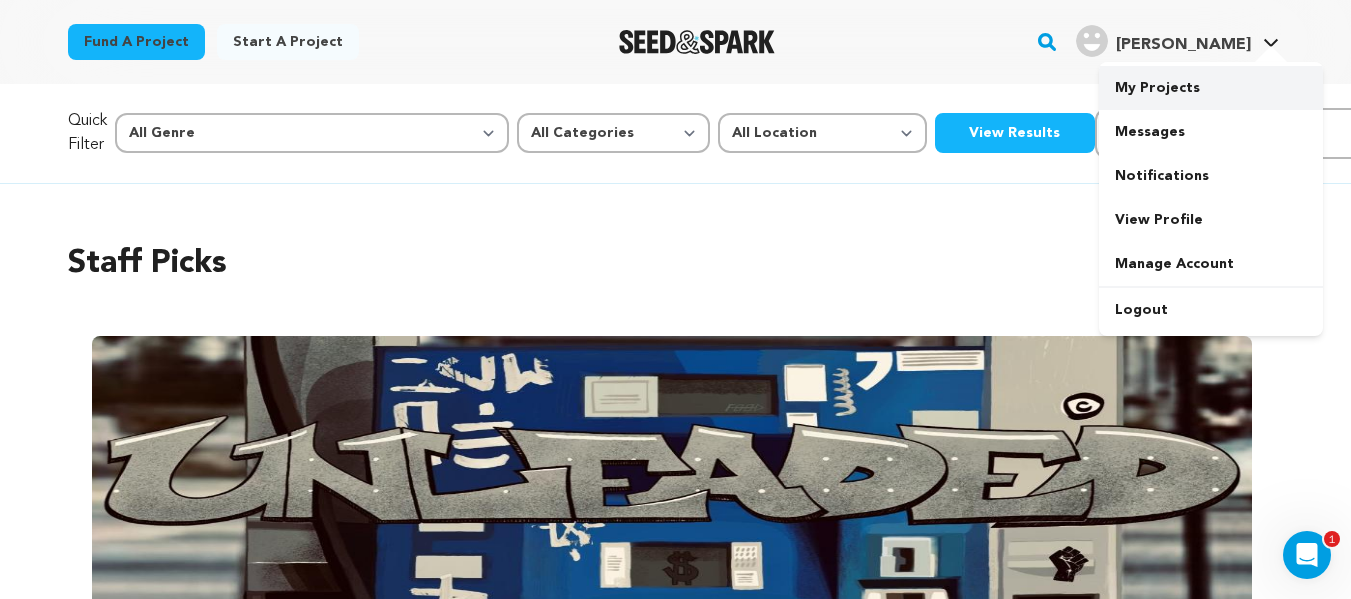 click on "My Projects" at bounding box center [1211, 88] 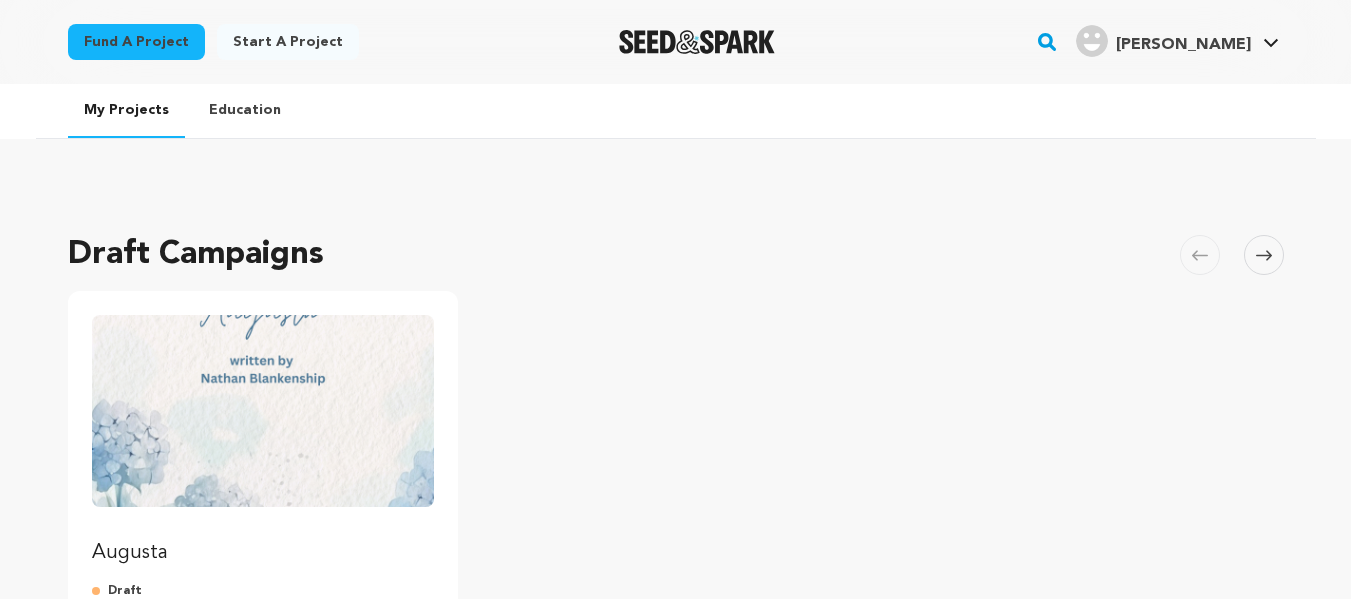 scroll, scrollTop: 0, scrollLeft: 0, axis: both 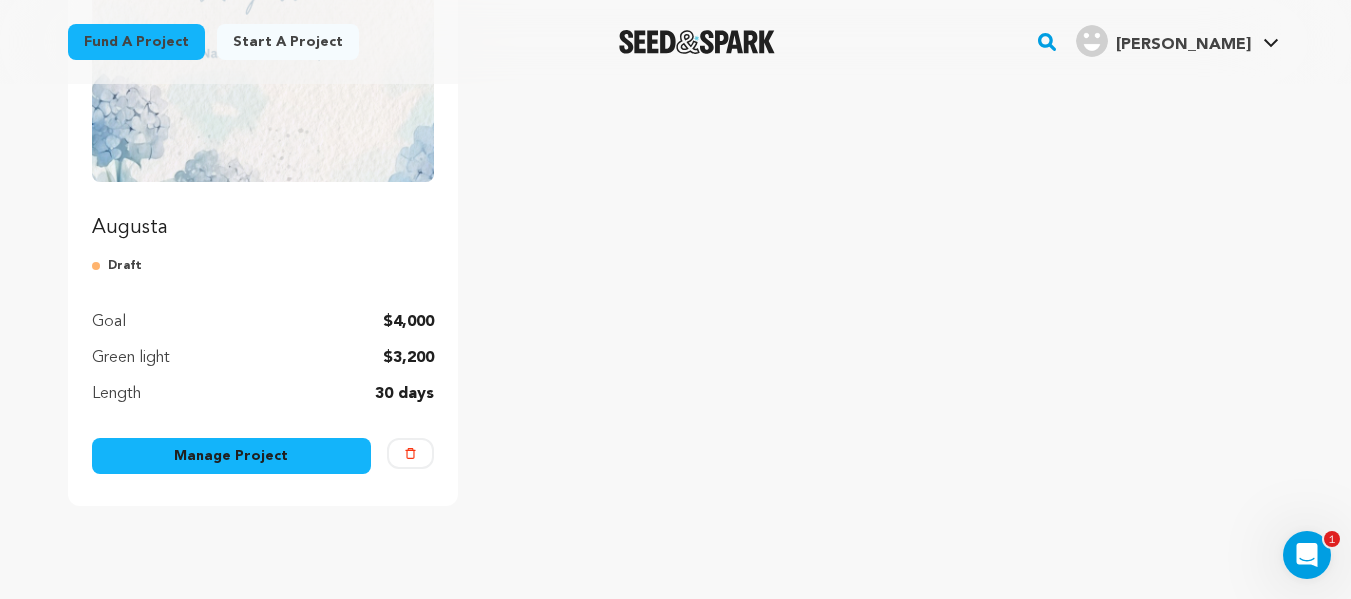 click on "Manage Project" at bounding box center [232, 456] 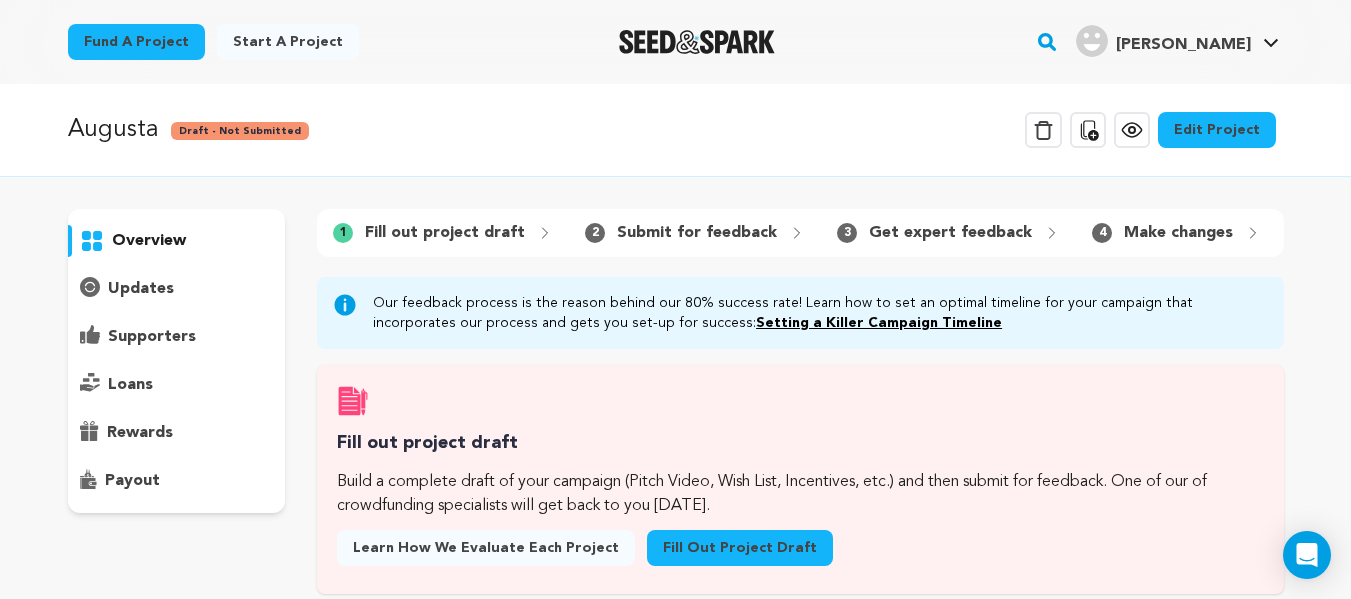 scroll, scrollTop: 0, scrollLeft: 0, axis: both 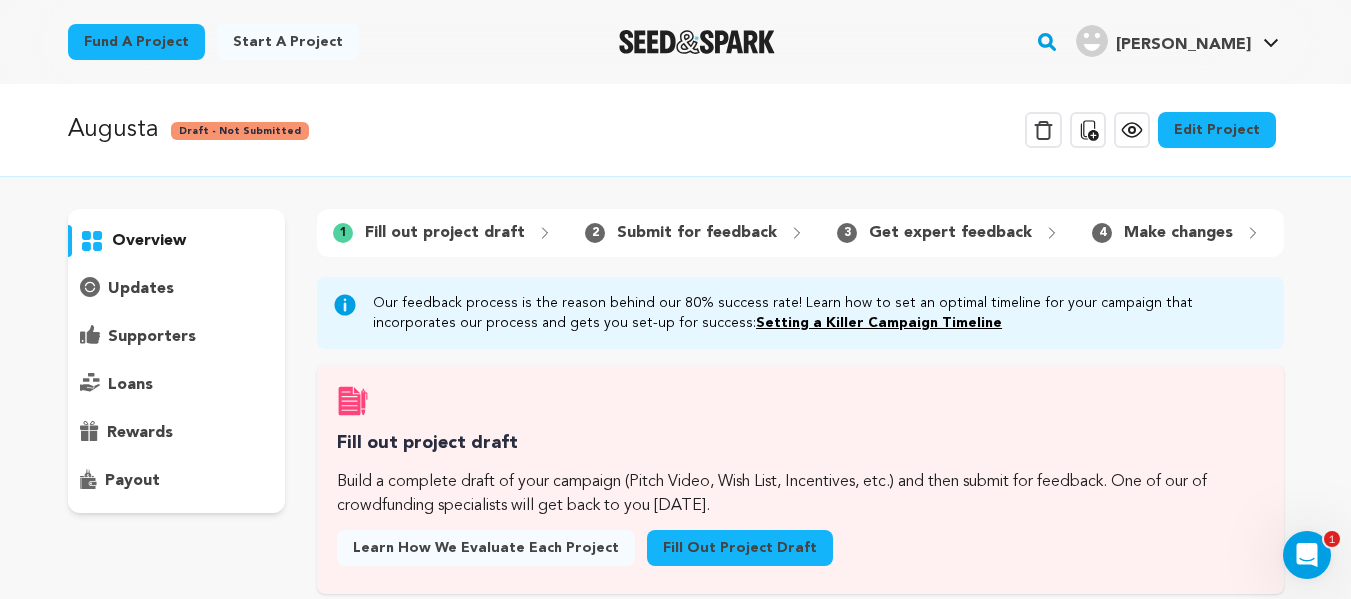 click on "Edit Project" at bounding box center [1217, 130] 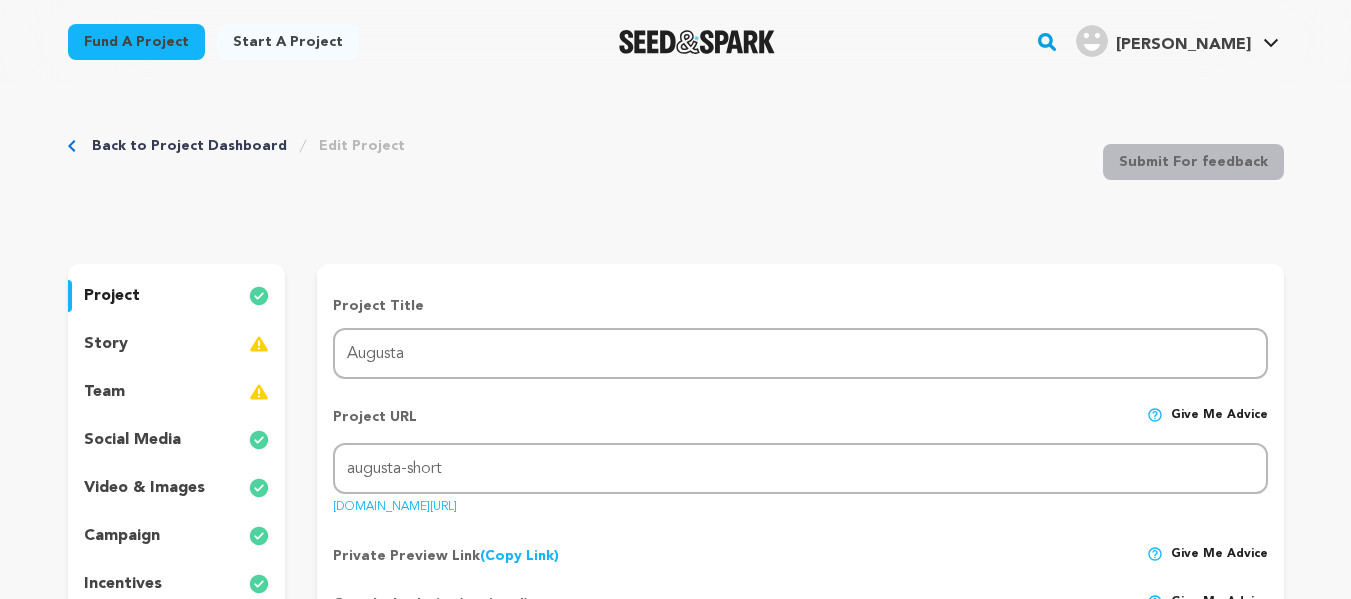 scroll, scrollTop: 0, scrollLeft: 0, axis: both 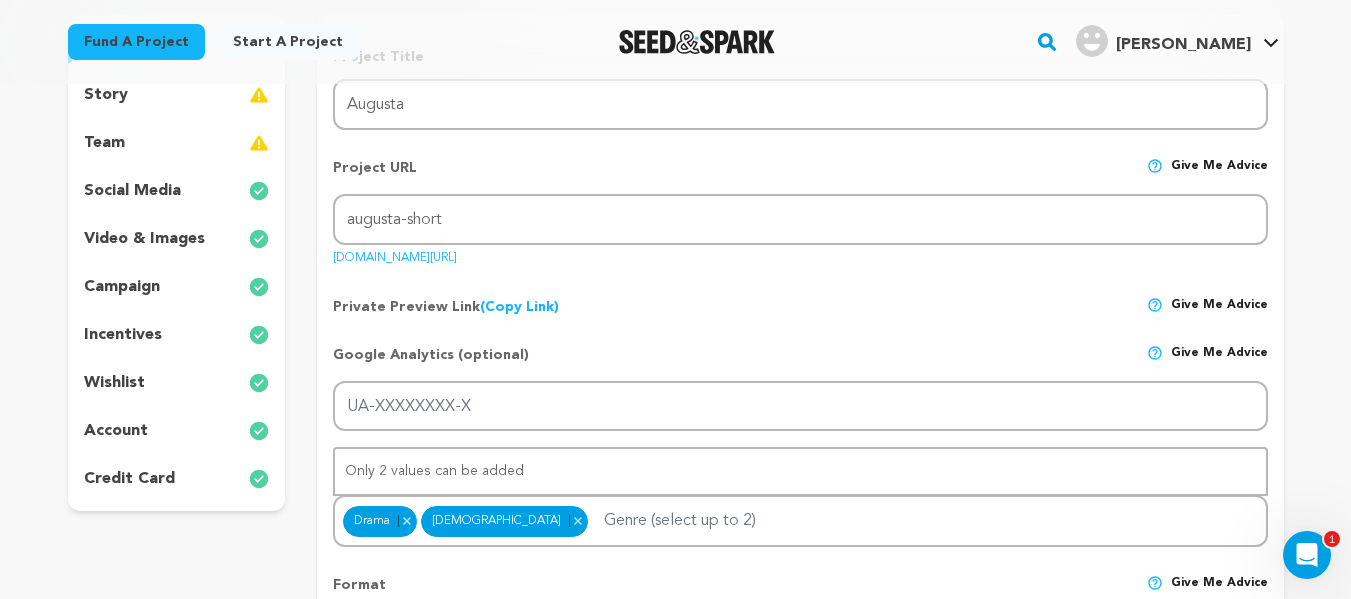 click on "wishlist" at bounding box center (114, 383) 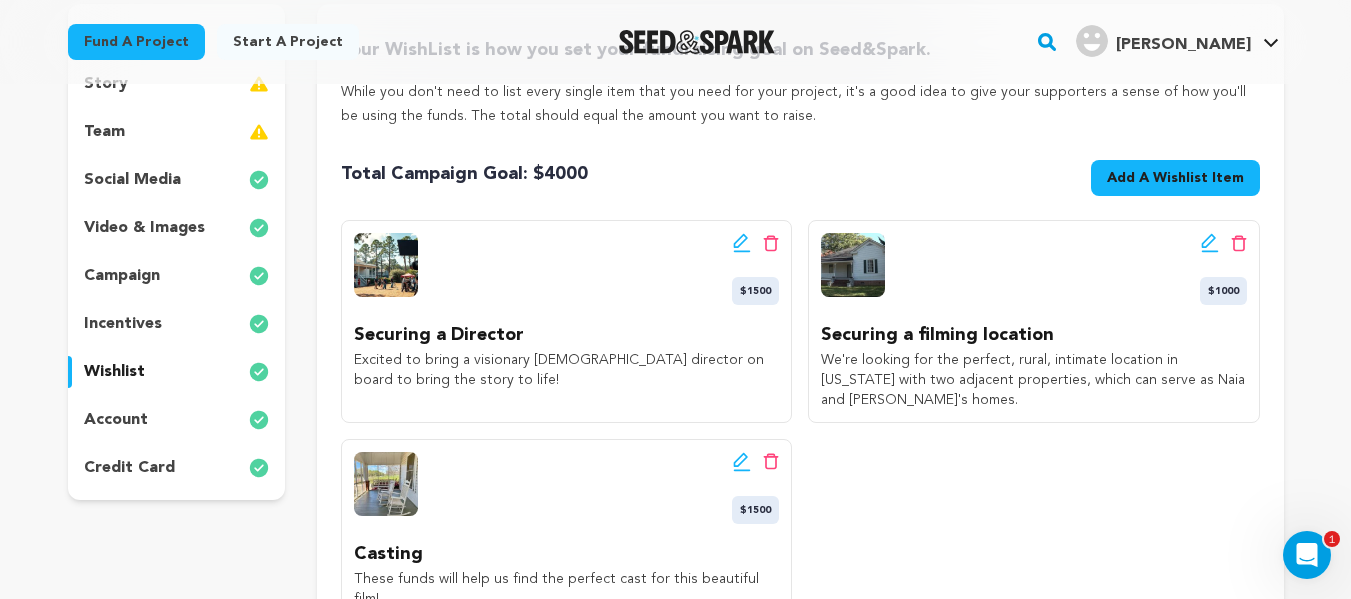 scroll, scrollTop: 259, scrollLeft: 0, axis: vertical 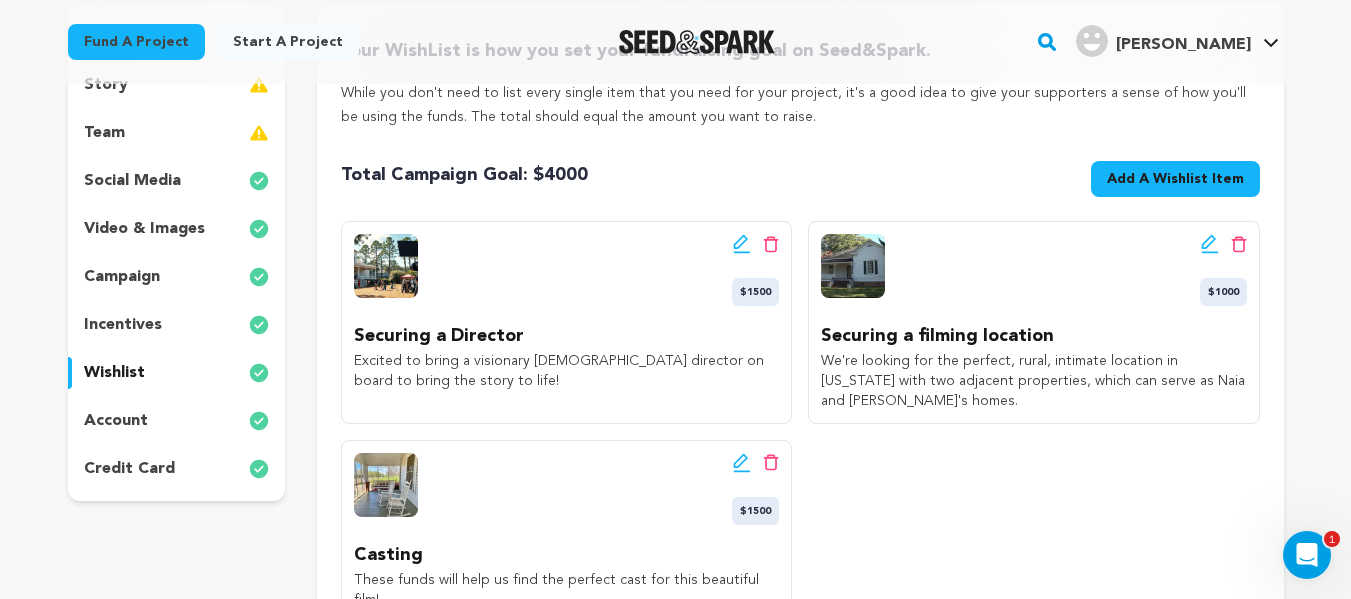 click on "incentives" at bounding box center [123, 325] 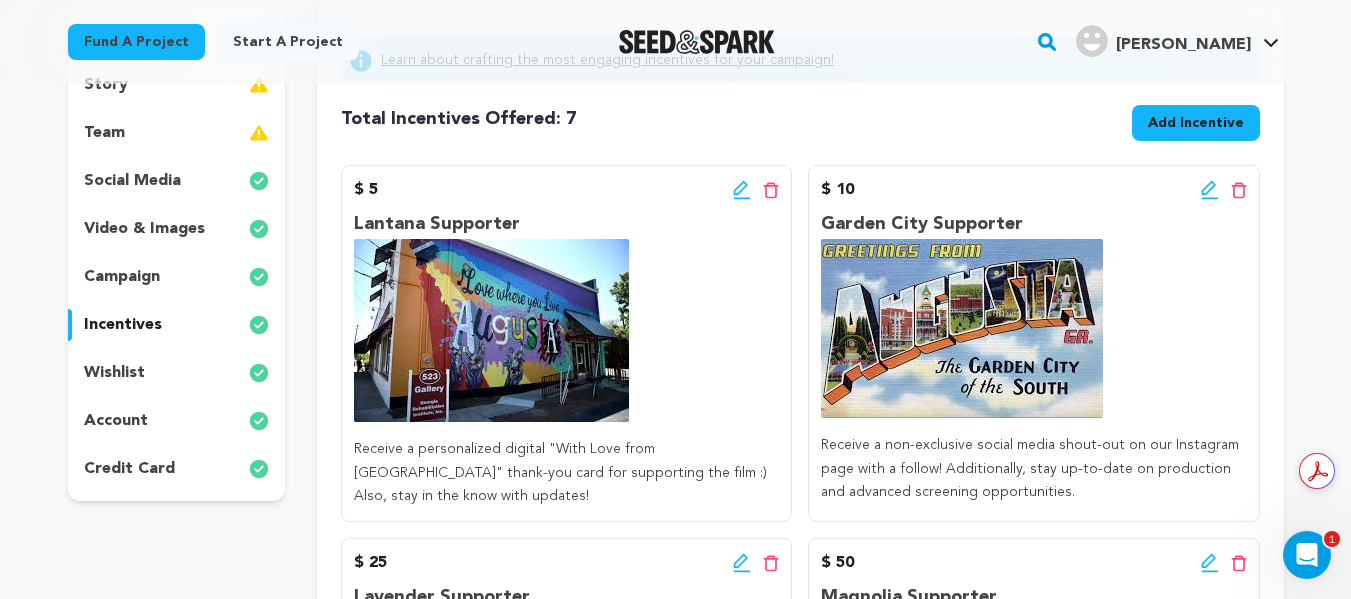 click on "wishlist" at bounding box center (114, 373) 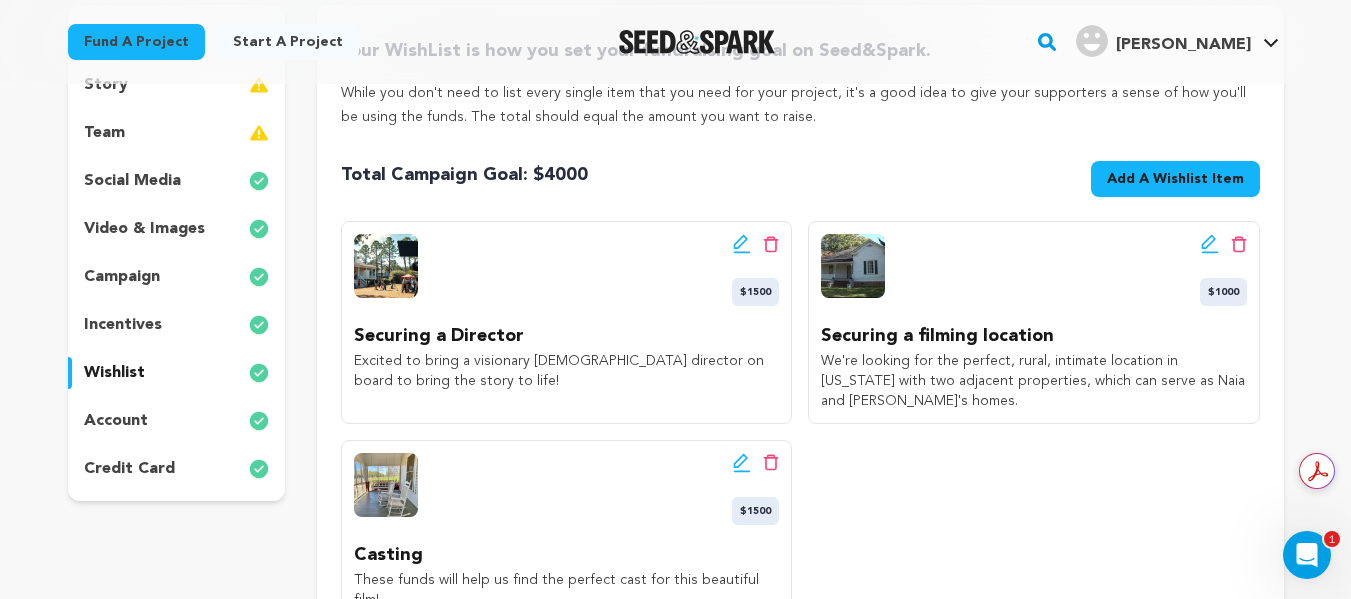 click on "account" at bounding box center [116, 421] 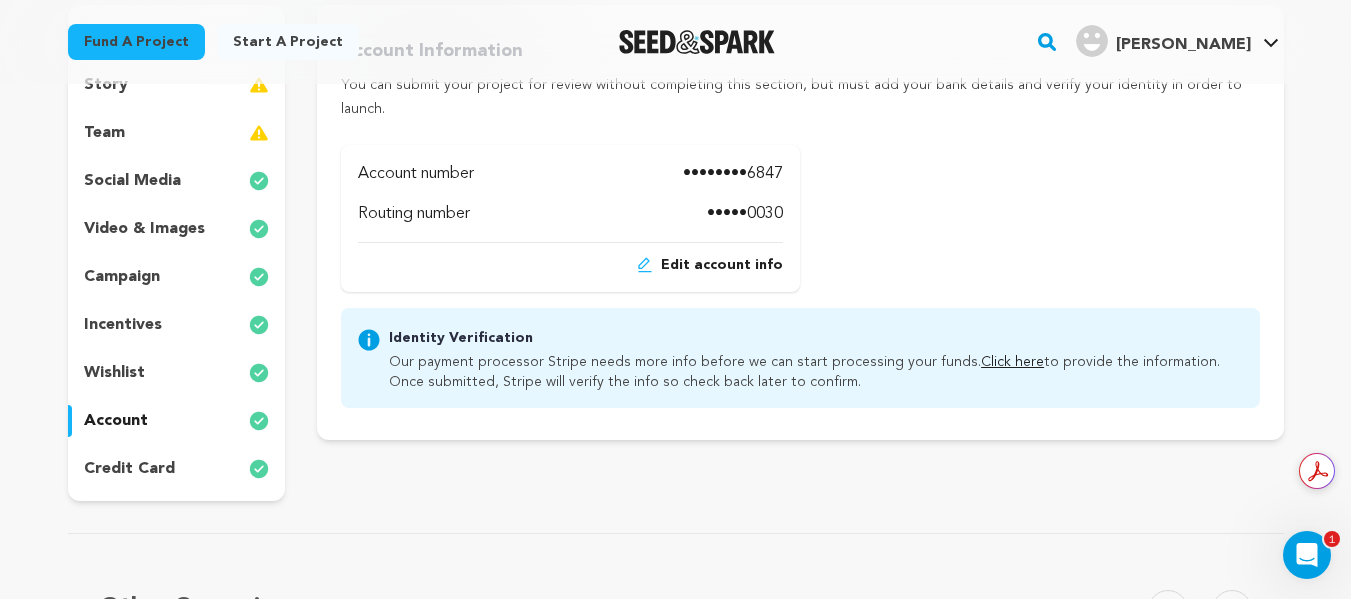 click on "video & images" at bounding box center (144, 229) 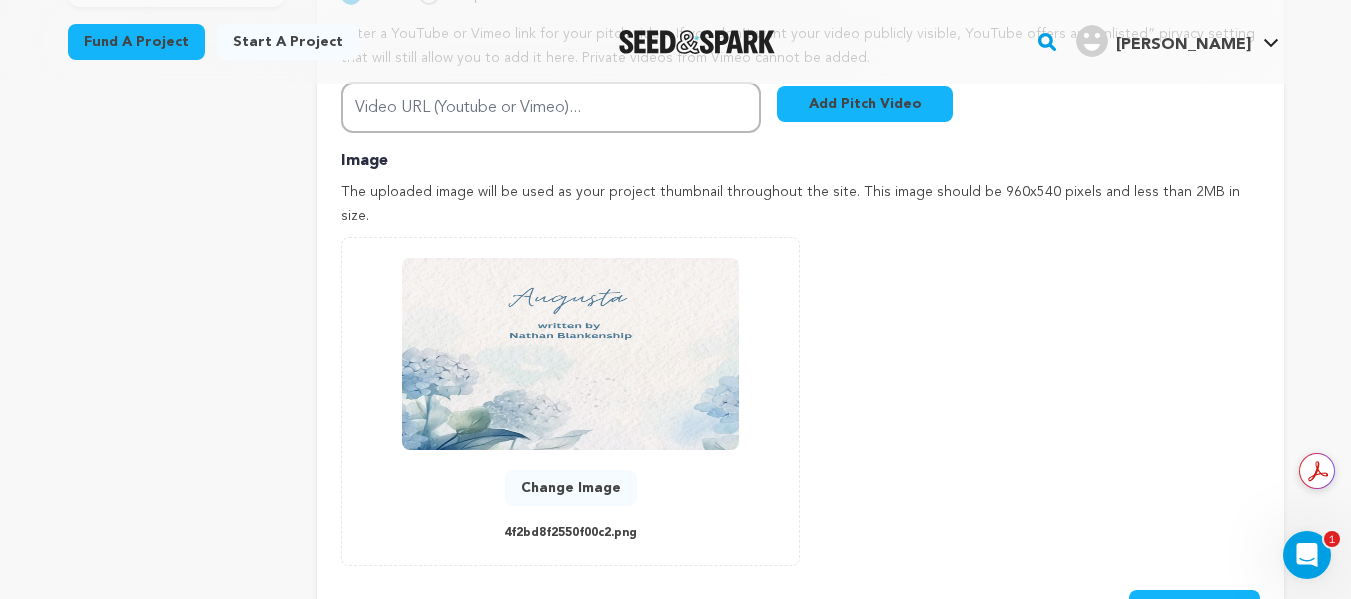 scroll, scrollTop: 754, scrollLeft: 0, axis: vertical 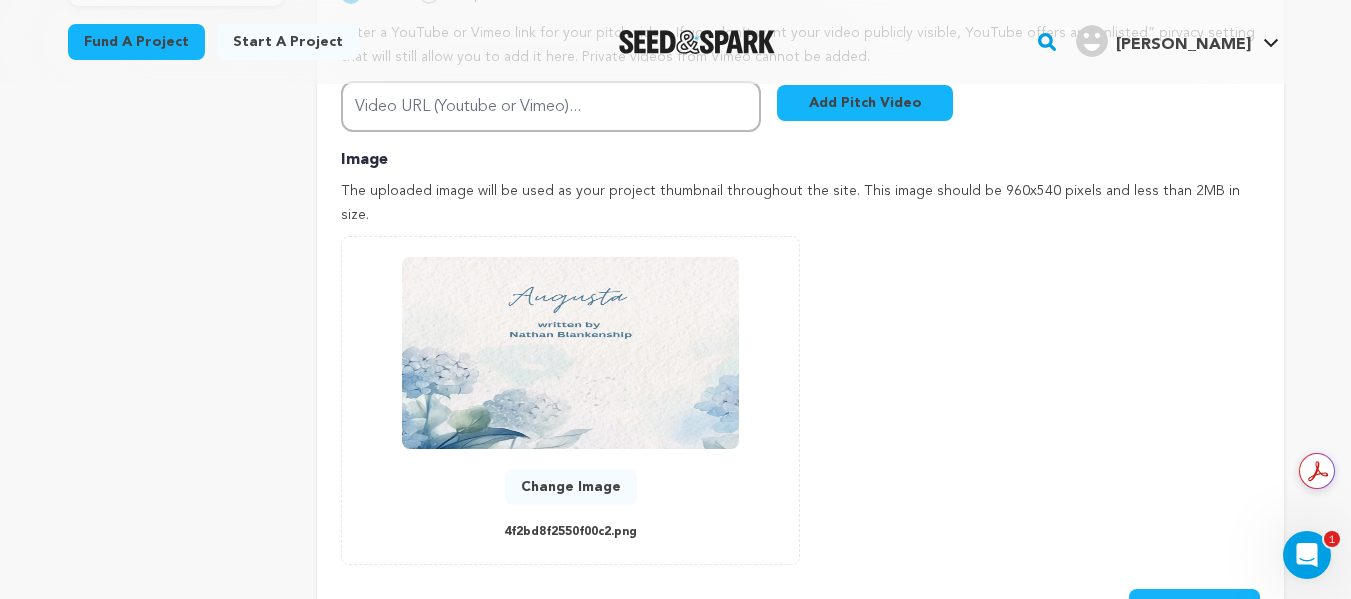 click at bounding box center [570, 353] 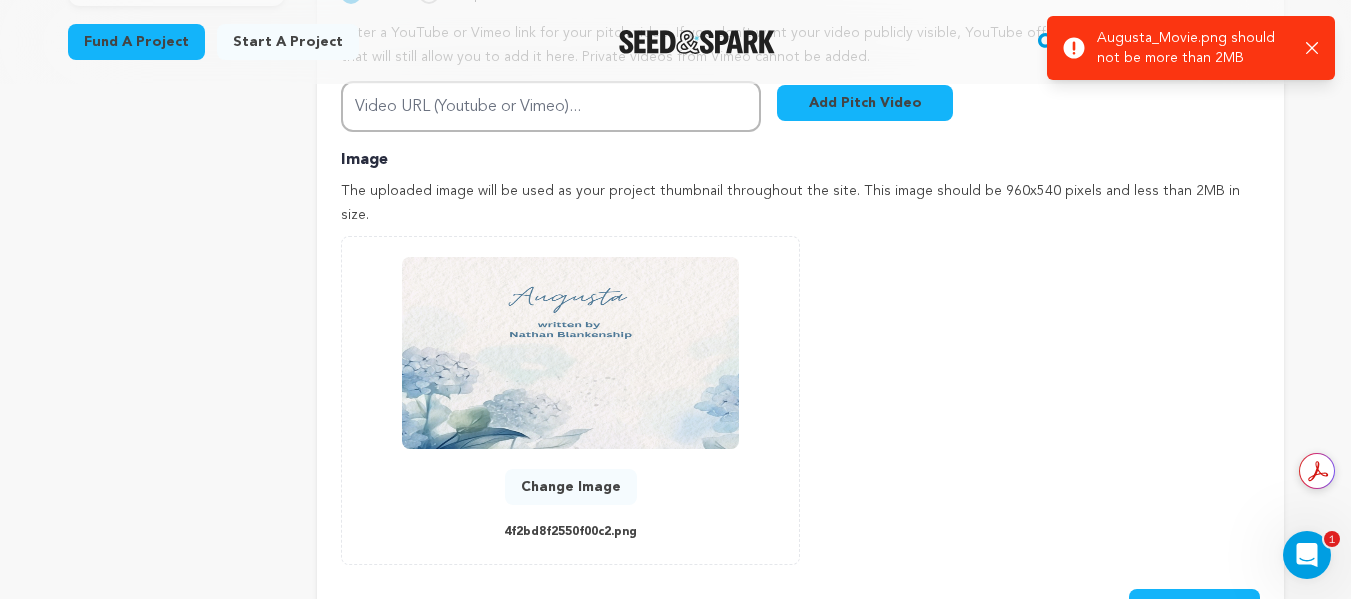 click 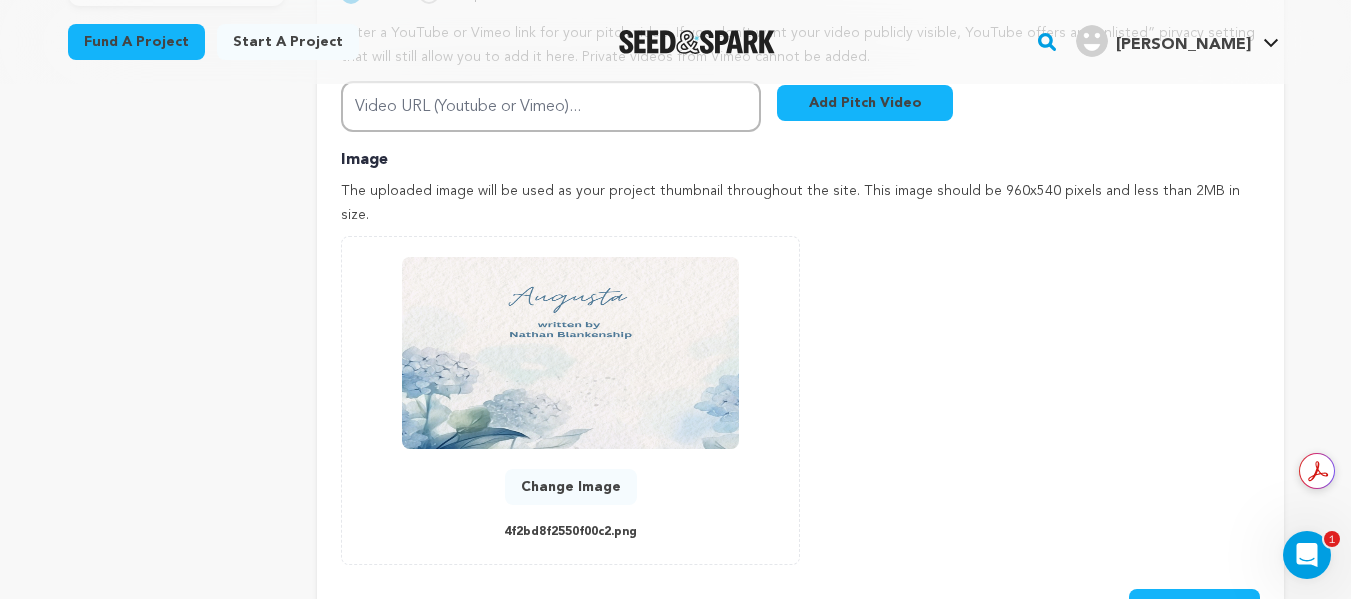 click on "Change Image" at bounding box center [571, 487] 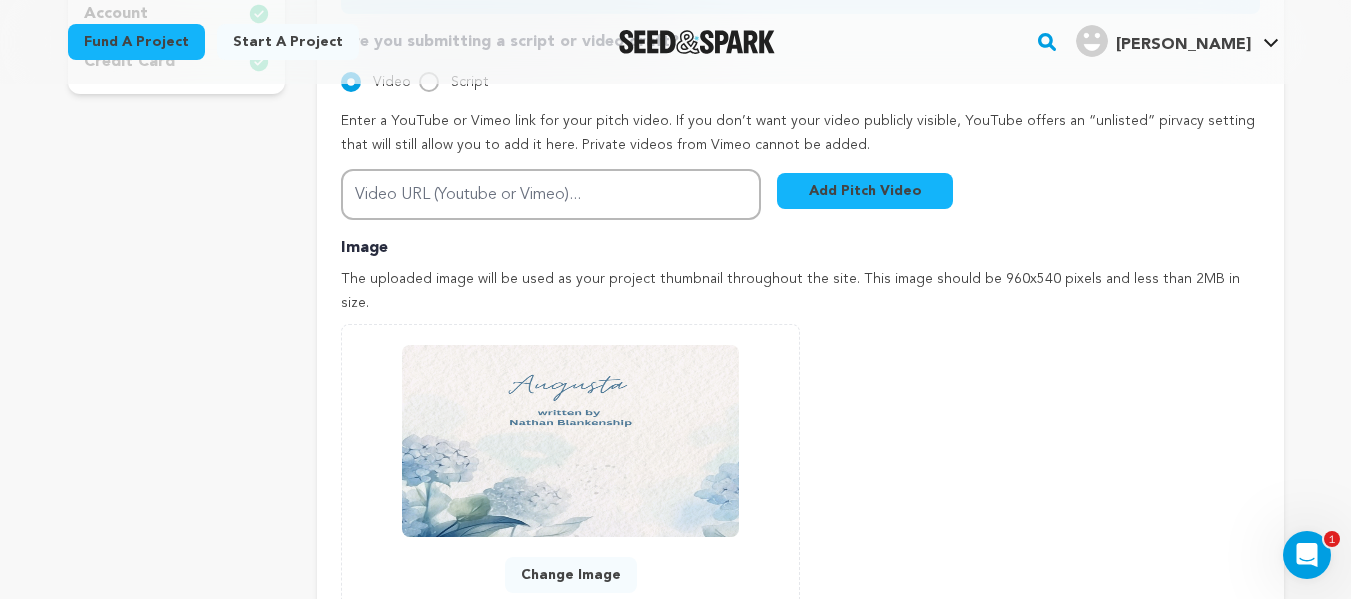 scroll, scrollTop: 655, scrollLeft: 0, axis: vertical 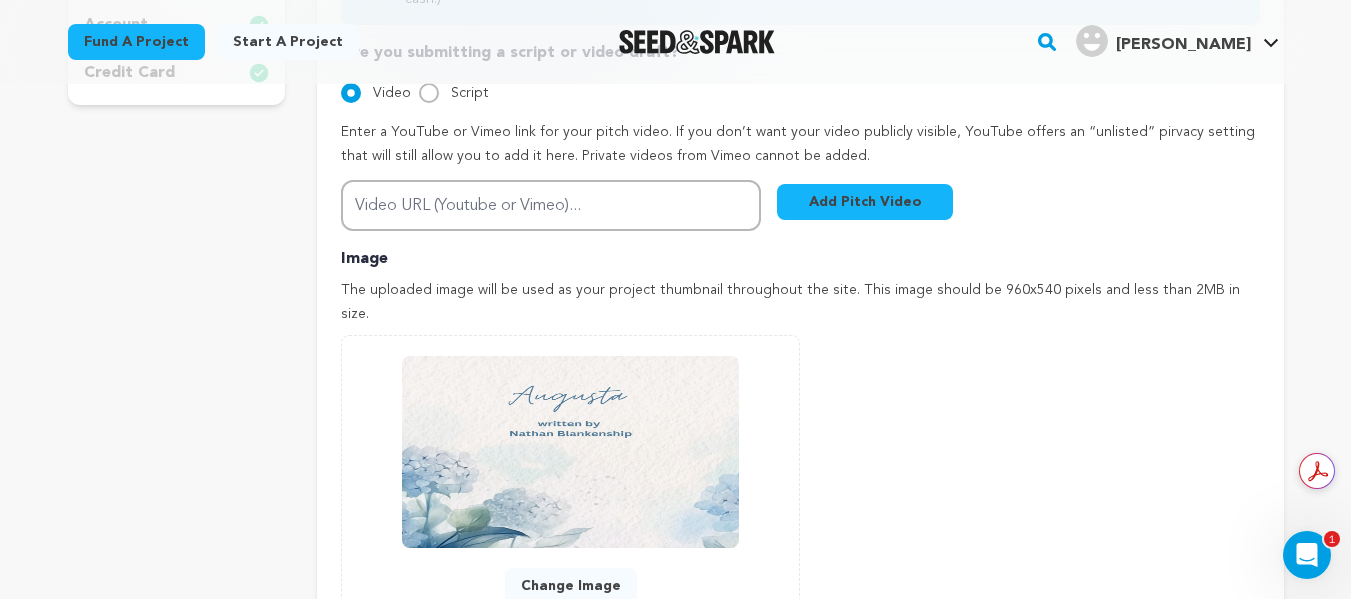 click on "Change Image" at bounding box center [571, 586] 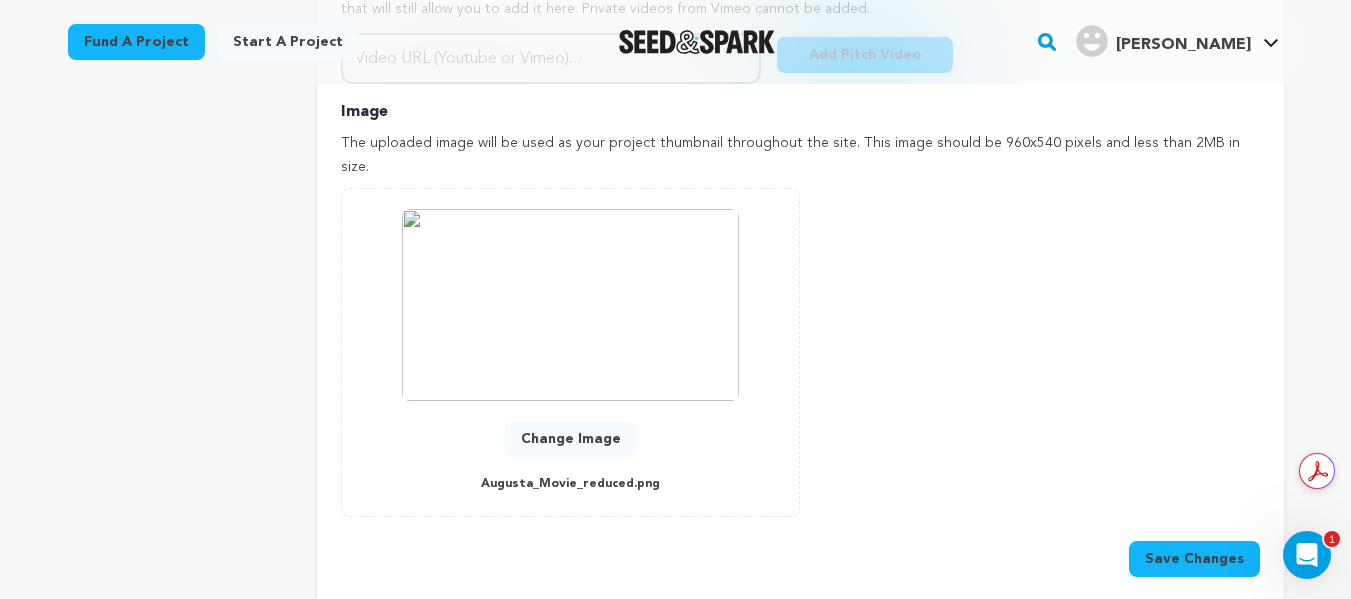 scroll, scrollTop: 814, scrollLeft: 0, axis: vertical 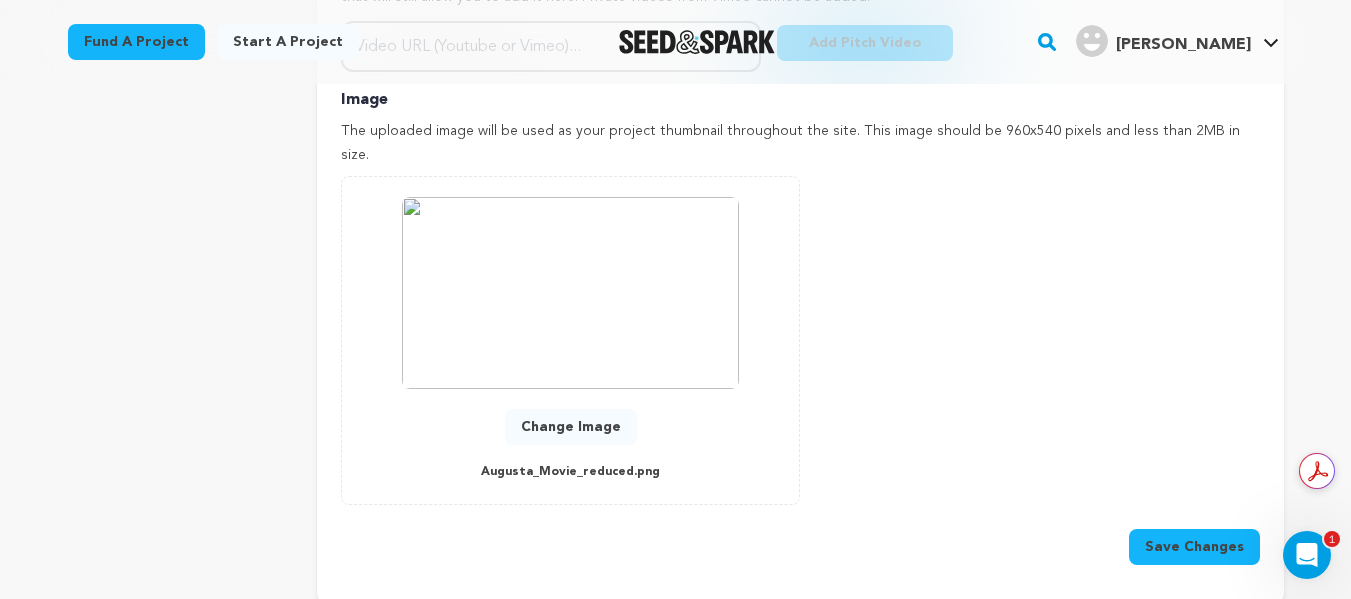 click on "Save Changes" at bounding box center [1194, 547] 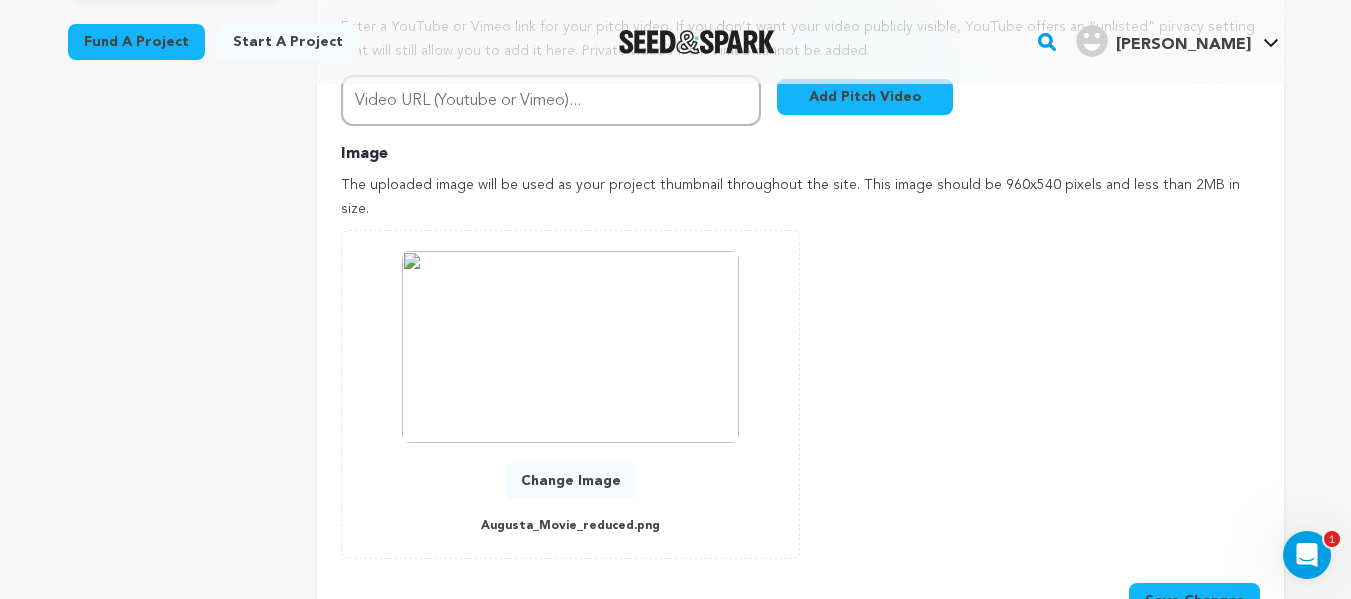 scroll, scrollTop: 759, scrollLeft: 0, axis: vertical 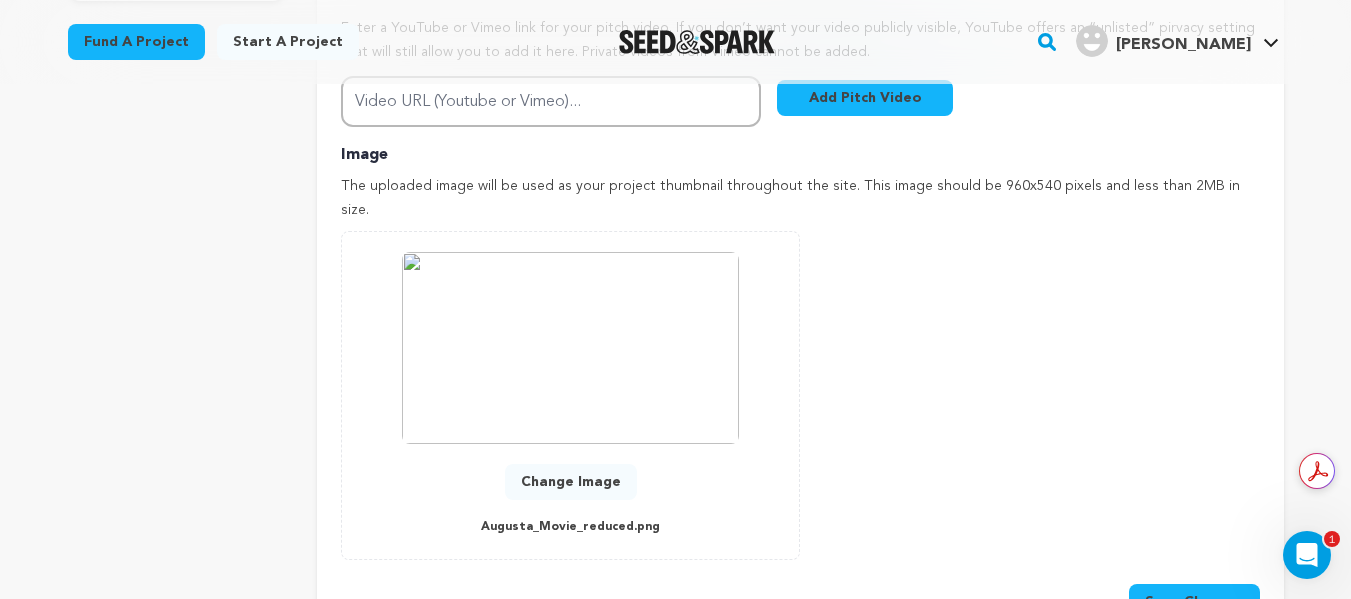 click on "Save Changes" at bounding box center [1194, 602] 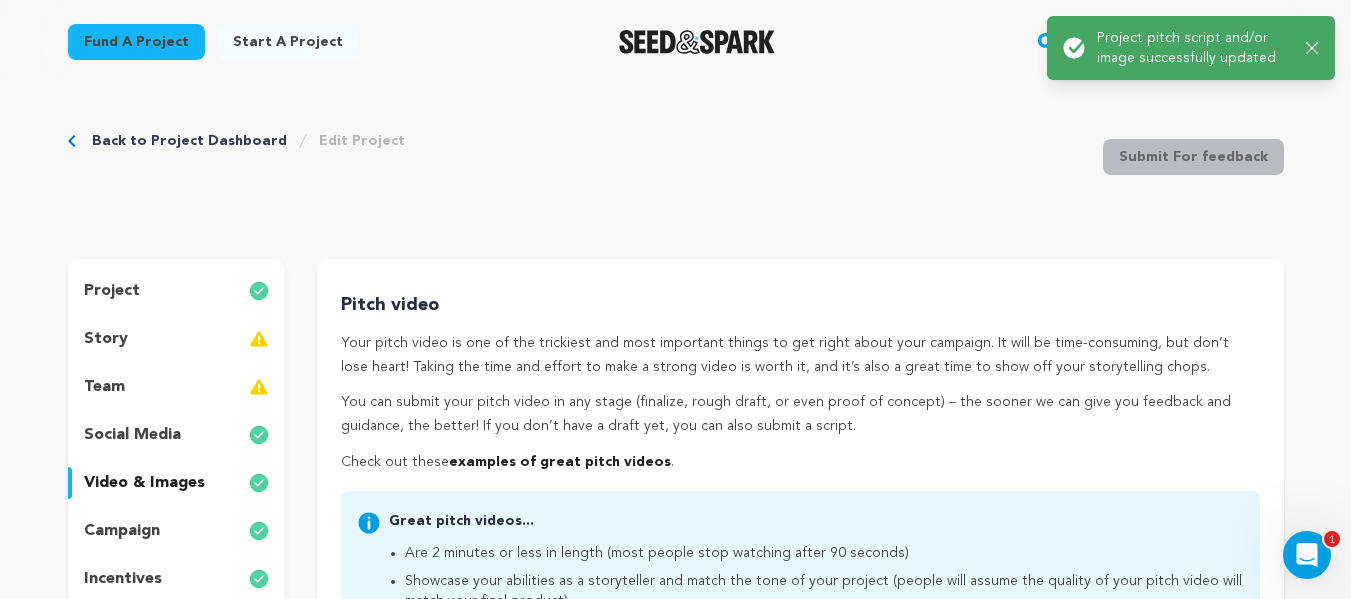 scroll, scrollTop: 0, scrollLeft: 0, axis: both 